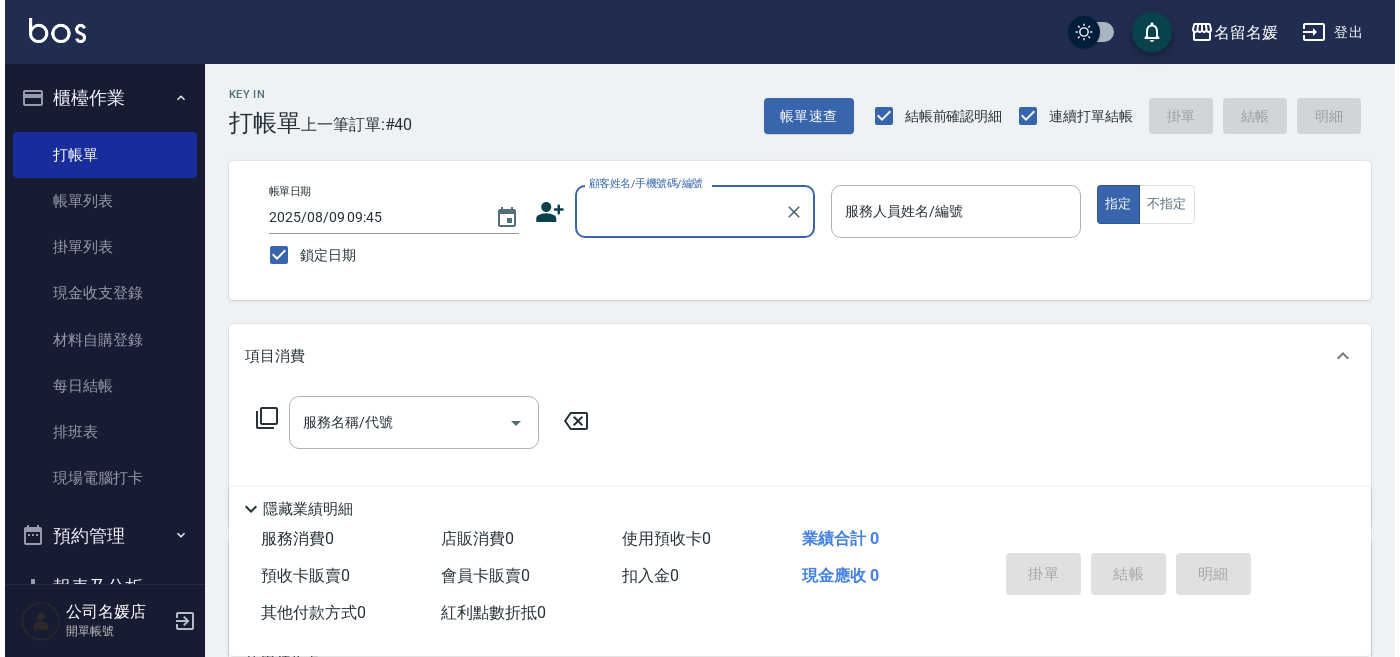 scroll, scrollTop: 0, scrollLeft: 0, axis: both 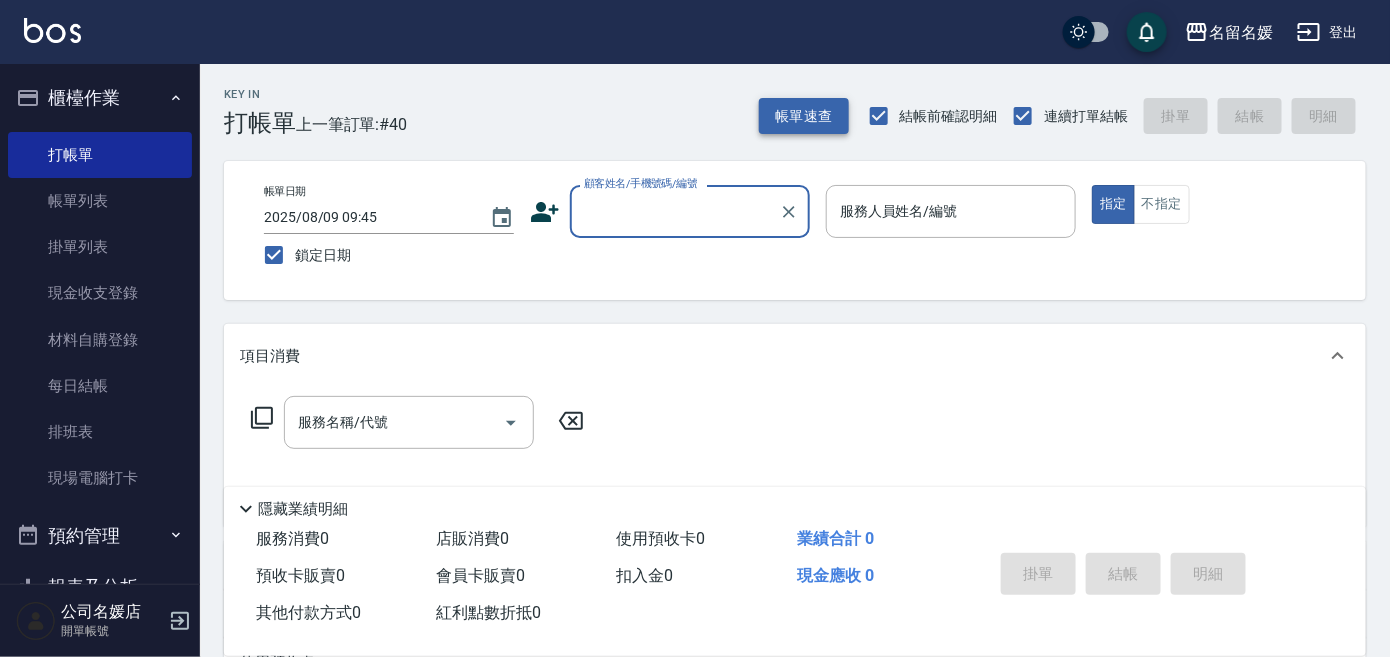 click on "帳單速查" at bounding box center (804, 116) 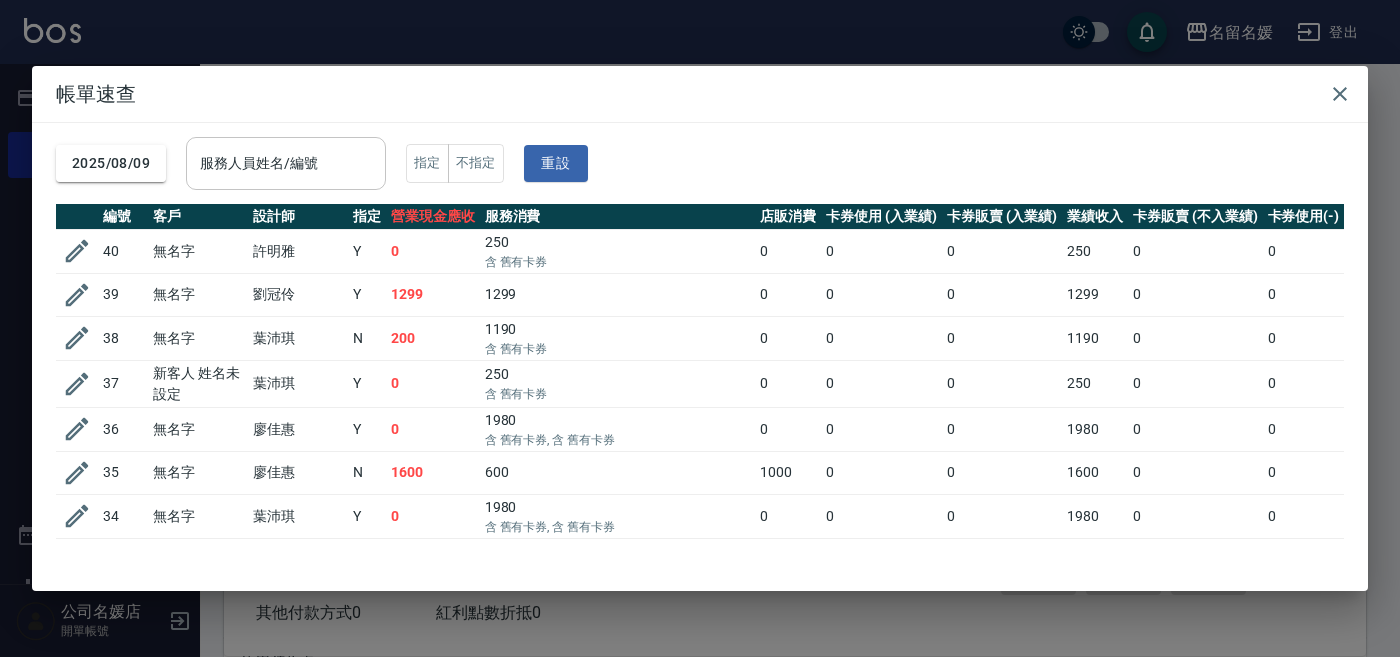 drag, startPoint x: 291, startPoint y: 162, endPoint x: 300, endPoint y: 171, distance: 12.727922 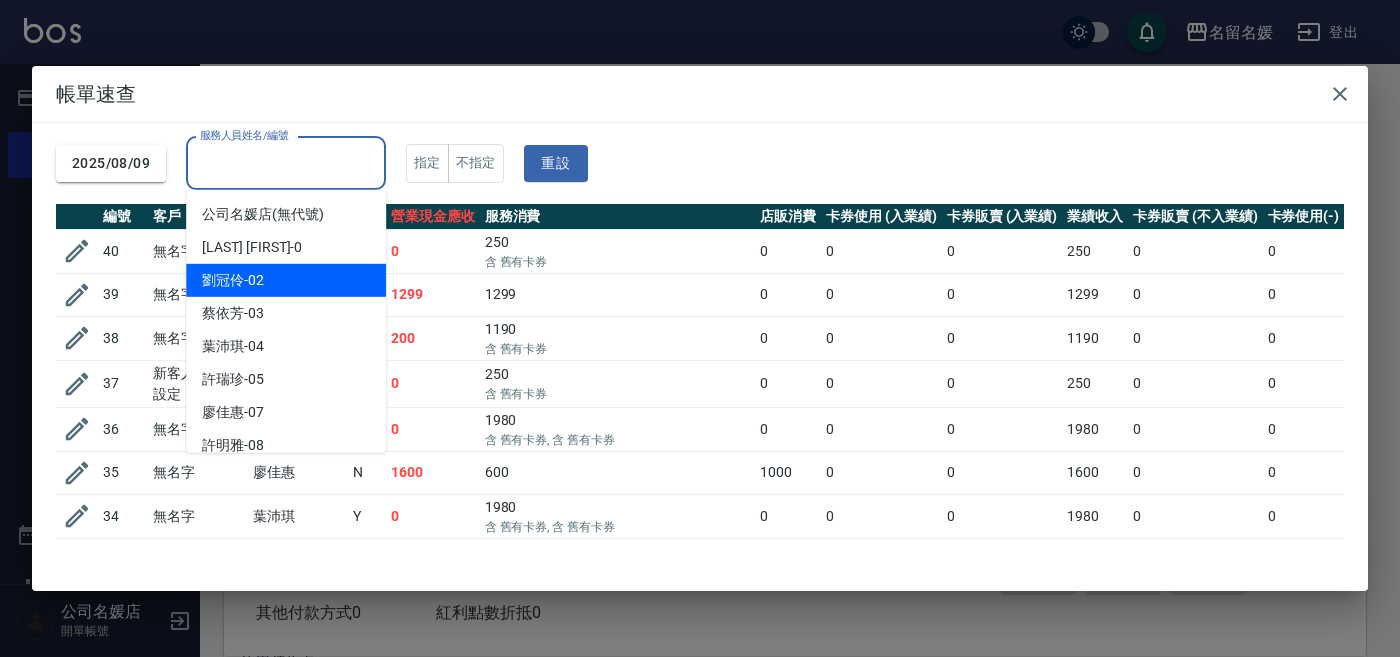 click on "劉冠伶 -02" at bounding box center (286, 280) 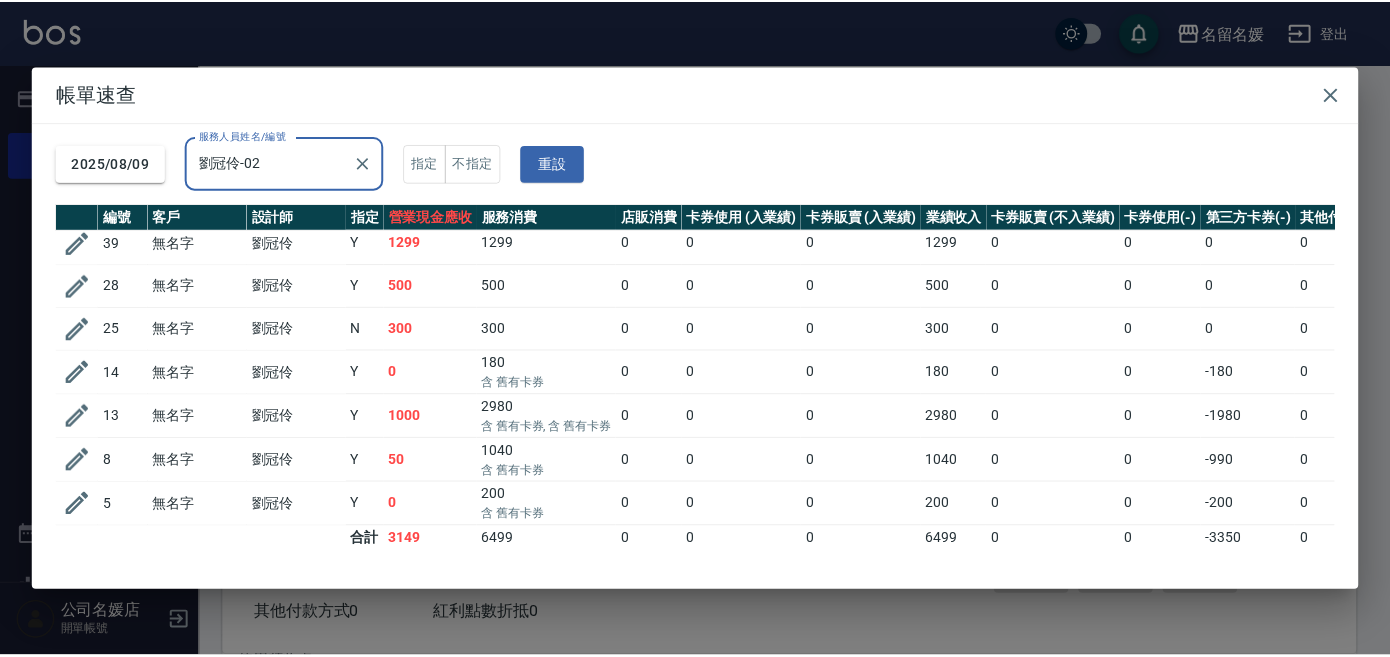 scroll, scrollTop: 24, scrollLeft: 0, axis: vertical 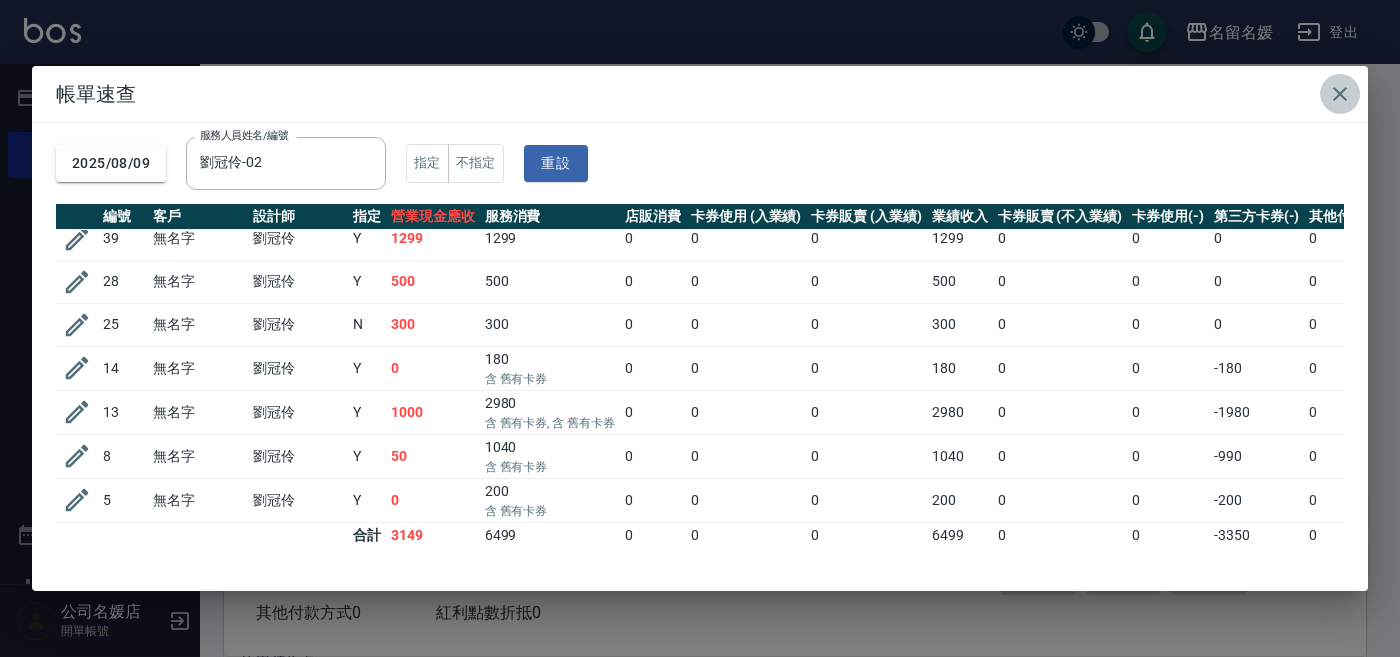 click 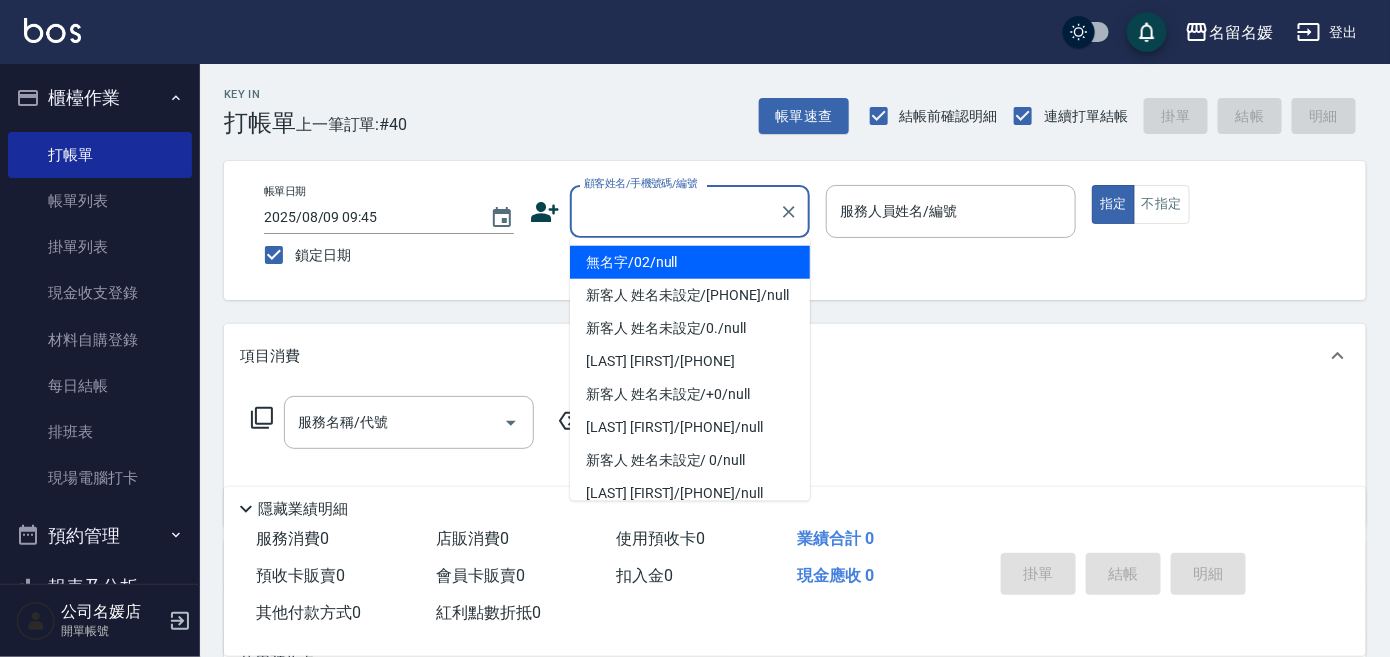 click on "顧客姓名/手機號碼/編號" at bounding box center [675, 211] 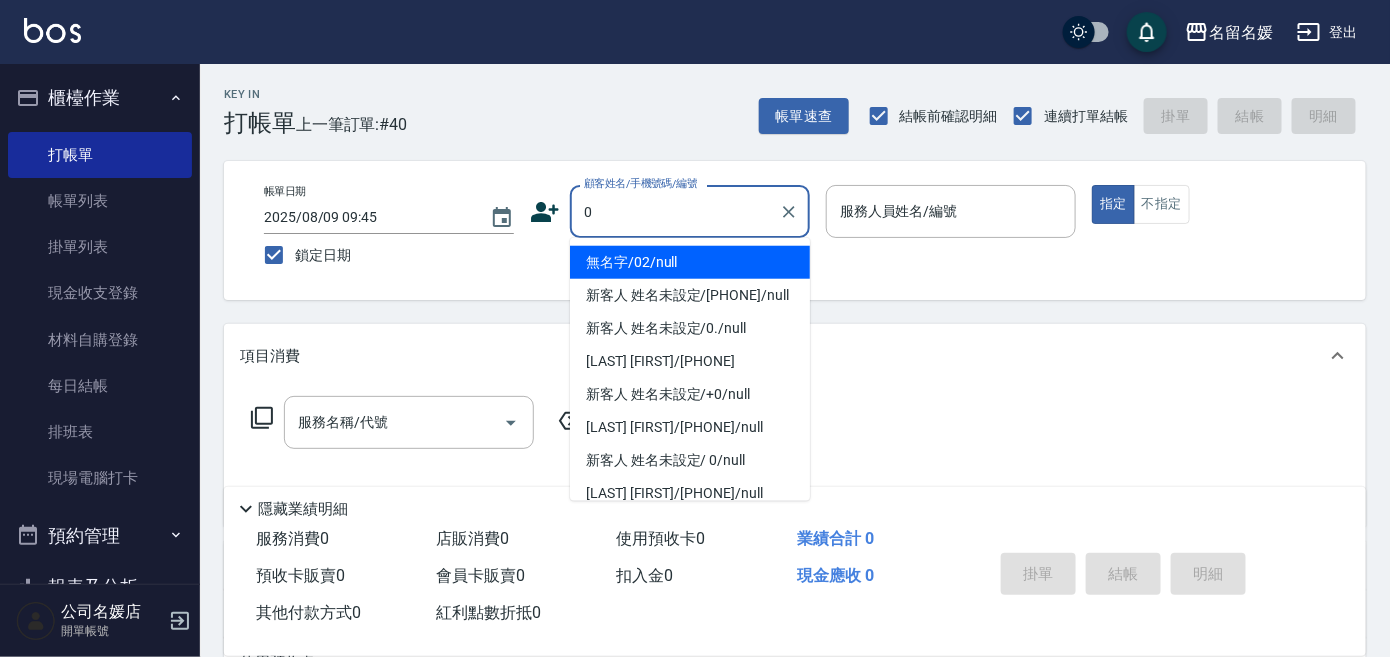 type on "無名字/02/null" 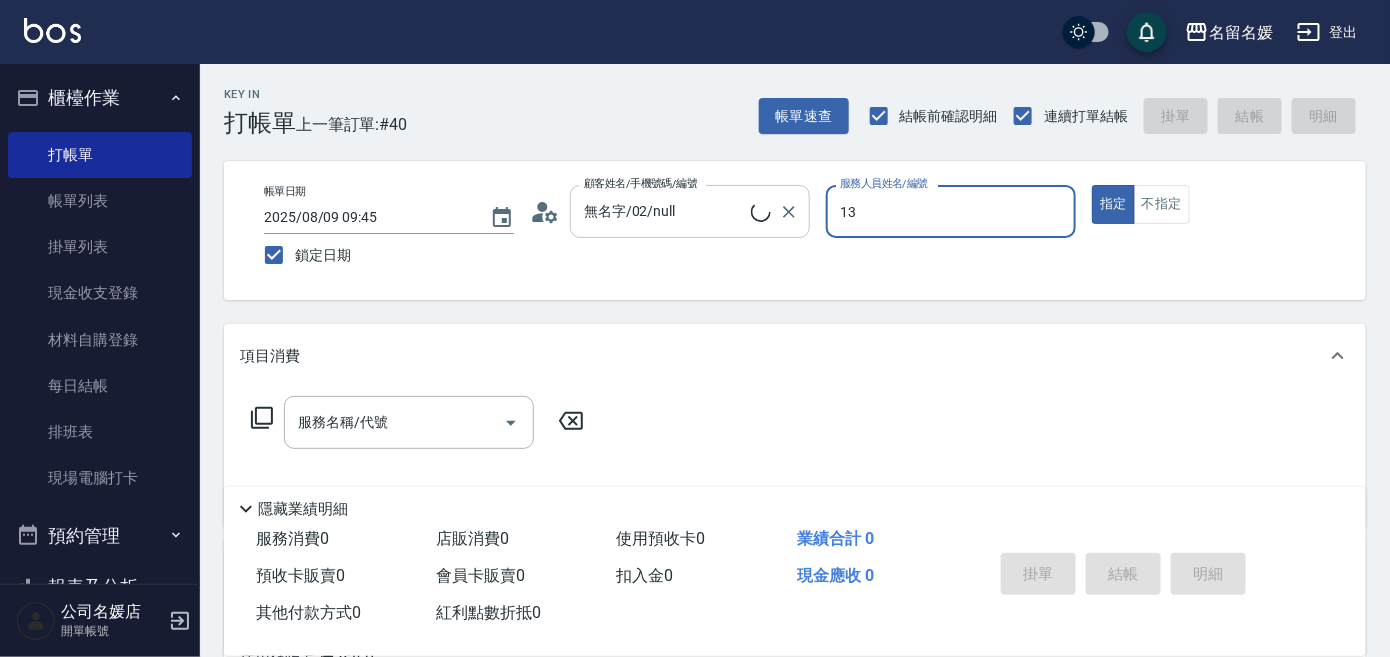 type on "13" 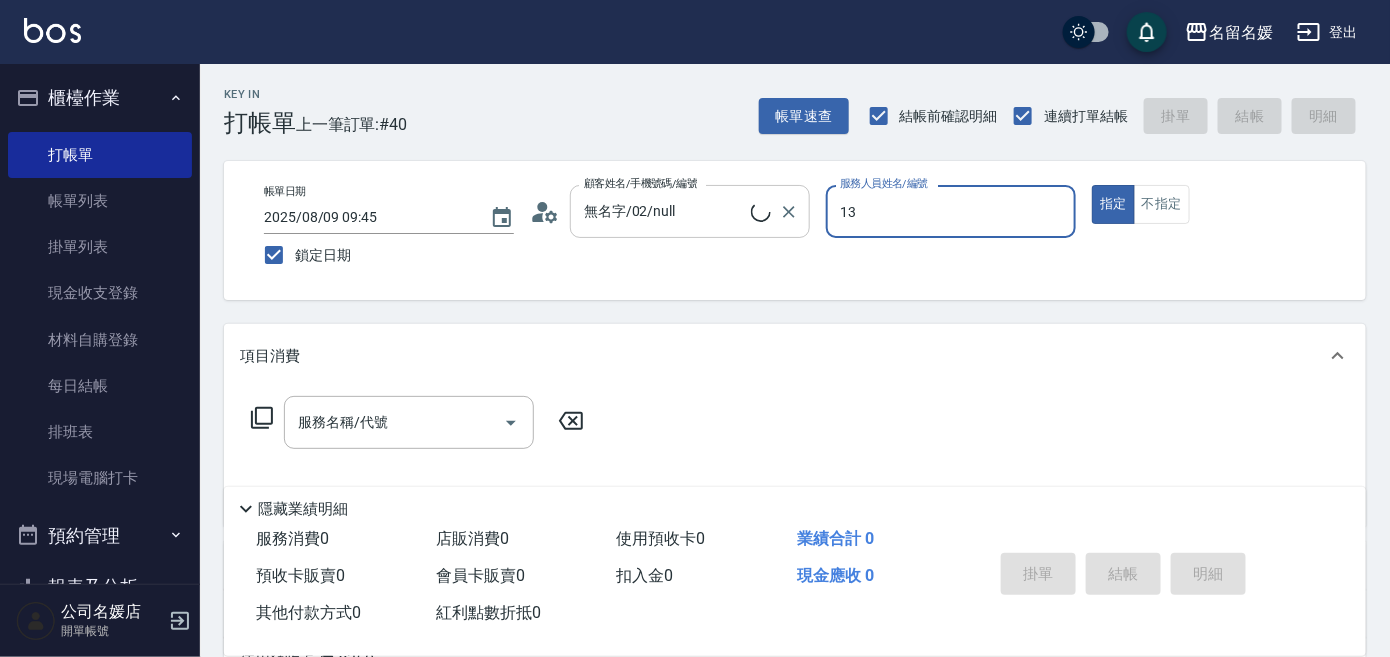 type on "true" 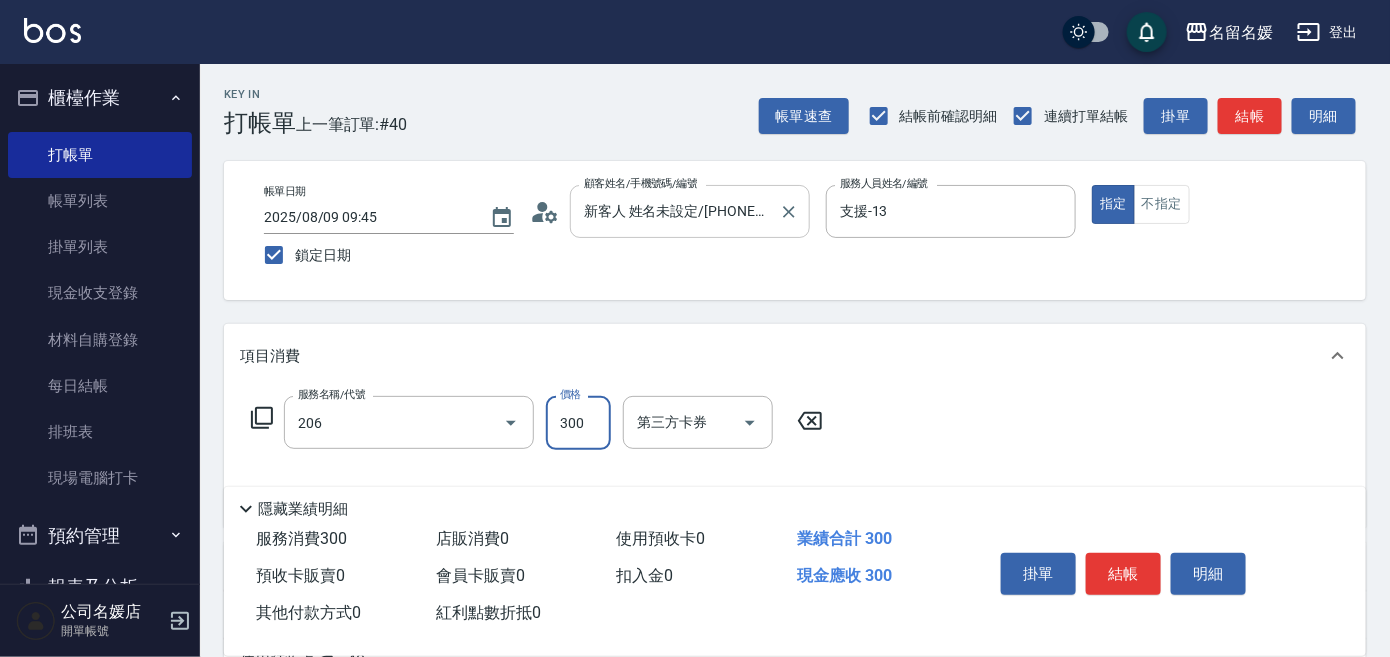 type on "洗髮[300](206)" 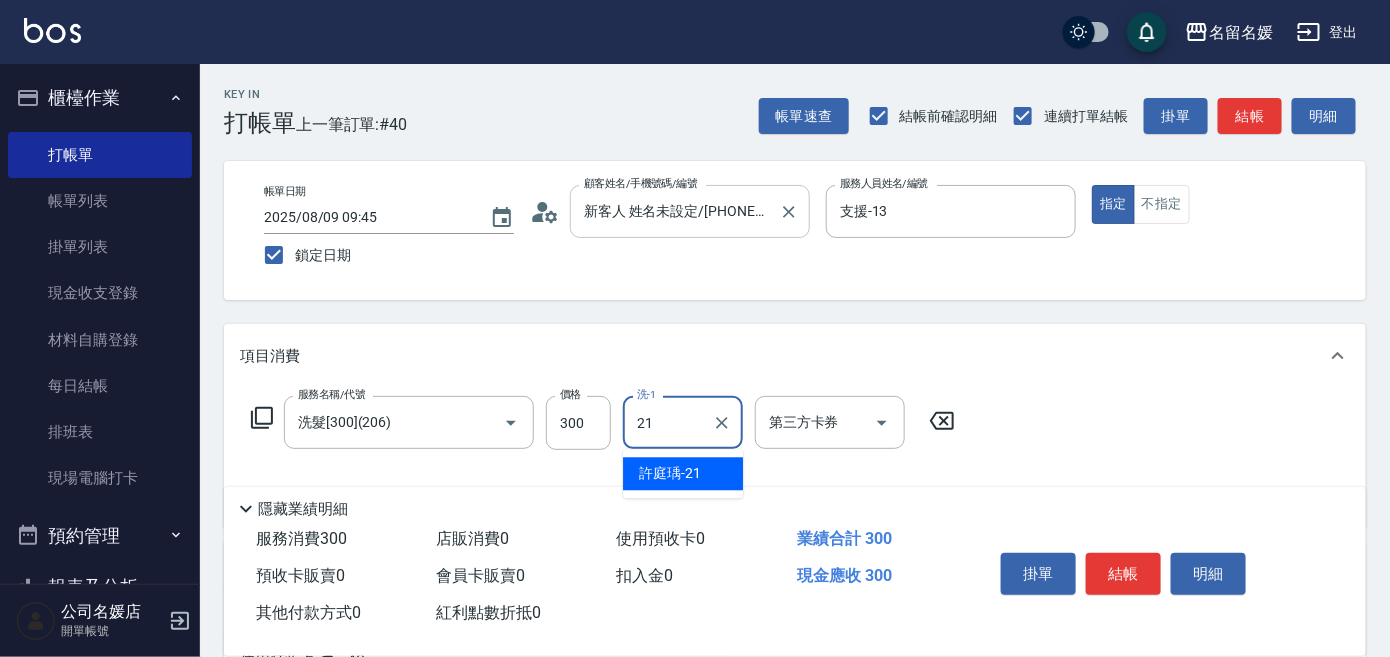 type on "許庭瑀-21" 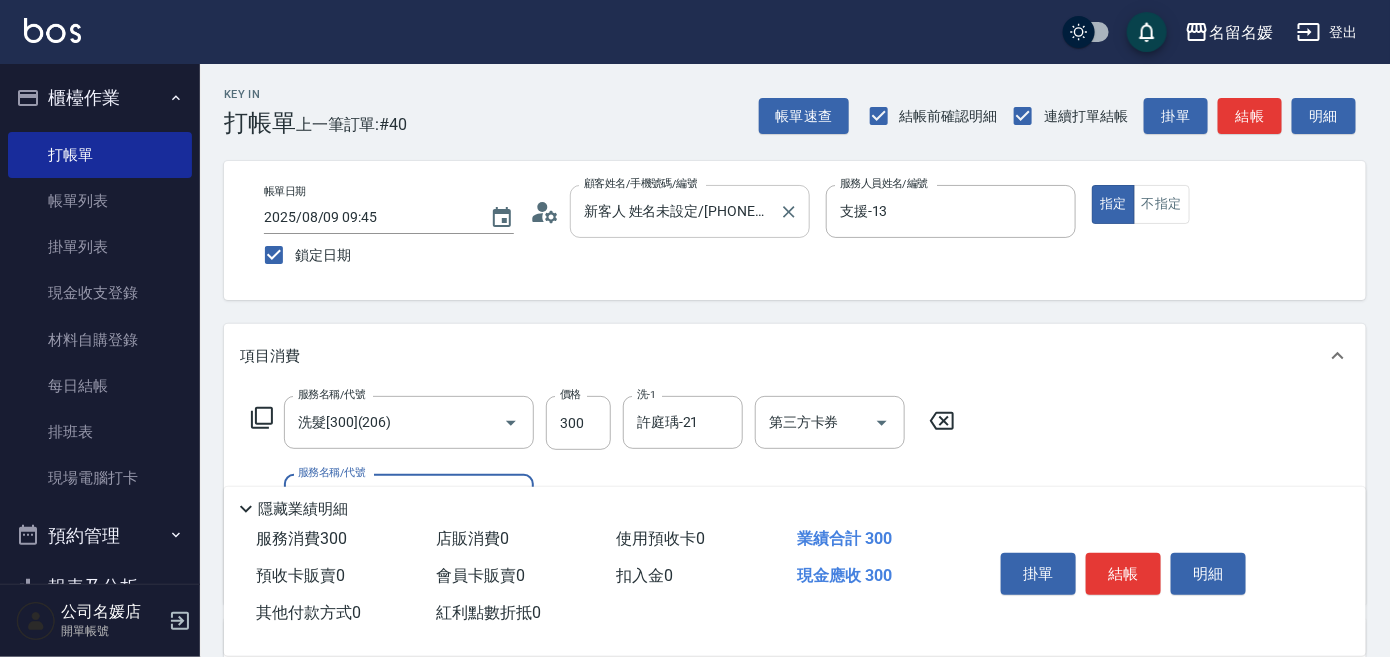scroll, scrollTop: 90, scrollLeft: 0, axis: vertical 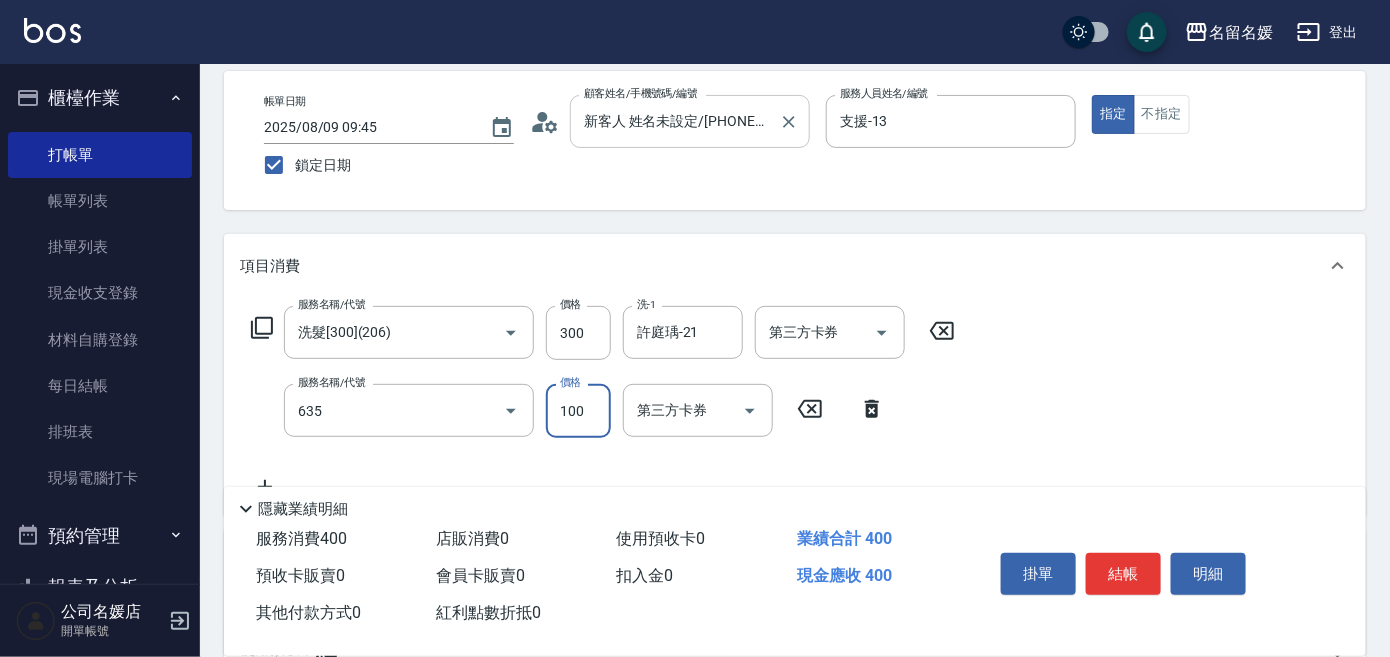 type on "煥彩.玻酸.晶膜.水療(635)" 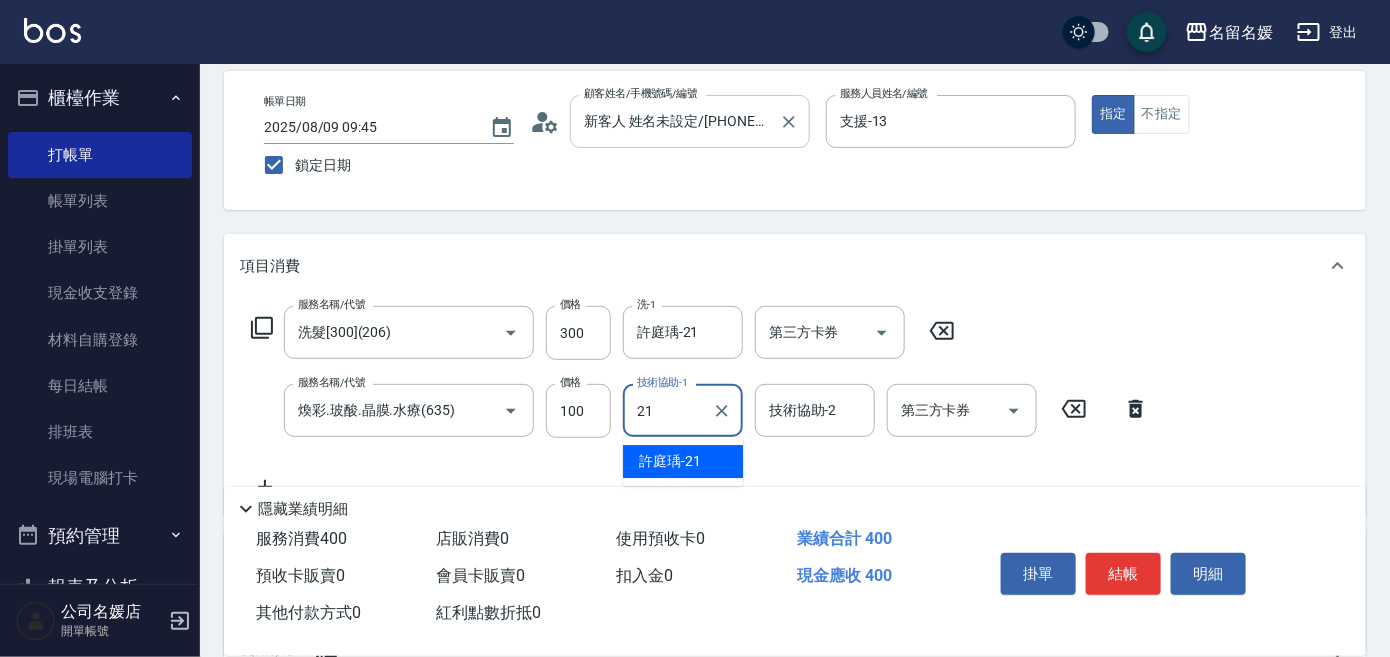 type on "許庭瑀-21" 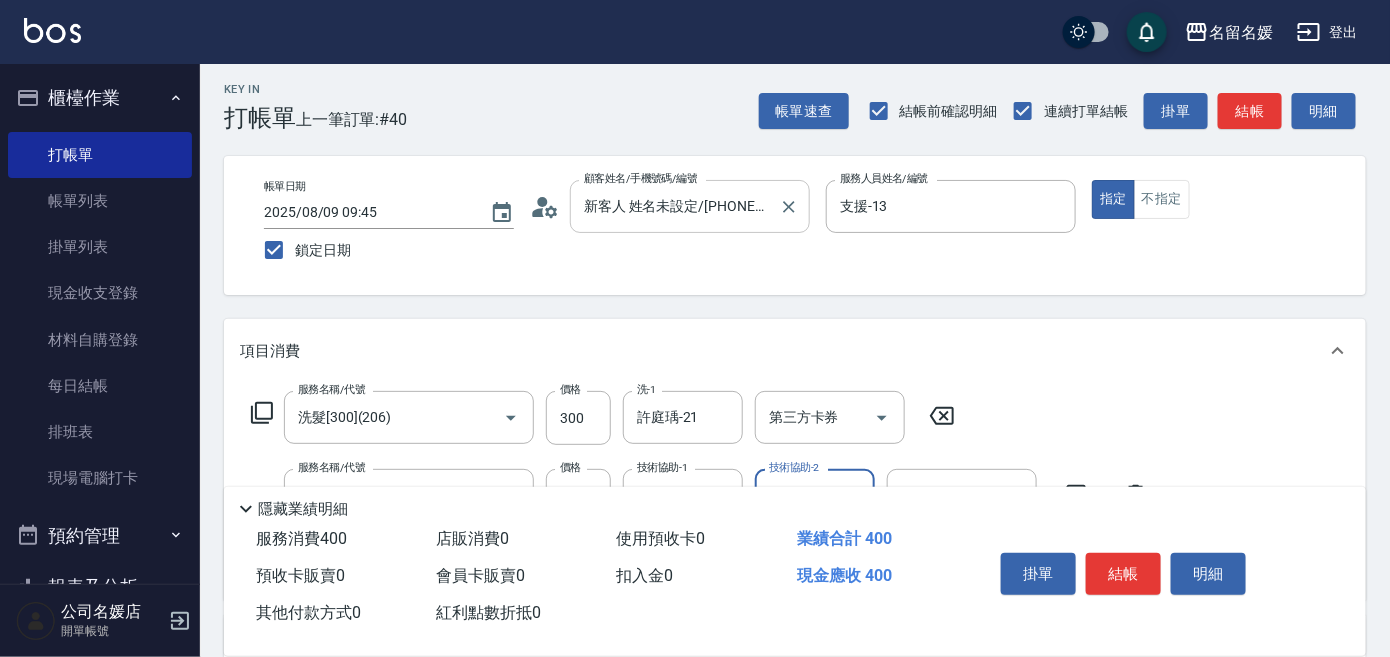 scroll, scrollTop: 0, scrollLeft: 0, axis: both 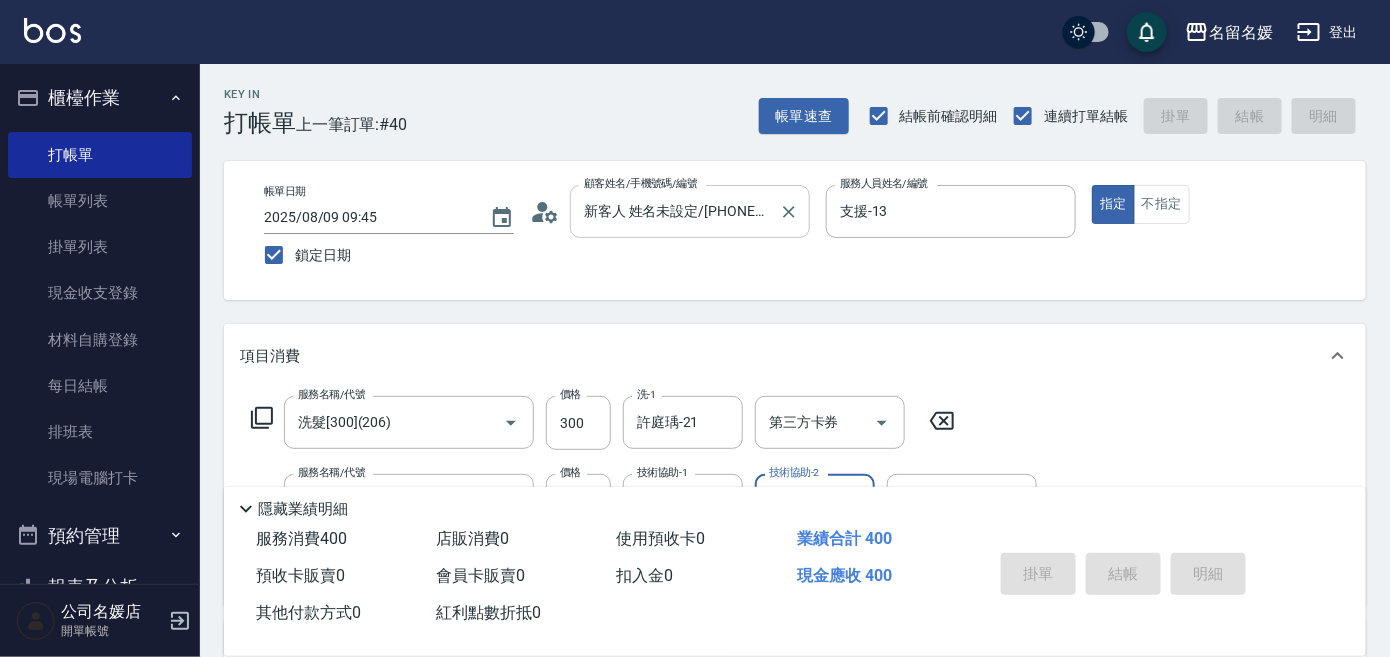 type 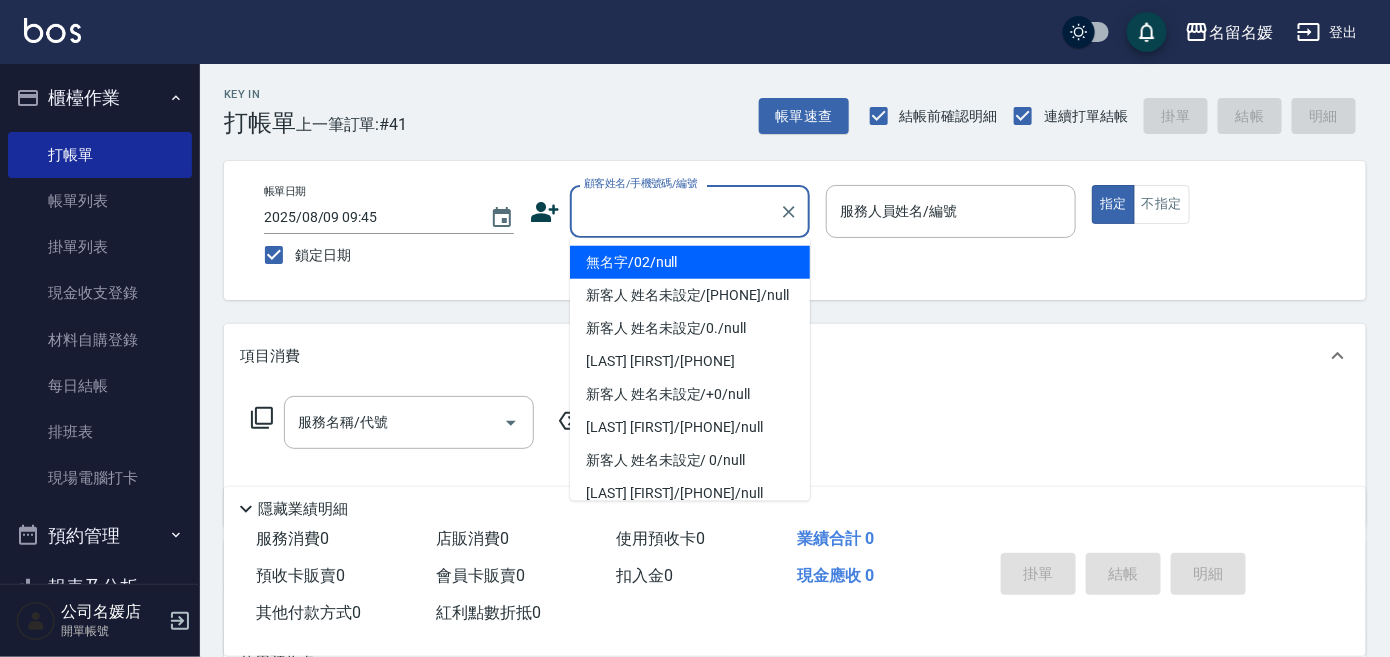 type on "無名字/02/null" 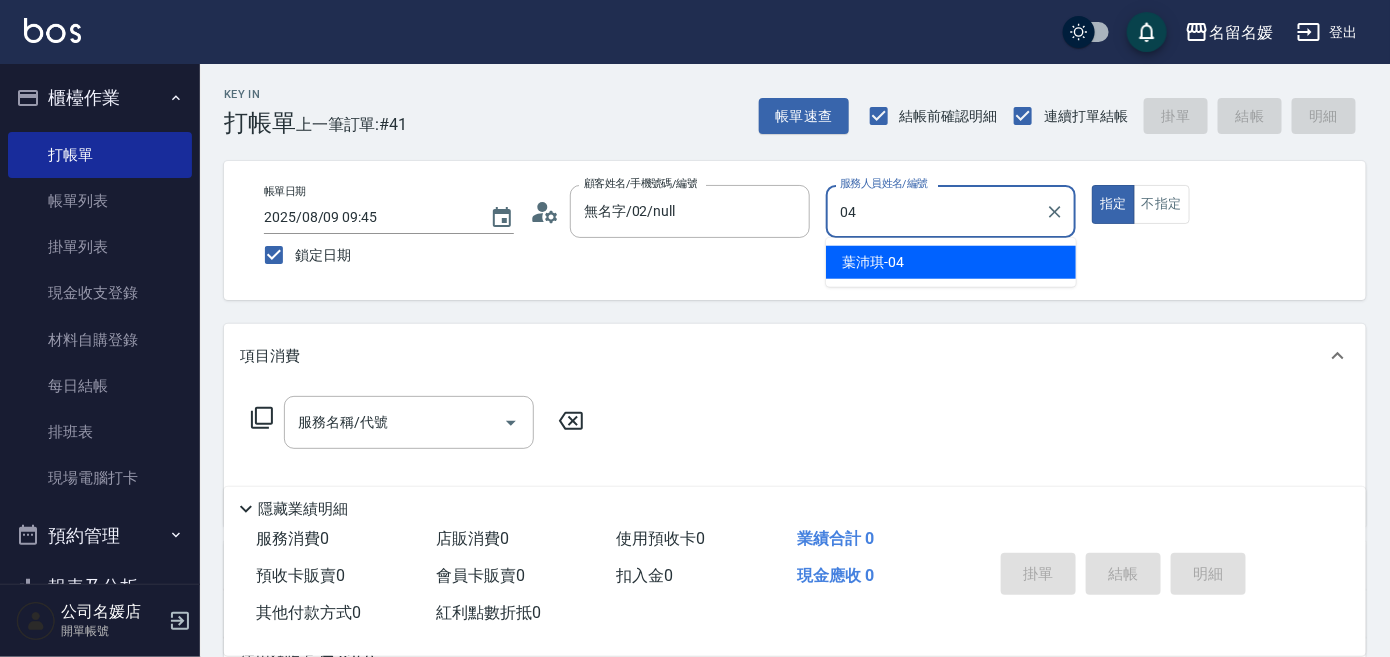 type on "葉沛琪-04" 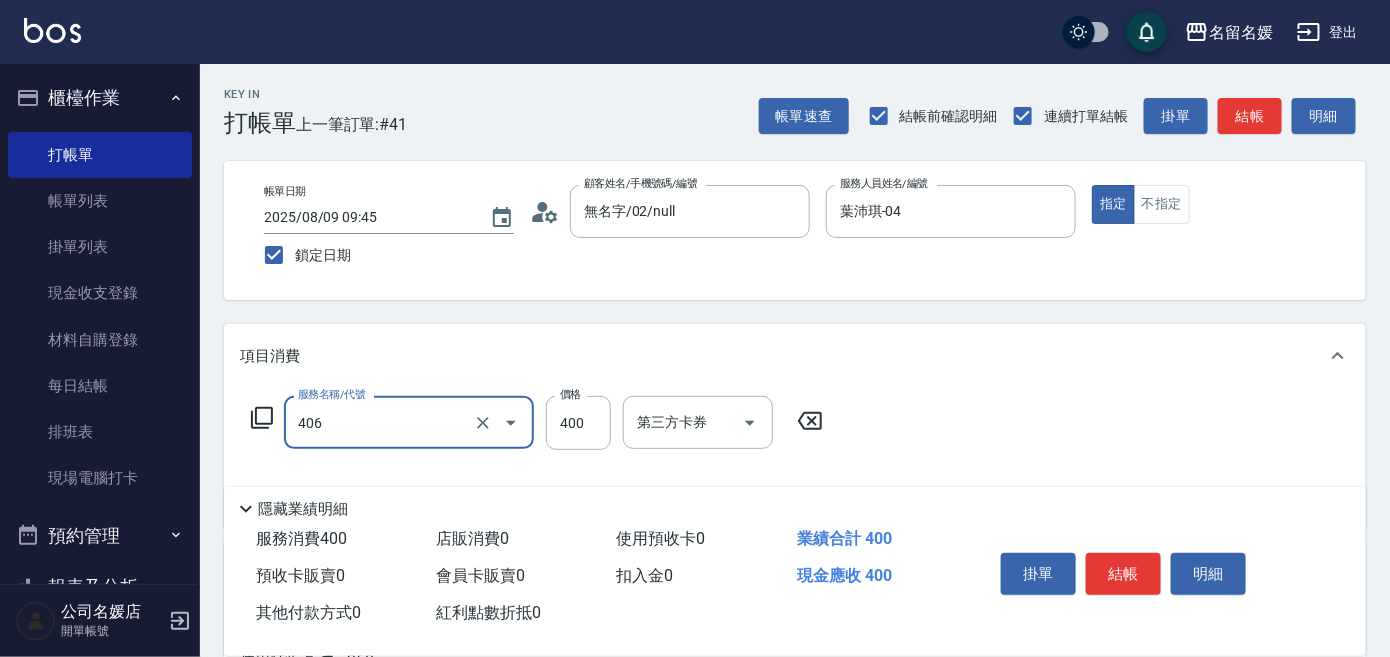 type on "剪髮(400)(406)" 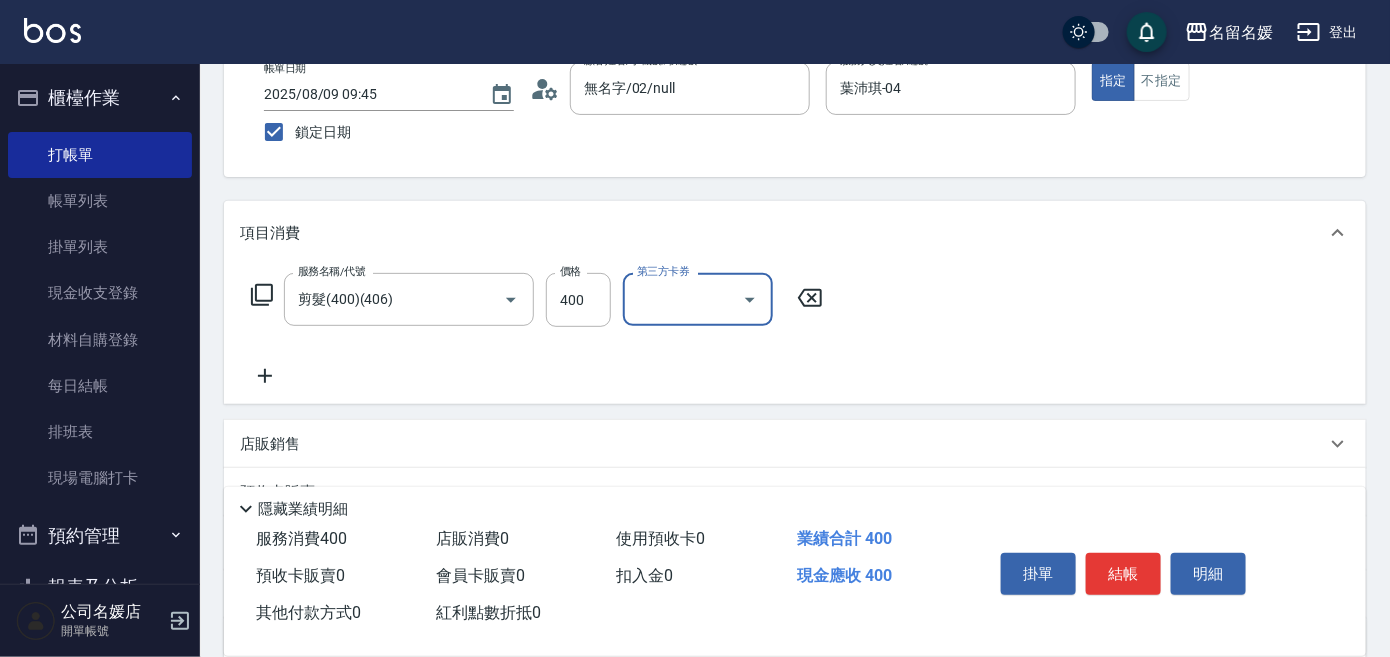 scroll, scrollTop: 181, scrollLeft: 0, axis: vertical 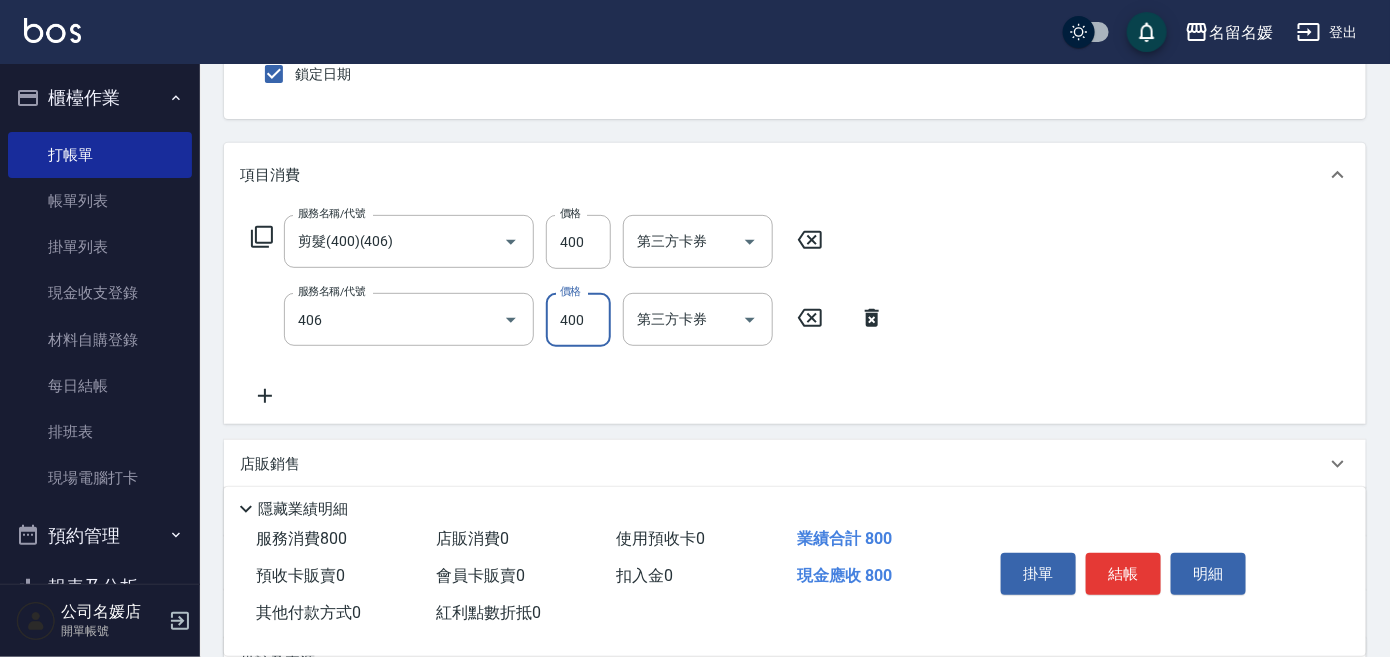 type on "剪髮(400)(406)" 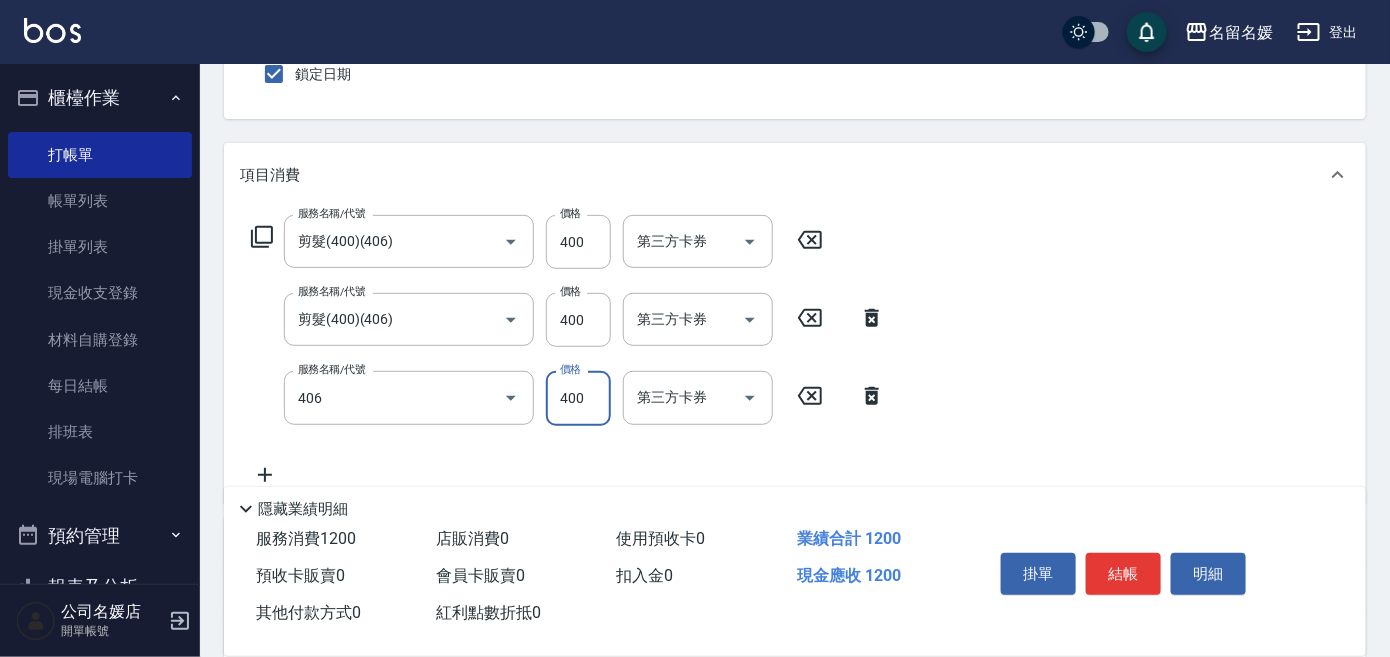type on "剪髮(400)(406)" 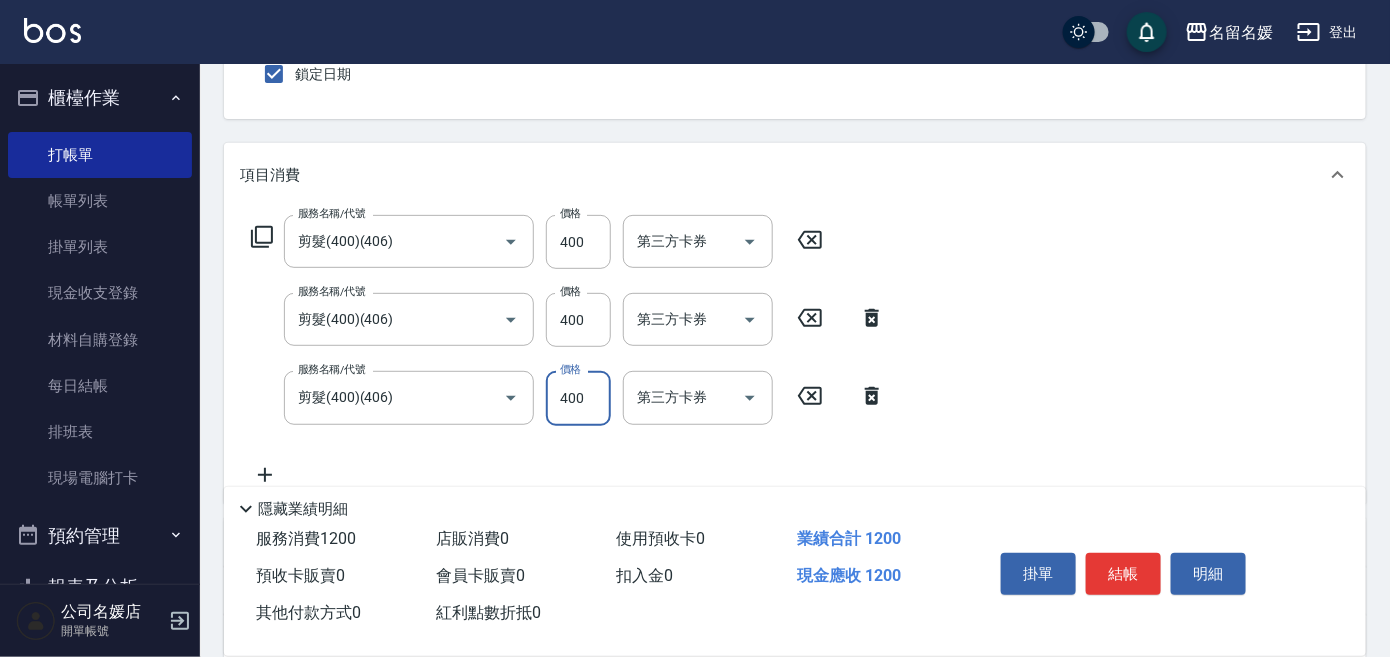 click 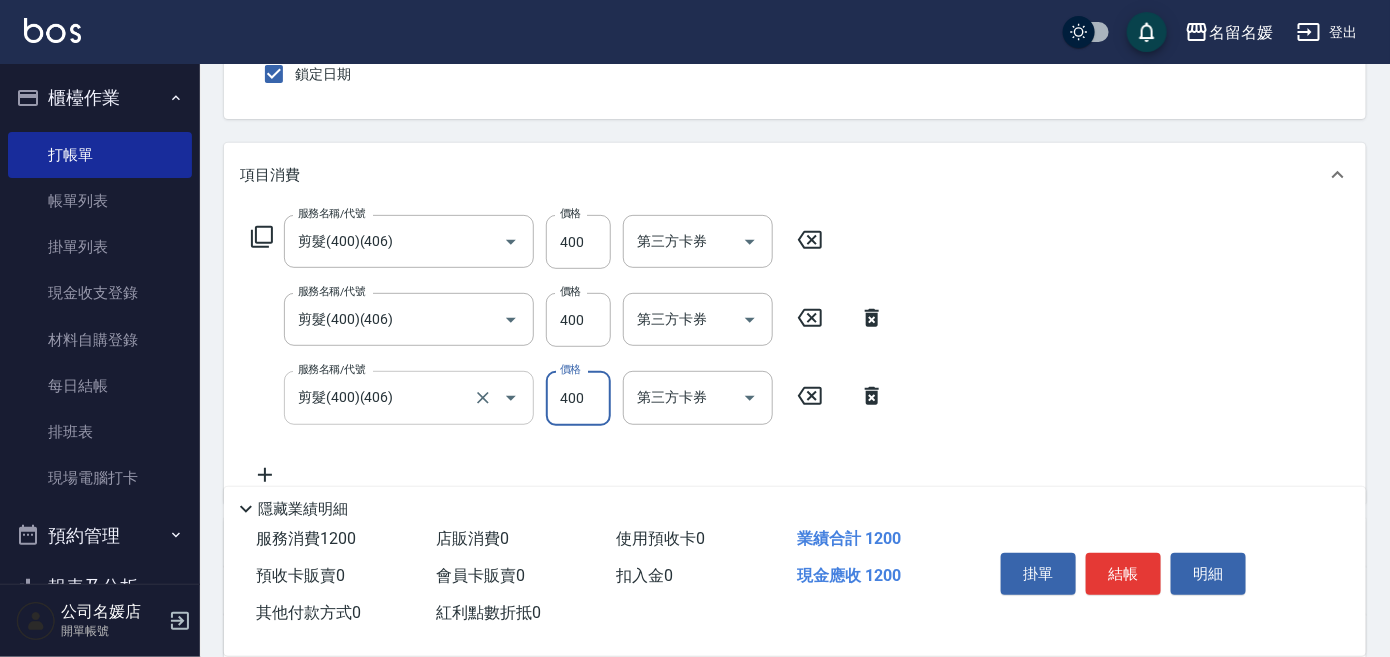 type 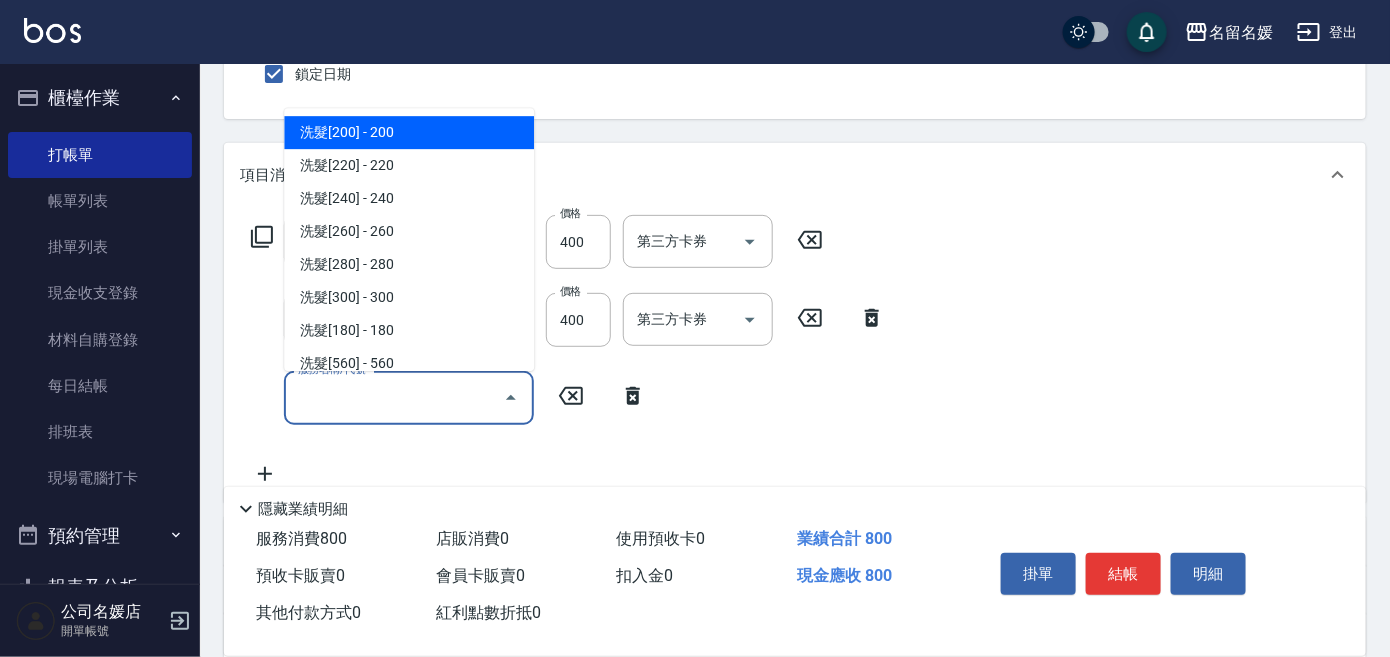 click on "服務名稱/代號" at bounding box center [394, 397] 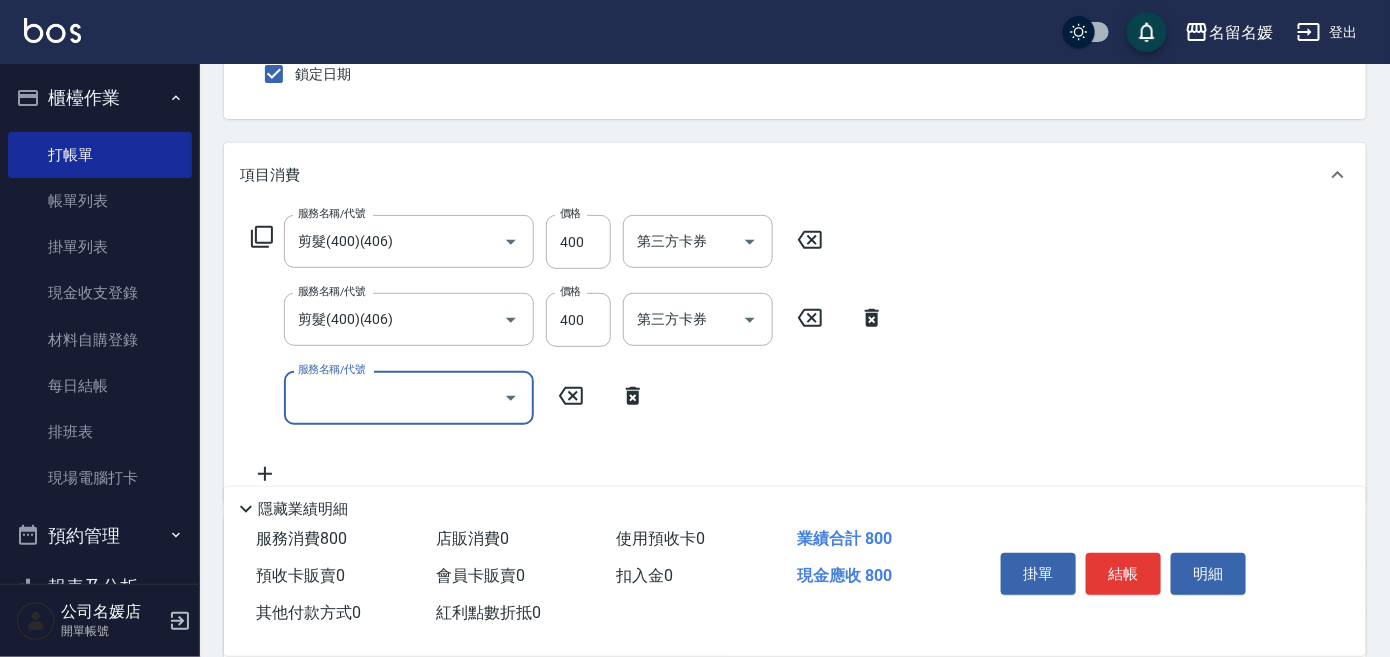 click on "服務名稱/代號" at bounding box center (394, 397) 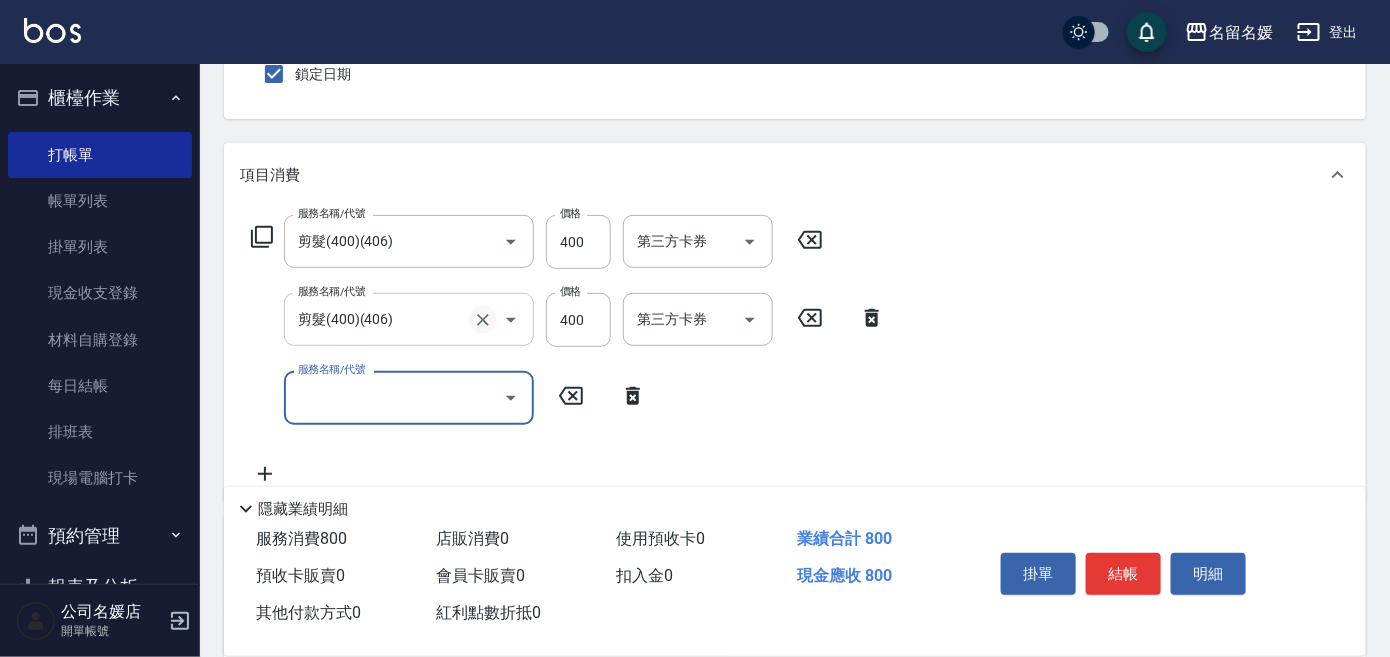 click 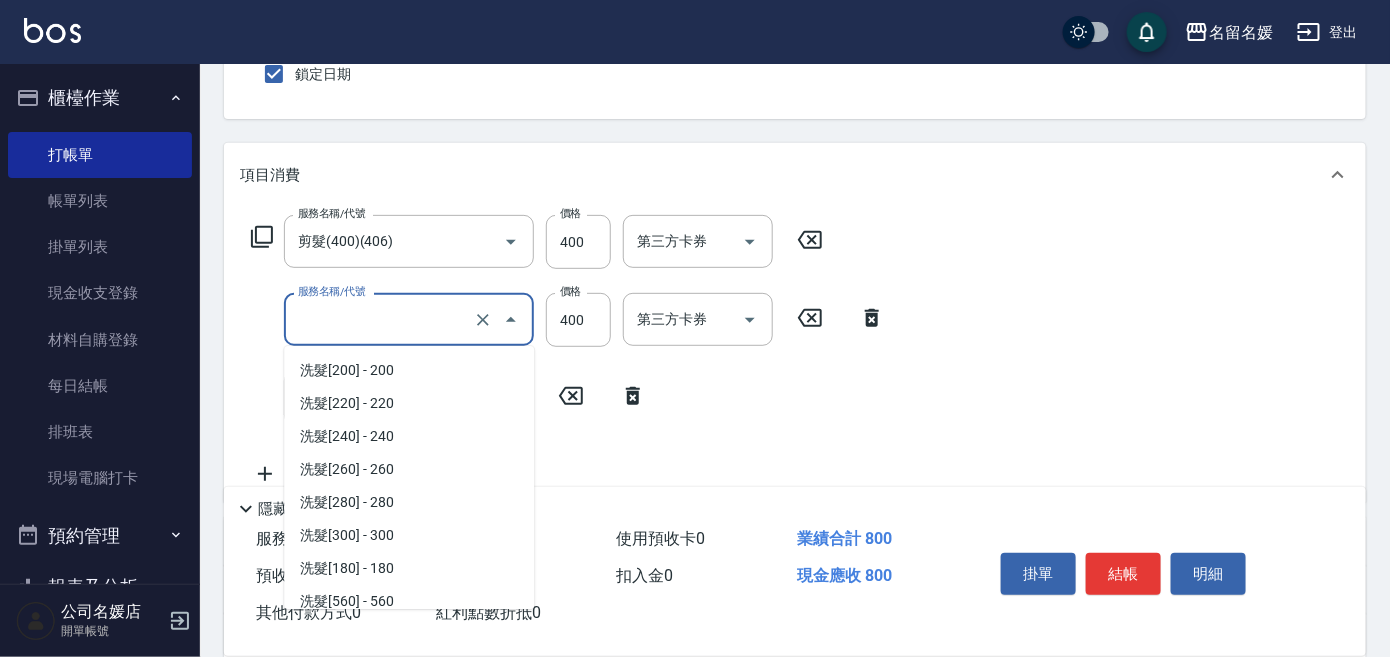 click on "服務名稱/代號" at bounding box center (381, 319) 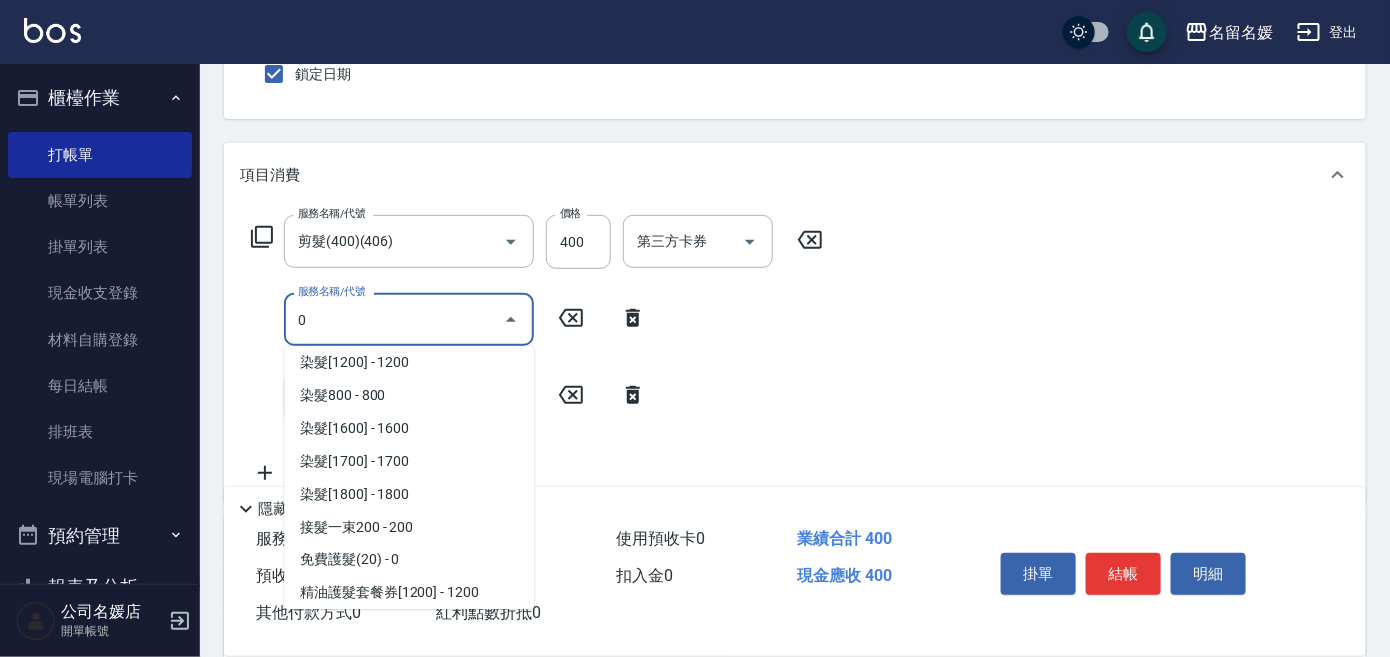 scroll, scrollTop: 0, scrollLeft: 0, axis: both 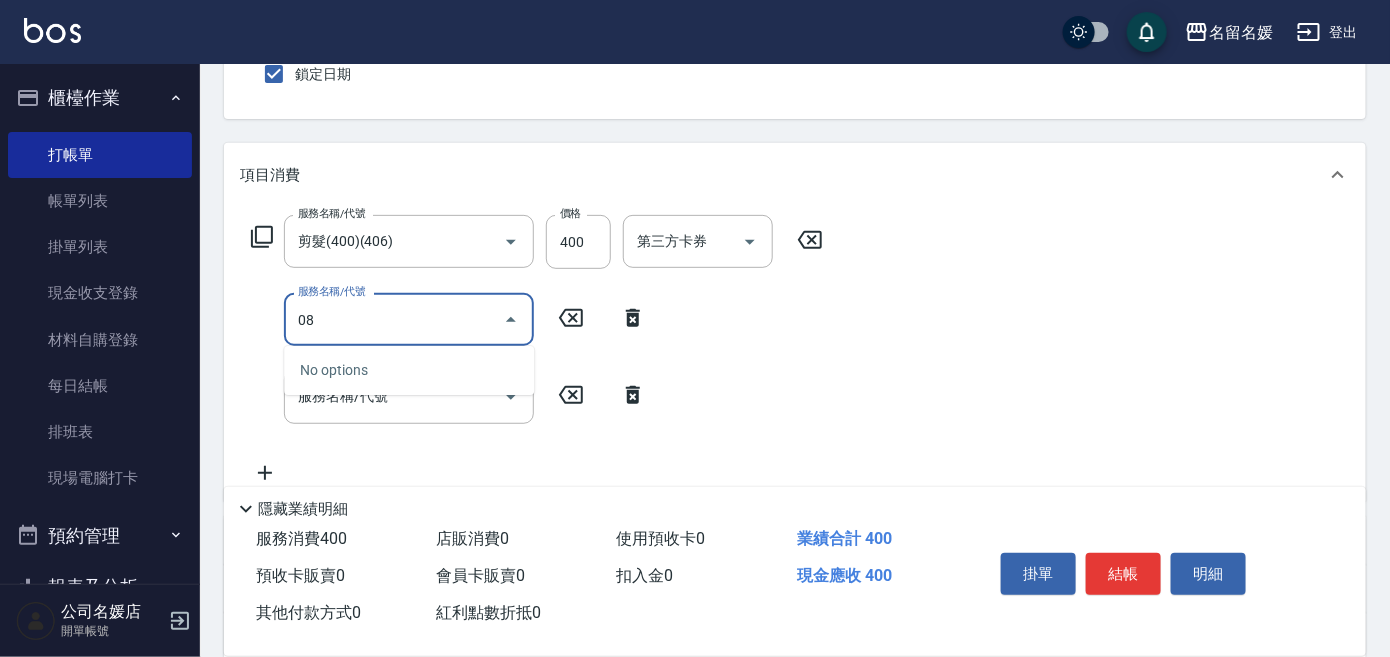 type on "0" 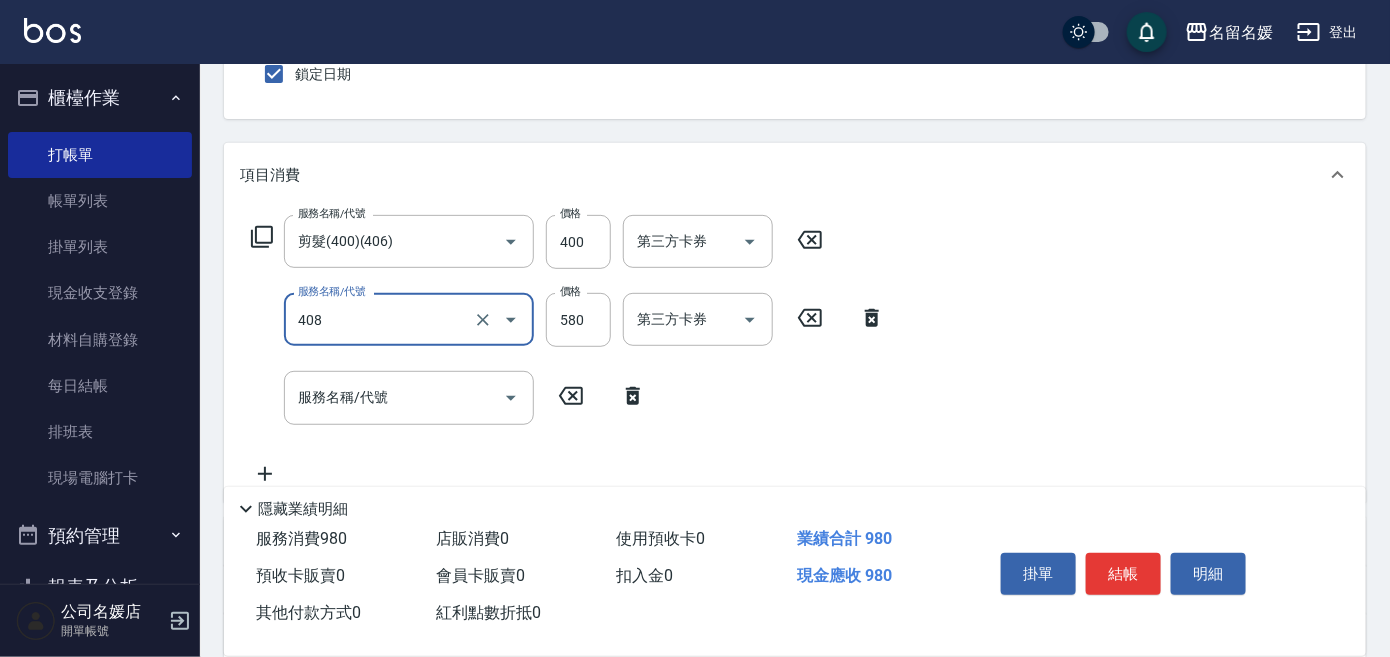 type on "剪髮(580)(408)" 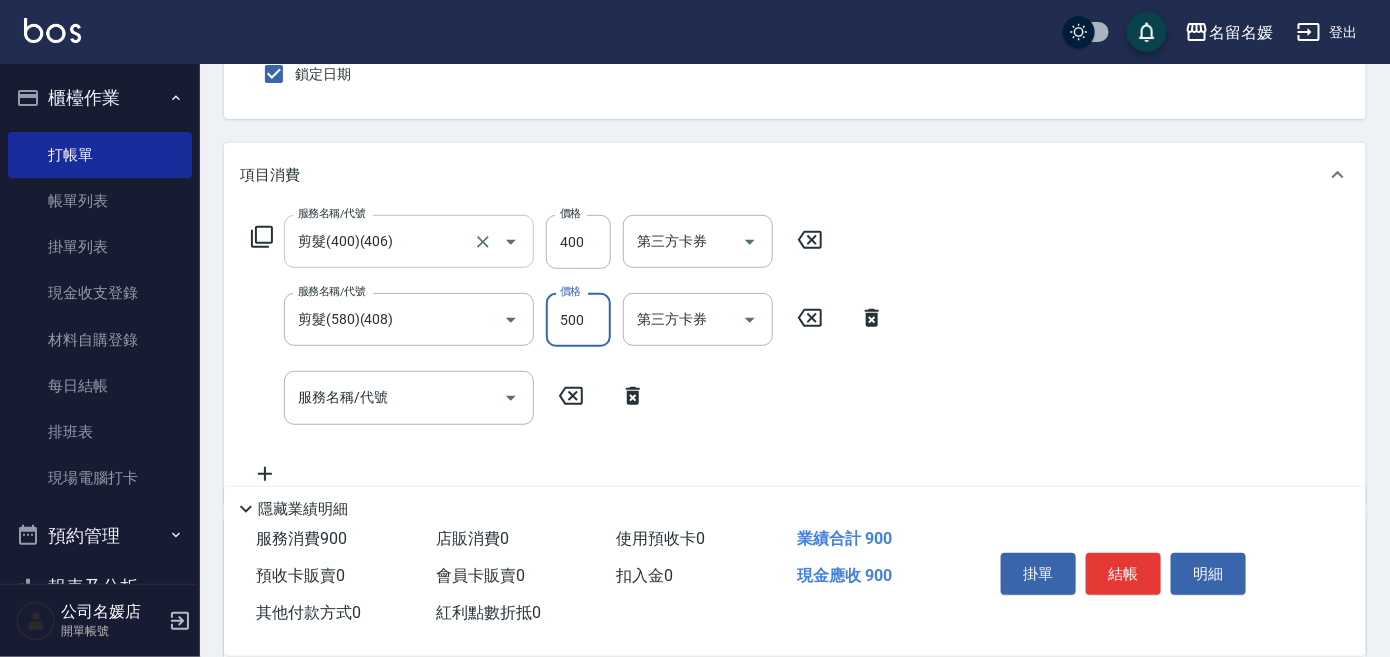 type on "500" 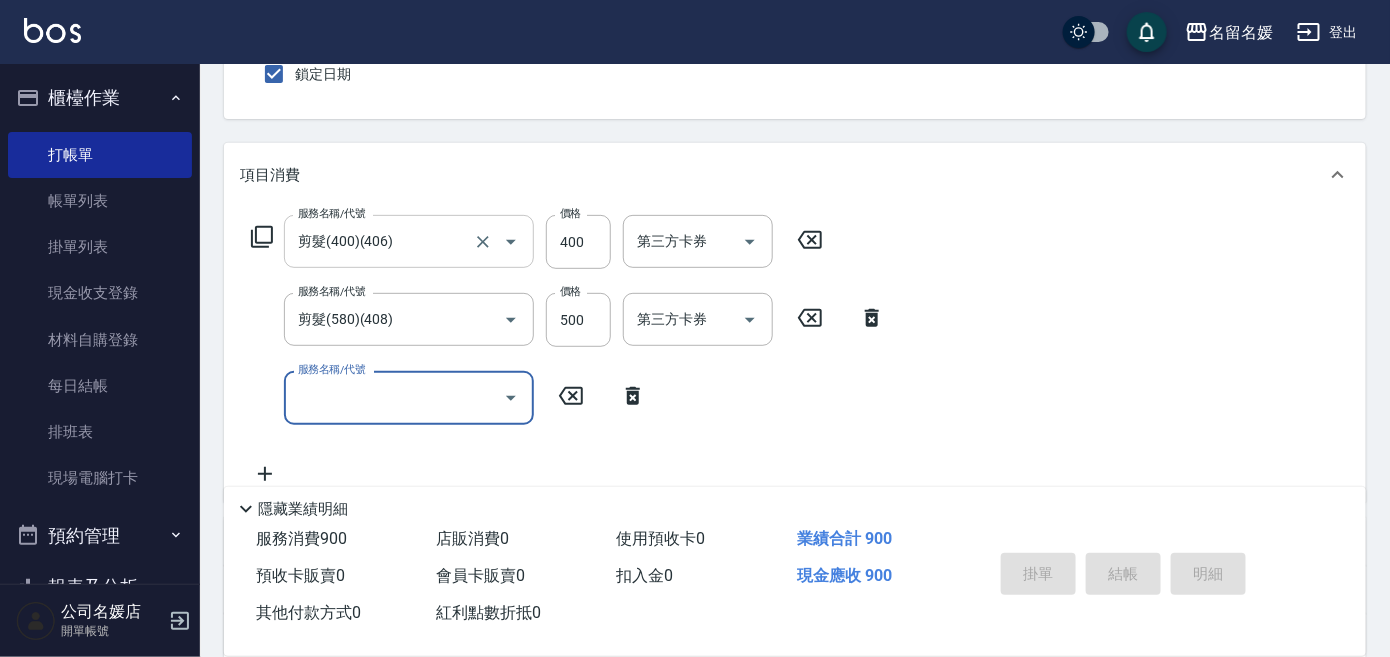 type 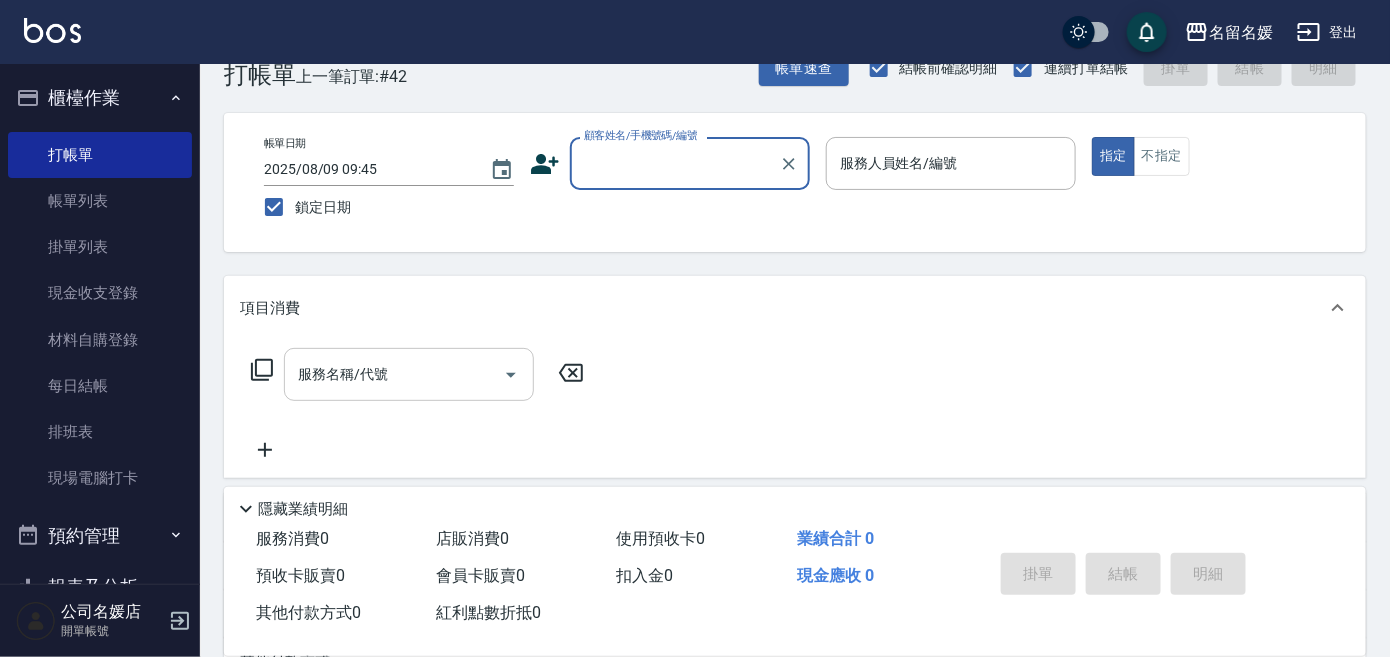 scroll, scrollTop: 0, scrollLeft: 0, axis: both 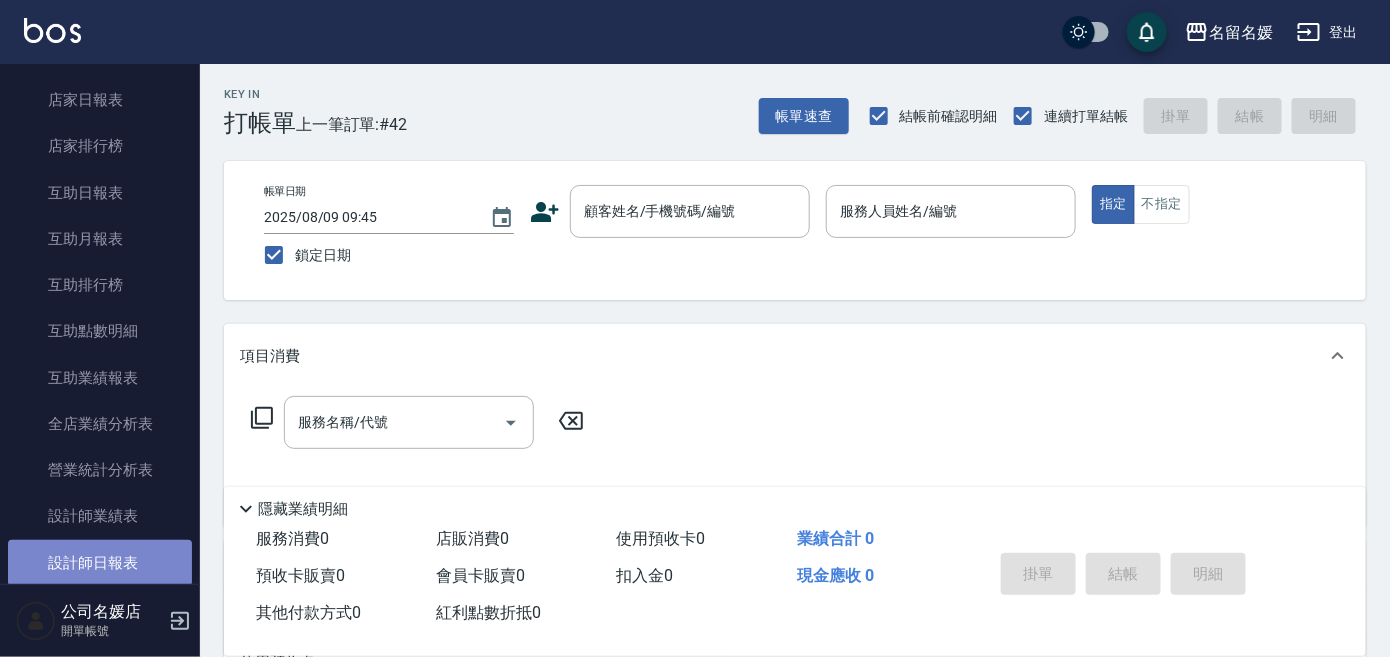 click on "設計師日報表" at bounding box center (100, 563) 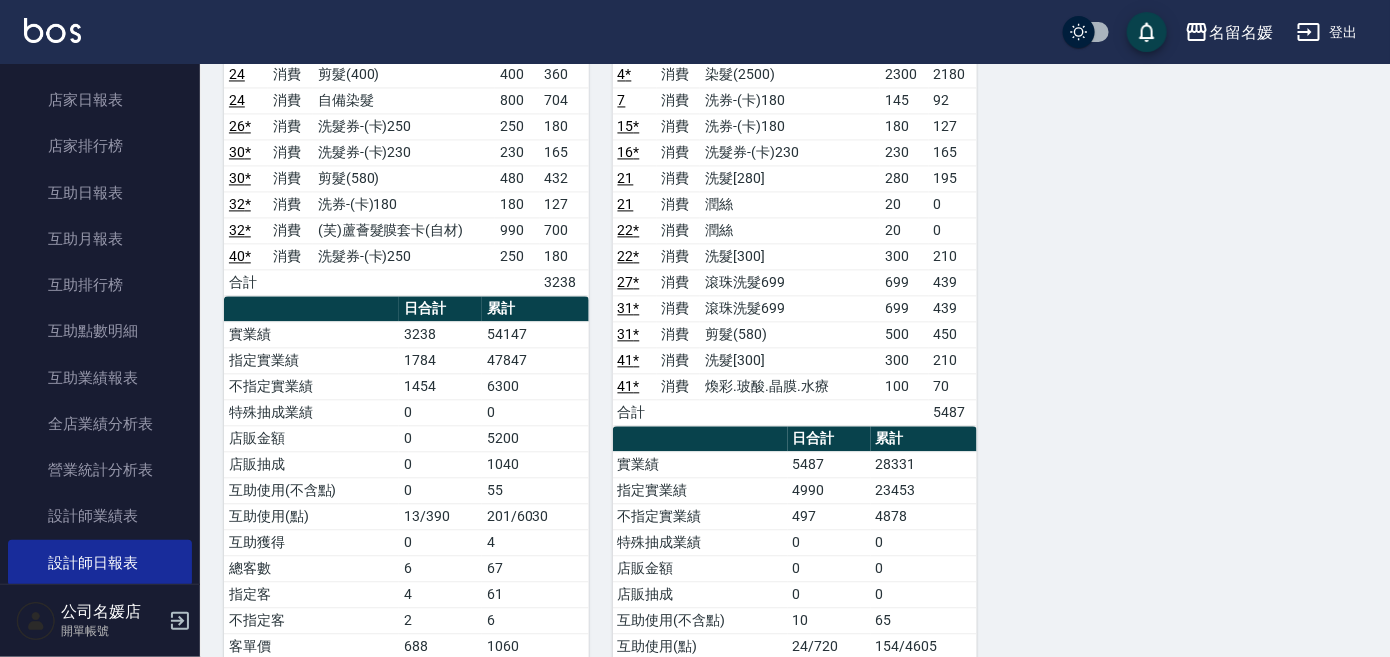 scroll, scrollTop: 1090, scrollLeft: 0, axis: vertical 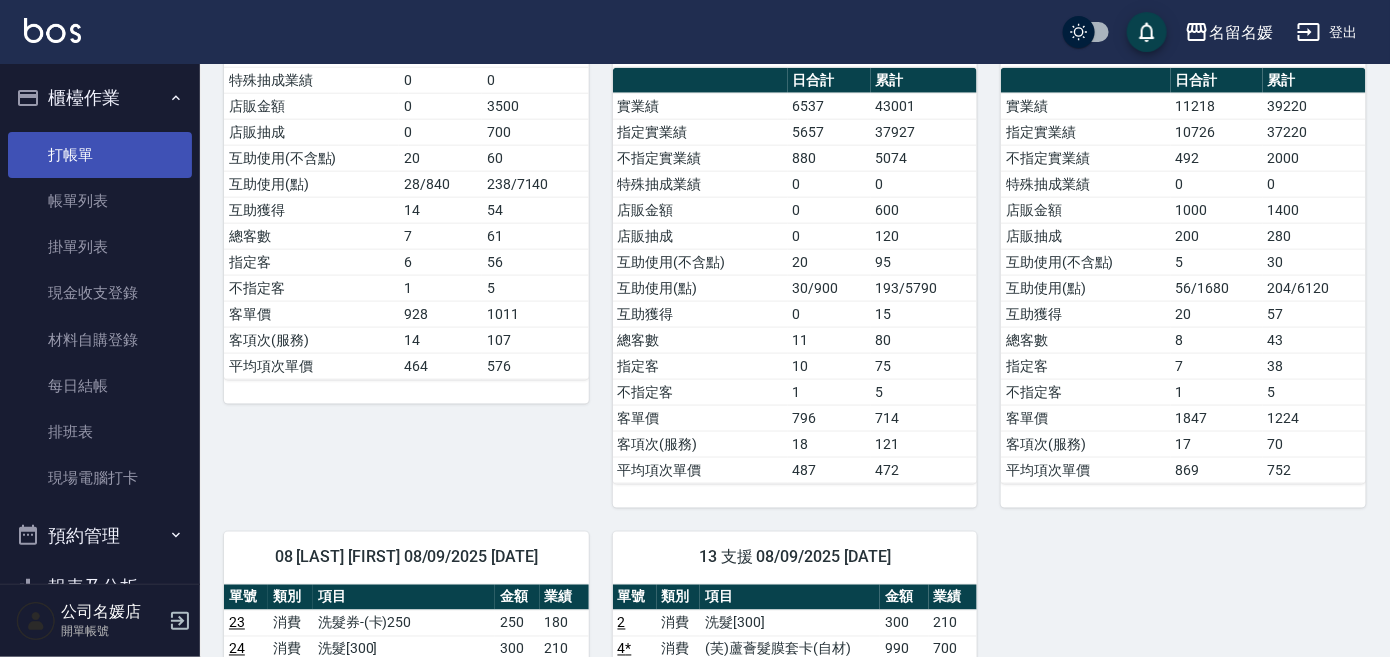 click on "打帳單" at bounding box center [100, 155] 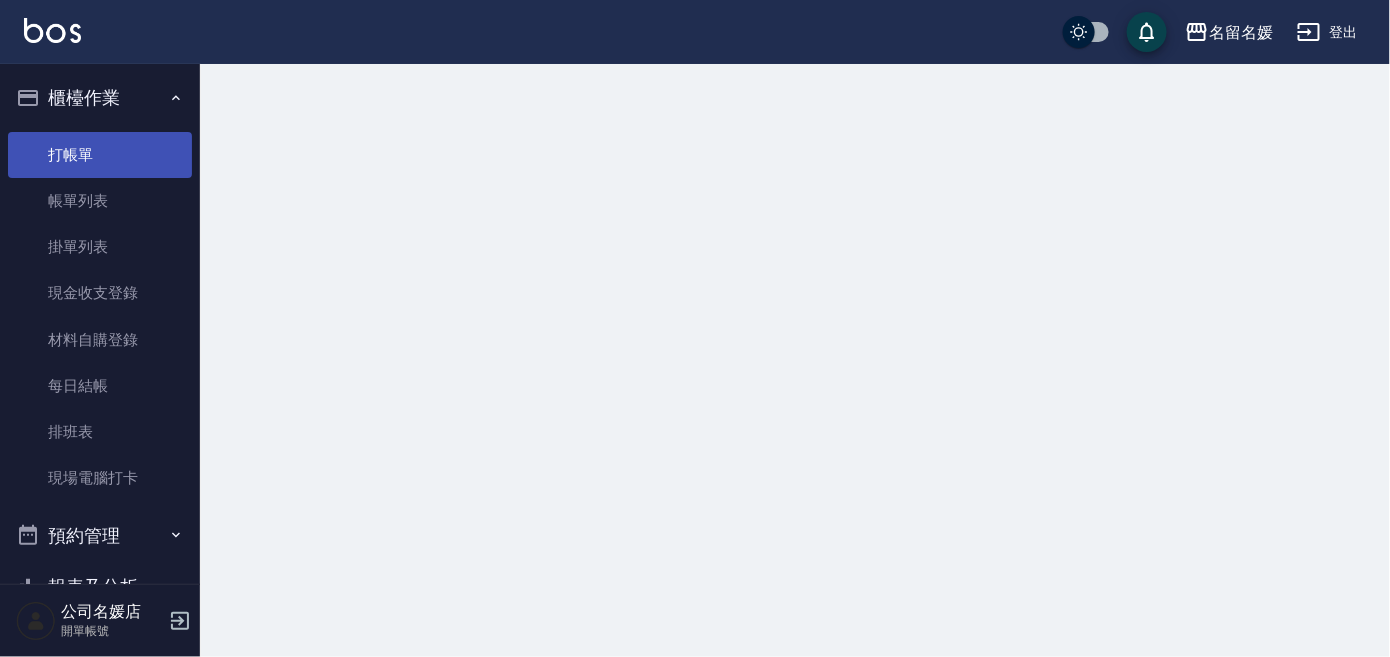 scroll, scrollTop: 0, scrollLeft: 0, axis: both 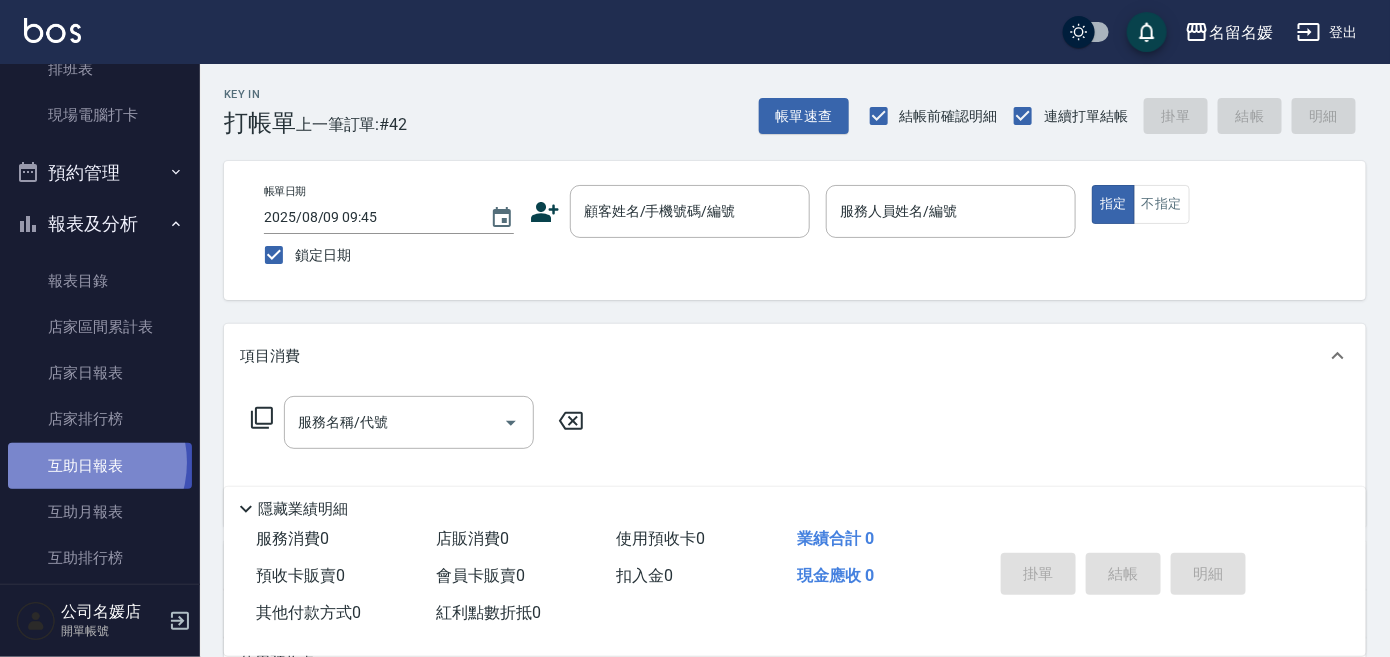click on "互助日報表" at bounding box center [100, 466] 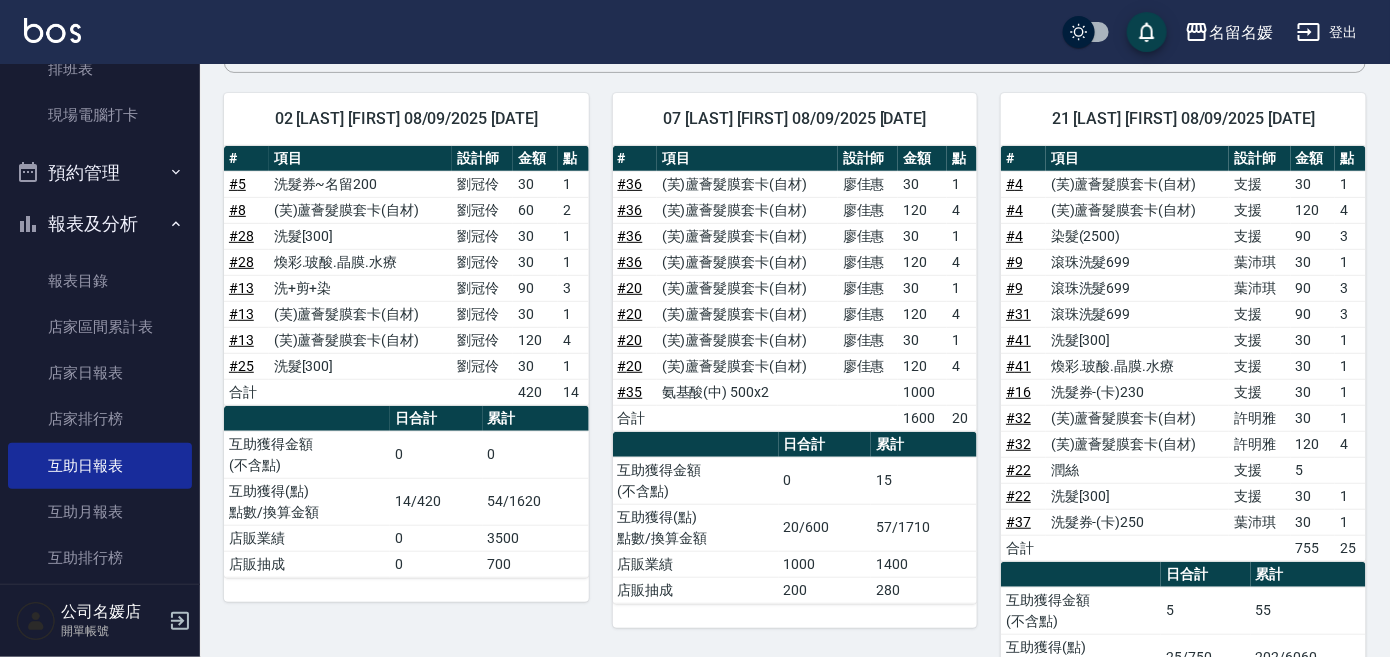 scroll, scrollTop: 181, scrollLeft: 0, axis: vertical 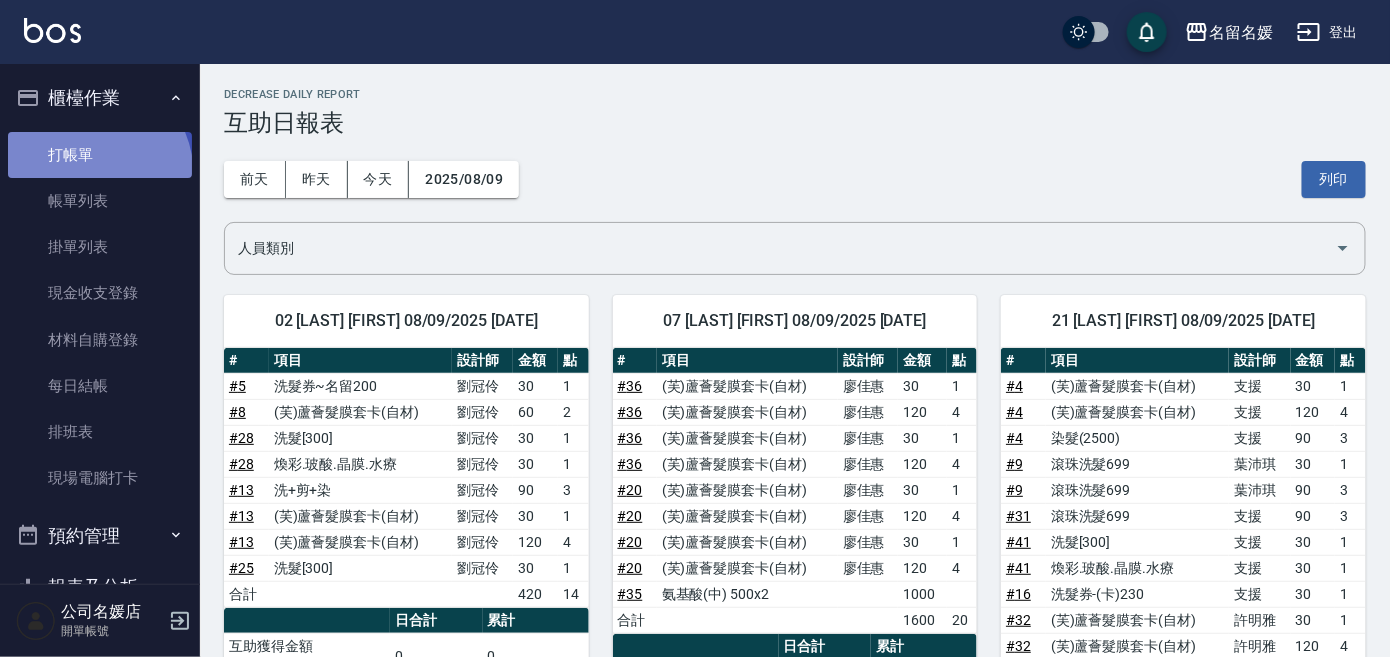 click on "打帳單" at bounding box center (100, 155) 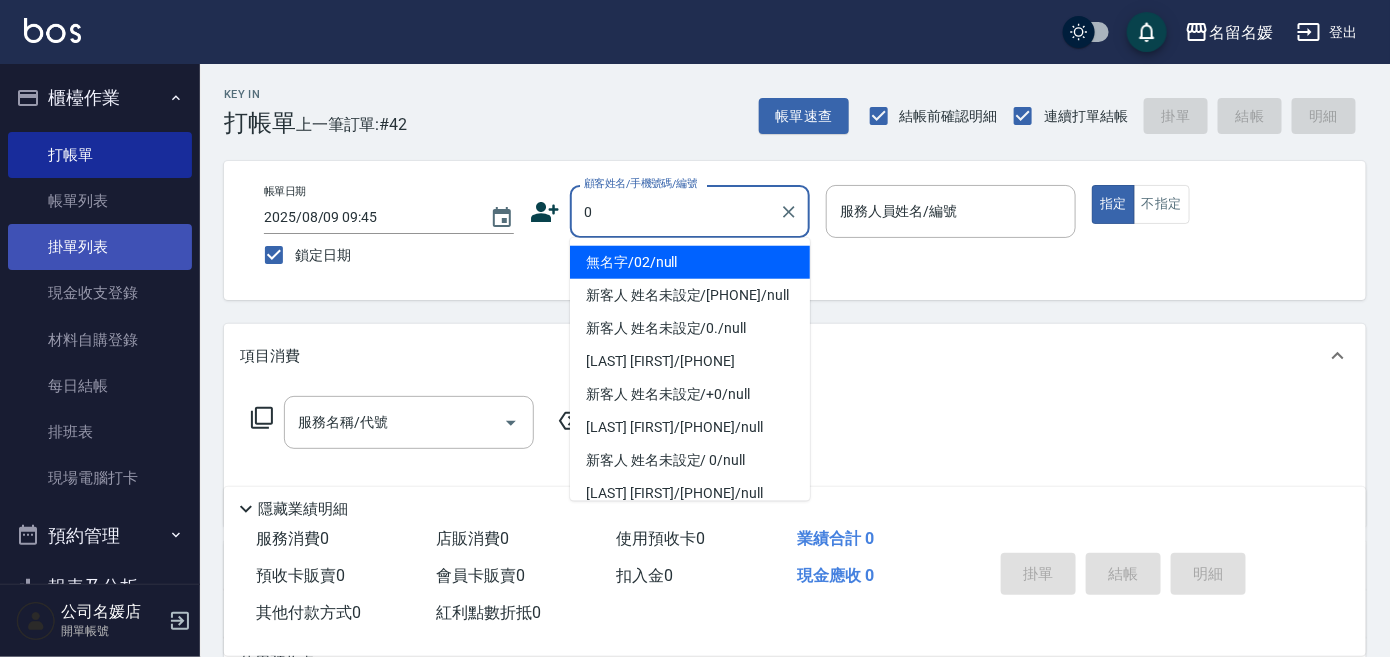 type on "0" 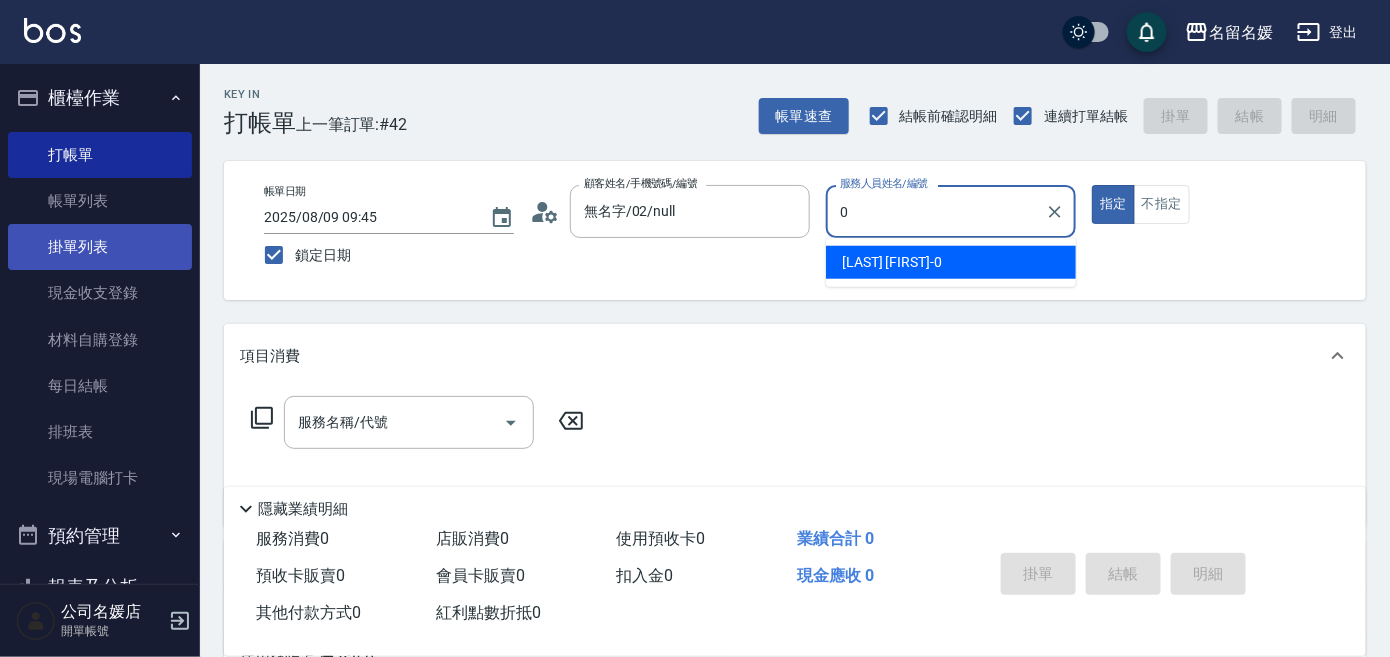 type on "新客人 姓名未設定/[PHONE]/null" 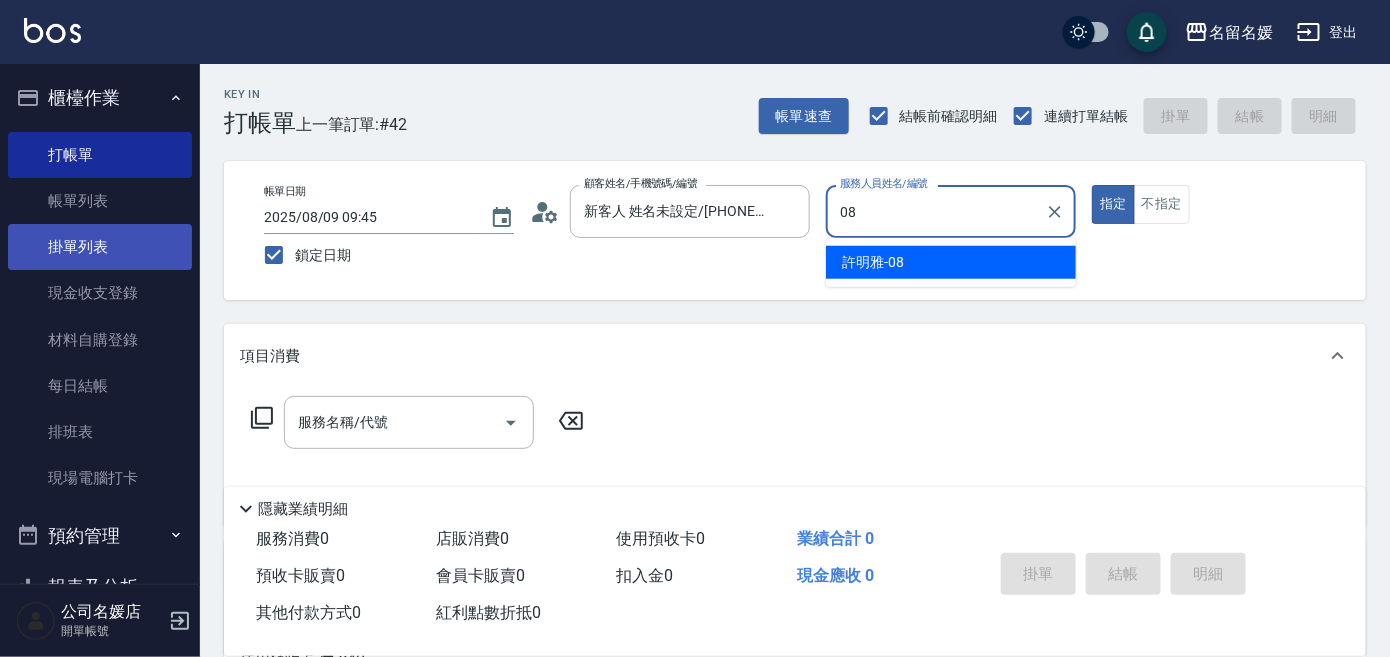 type on "08" 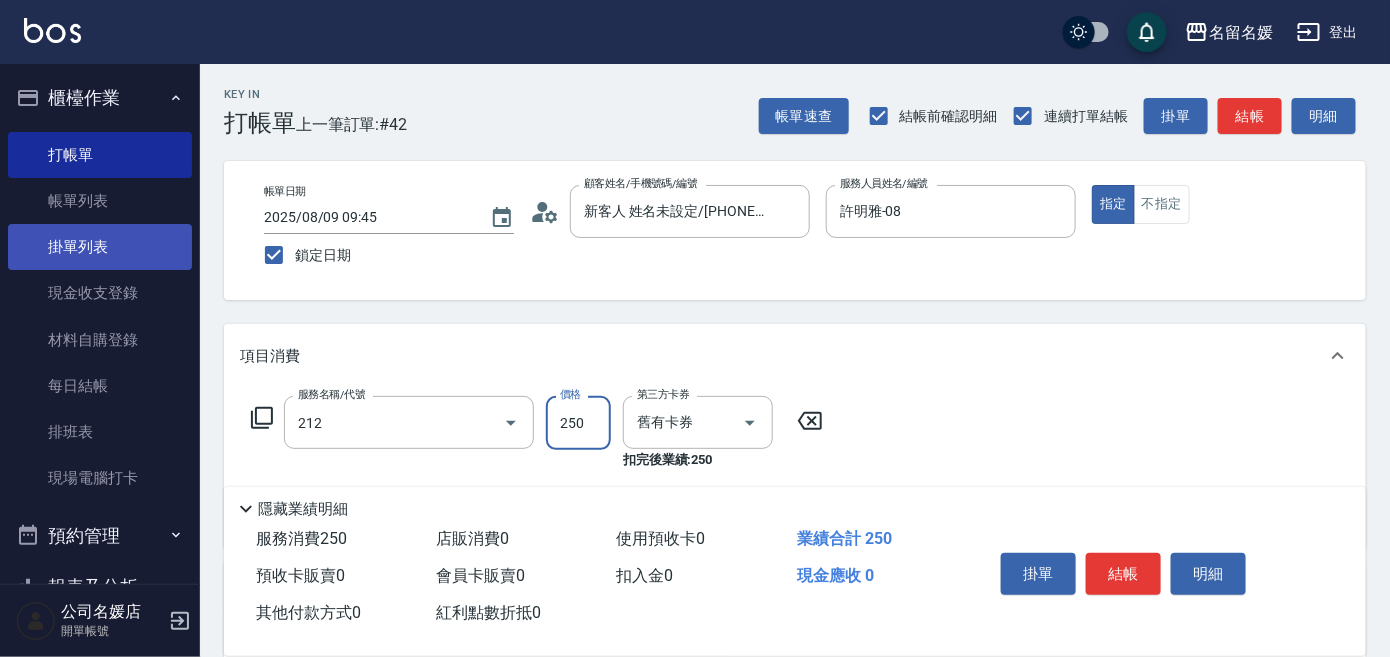 type on "洗髮券-(卡)250(212)" 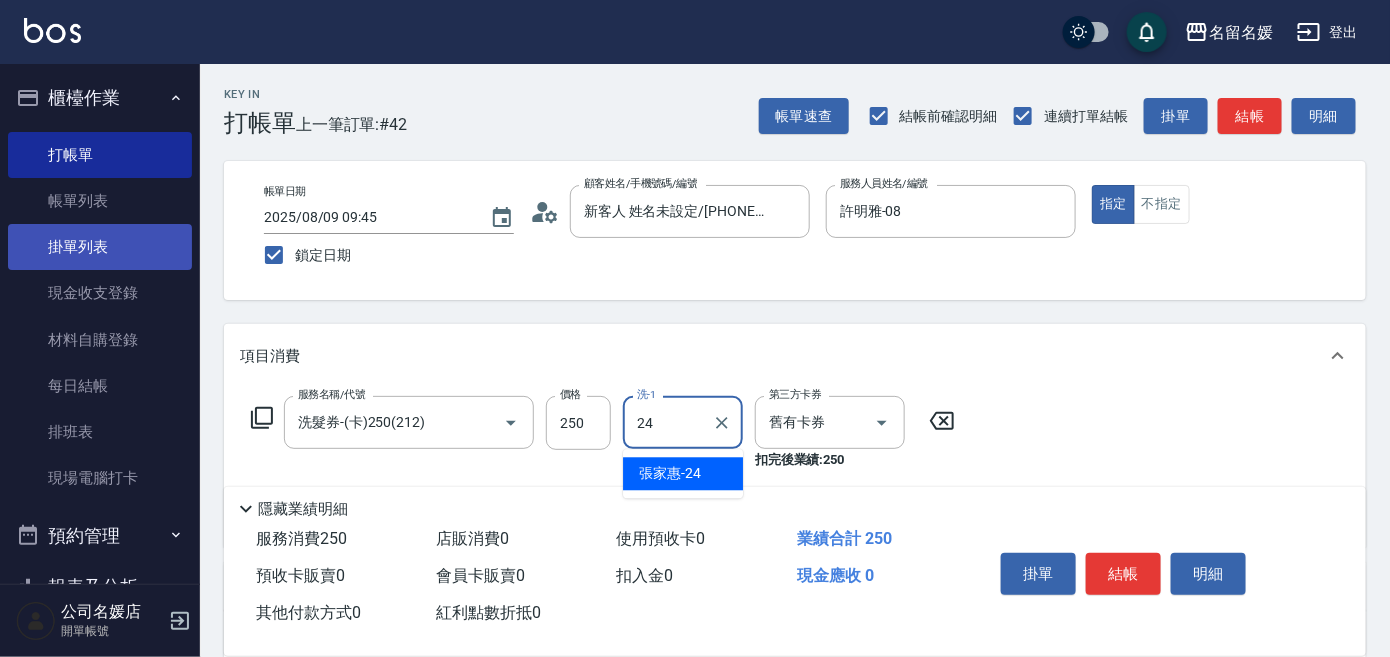 type on "張家惠-24" 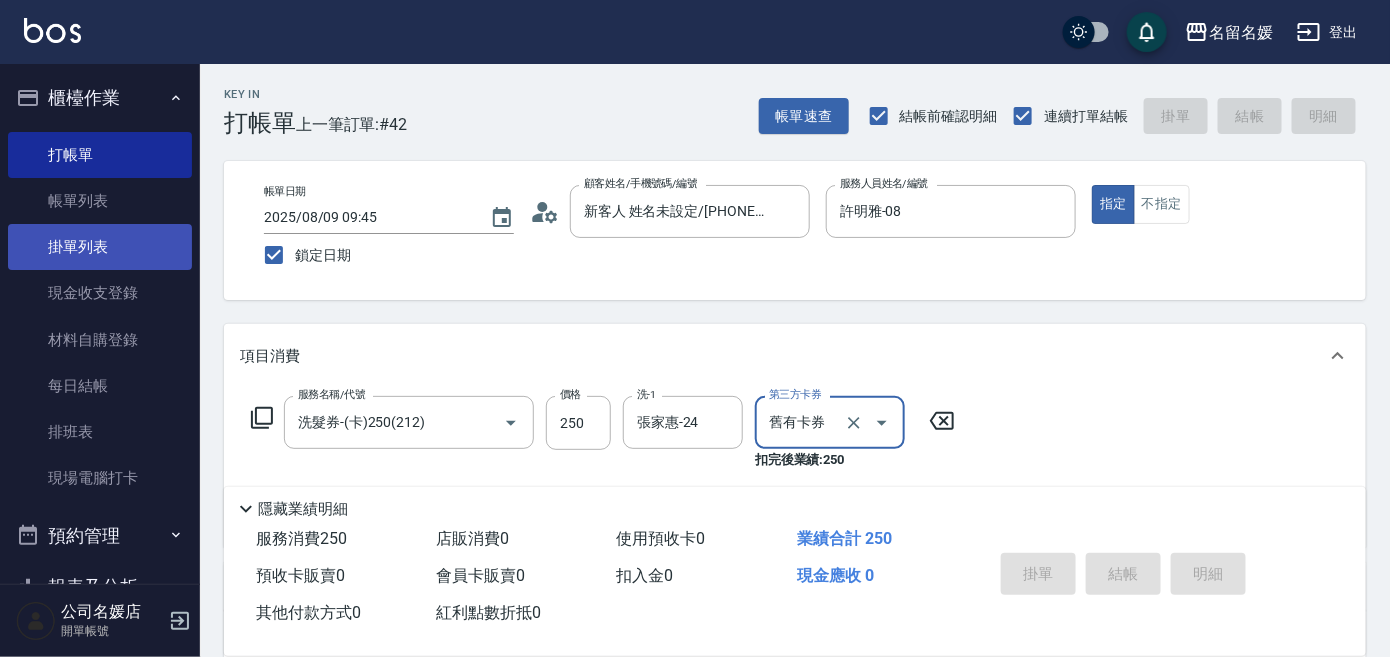 type 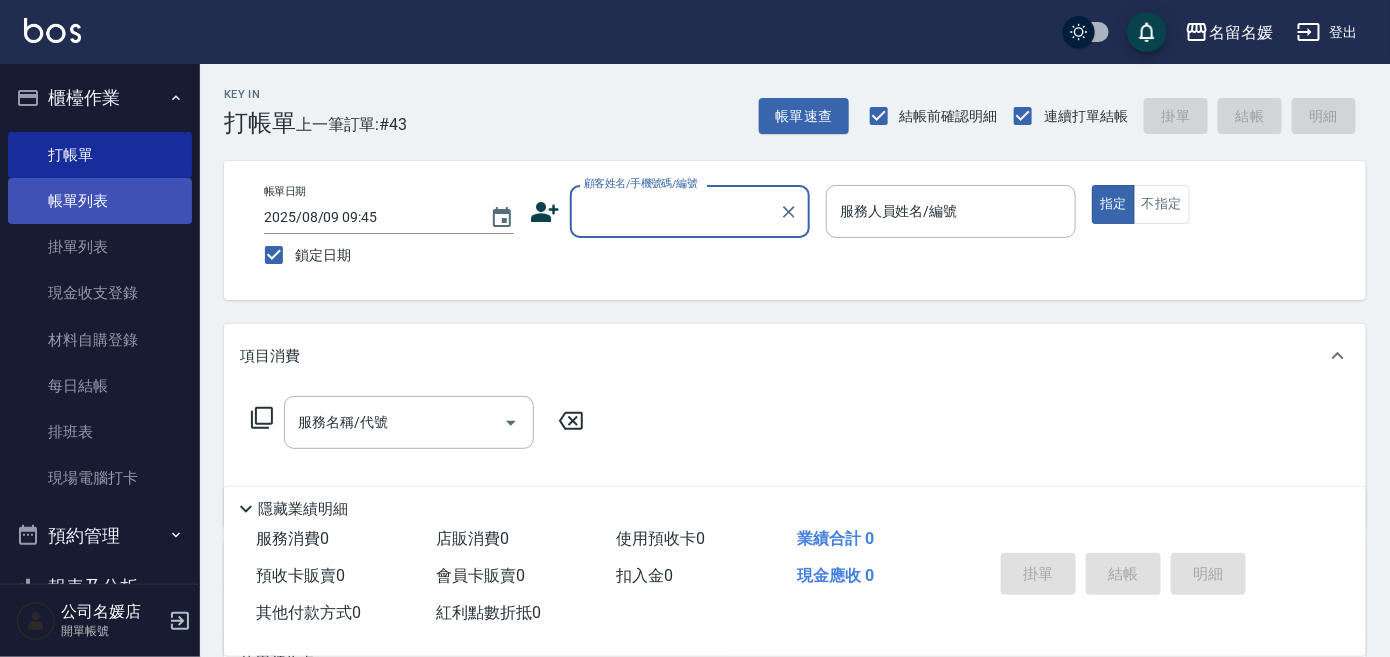 click on "帳單列表" at bounding box center [100, 201] 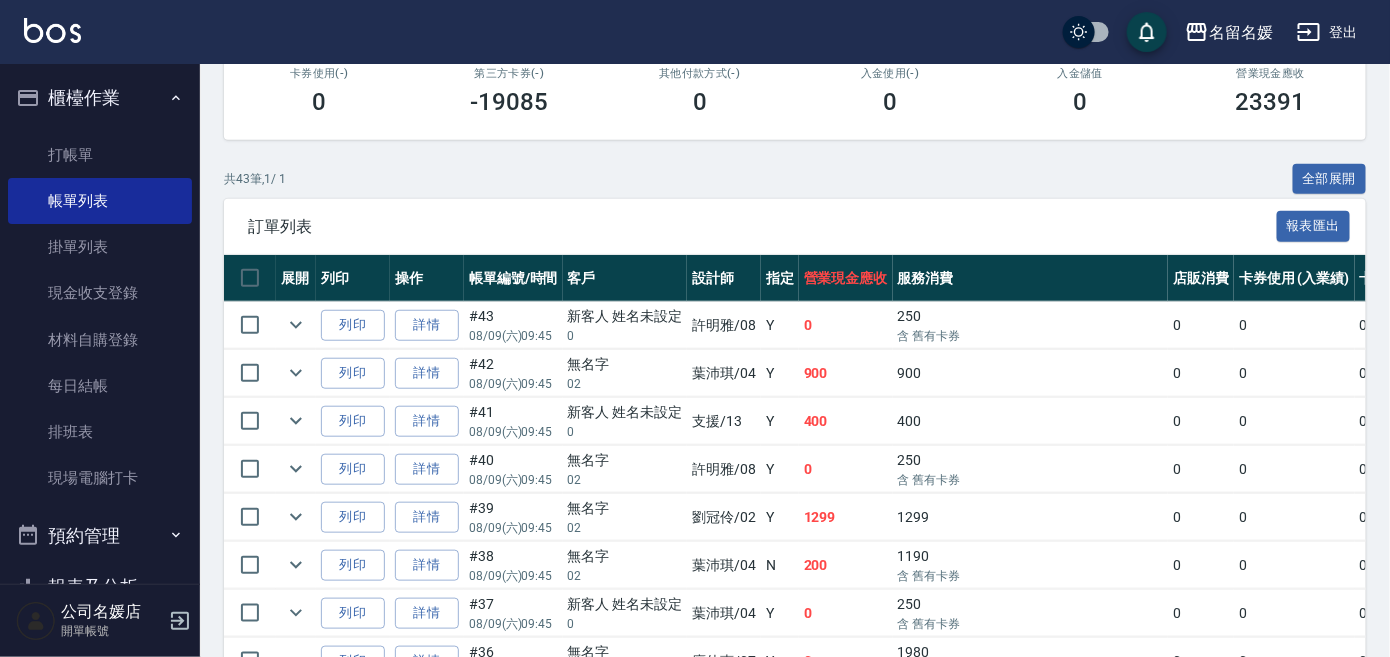 scroll, scrollTop: 454, scrollLeft: 0, axis: vertical 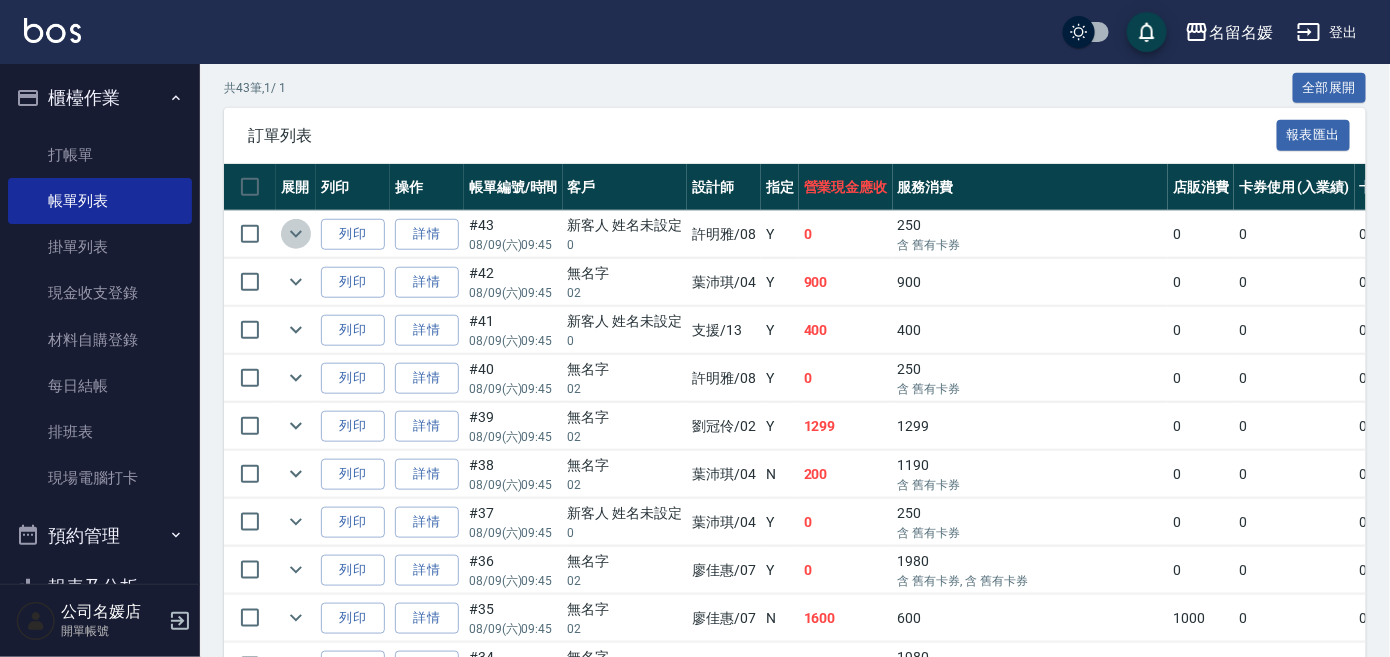 click 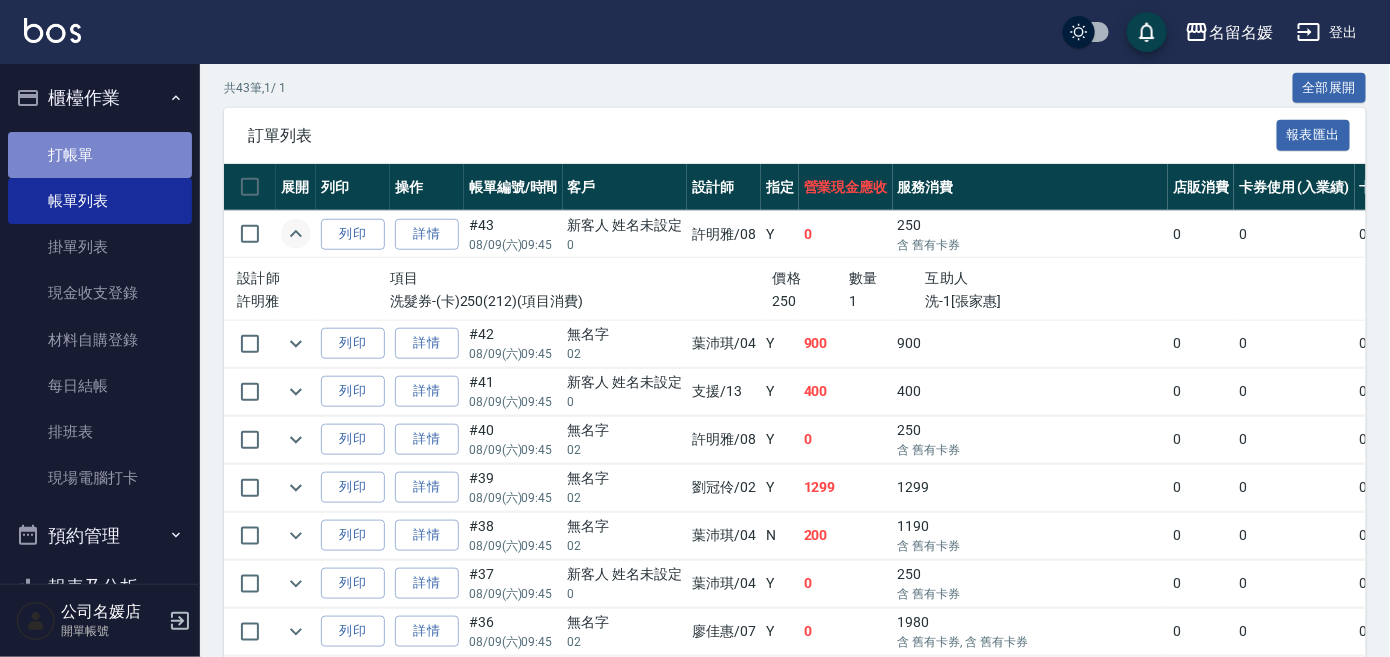 click on "打帳單" at bounding box center [100, 155] 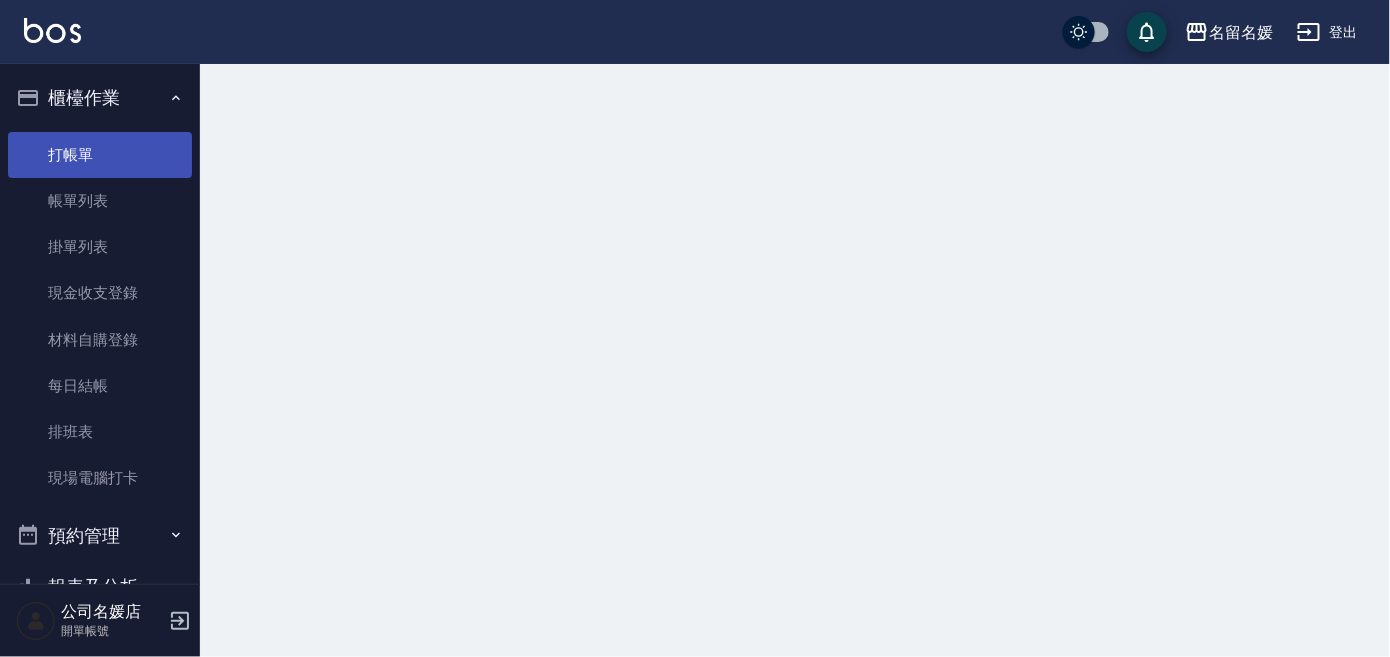 scroll, scrollTop: 0, scrollLeft: 0, axis: both 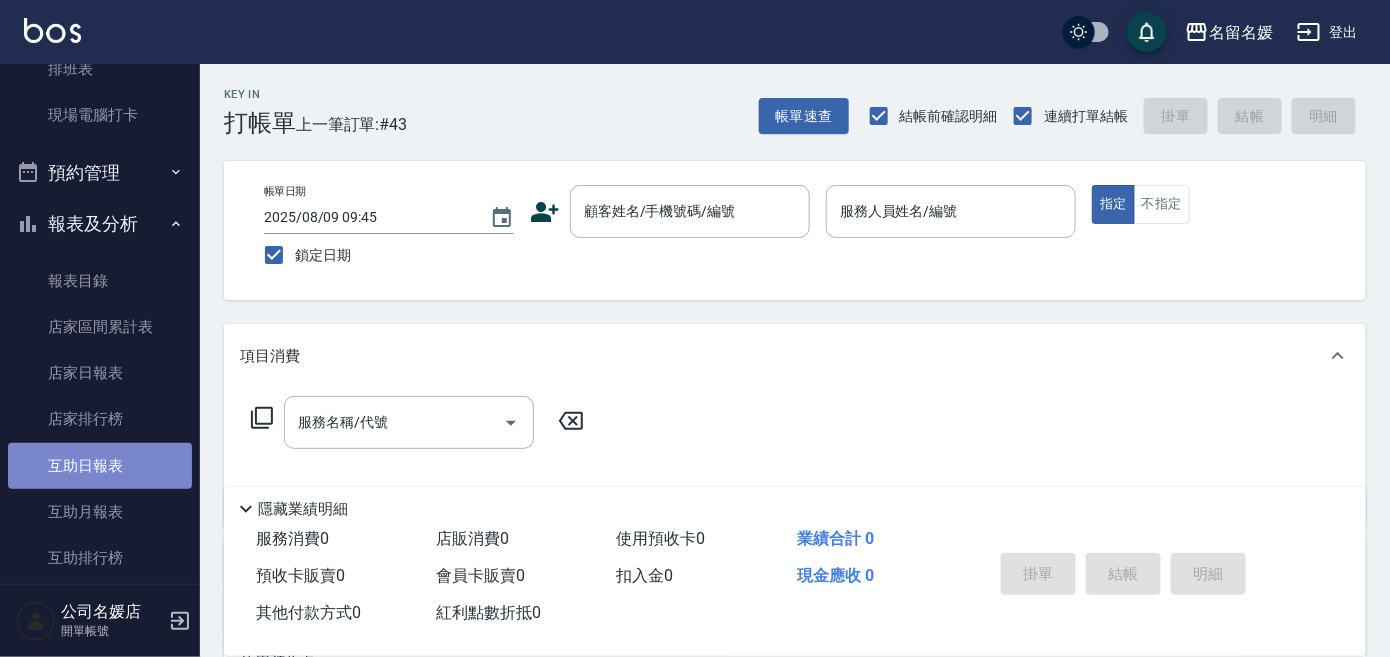 click on "互助日報表" at bounding box center (100, 466) 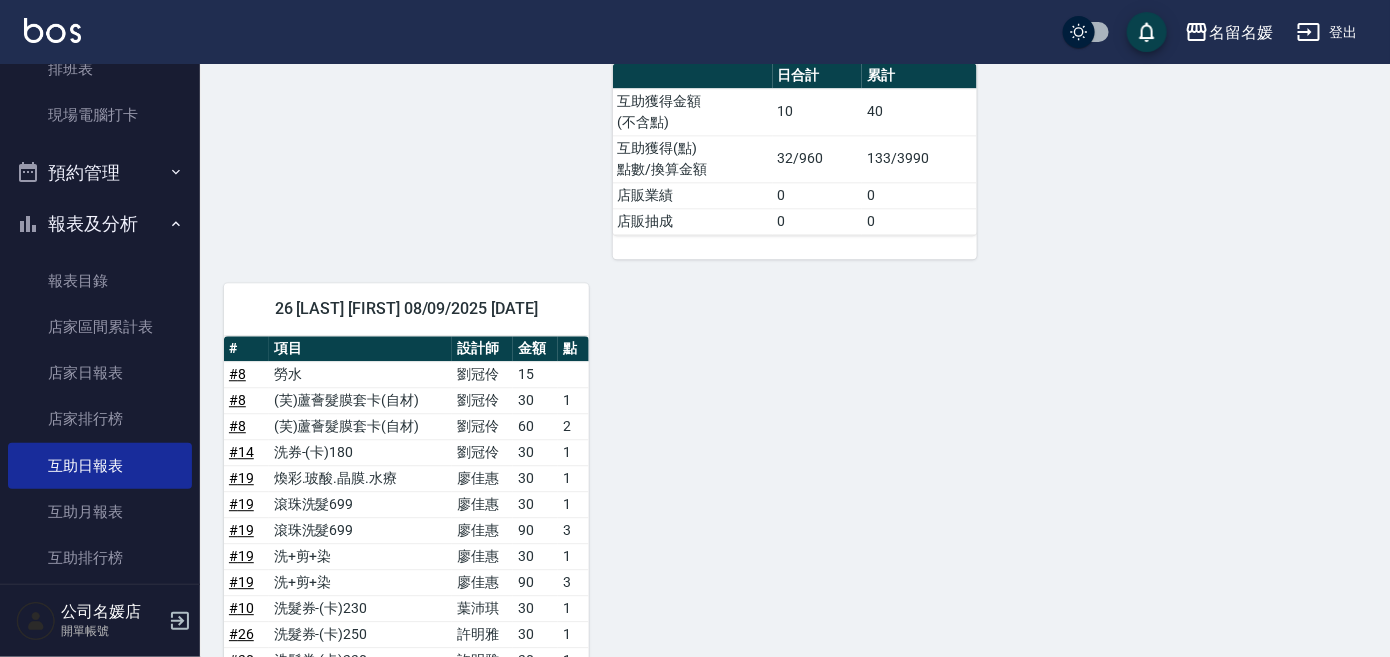 scroll, scrollTop: 1272, scrollLeft: 0, axis: vertical 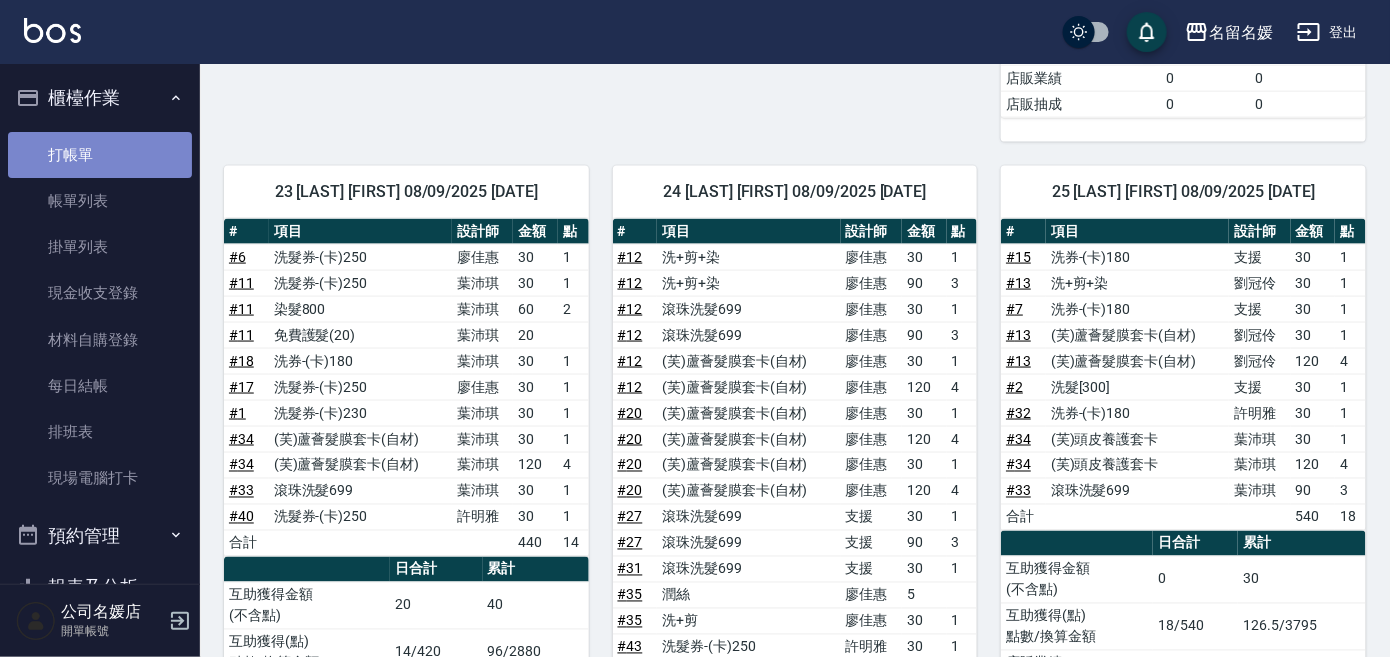 click on "打帳單" at bounding box center (100, 155) 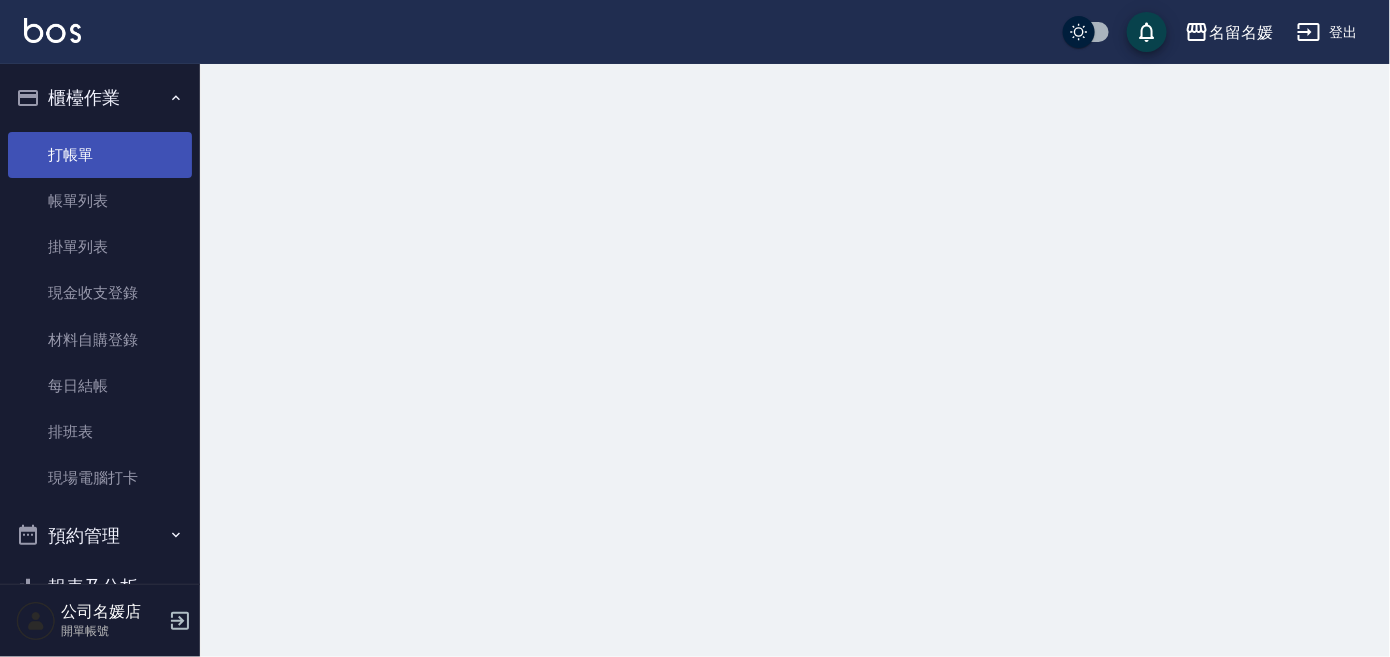scroll, scrollTop: 0, scrollLeft: 0, axis: both 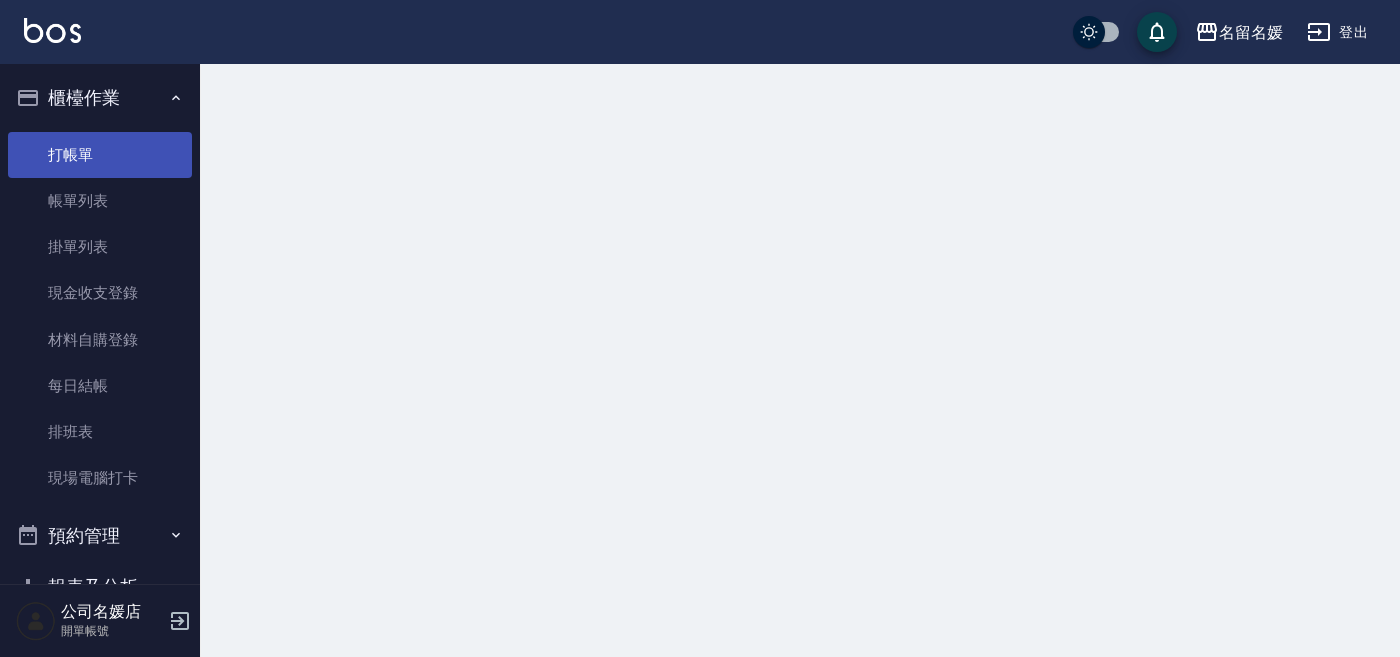 click on "打帳單" at bounding box center (100, 155) 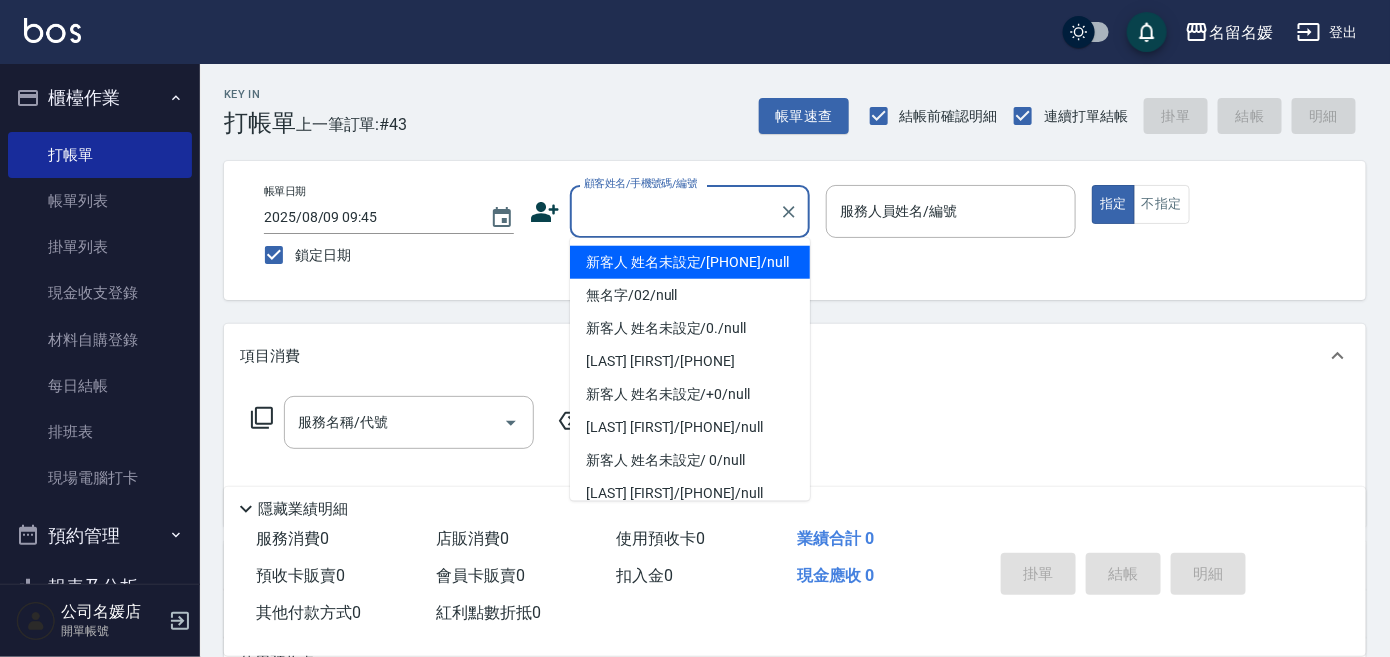 click on "顧客姓名/手機號碼/編號" at bounding box center [675, 211] 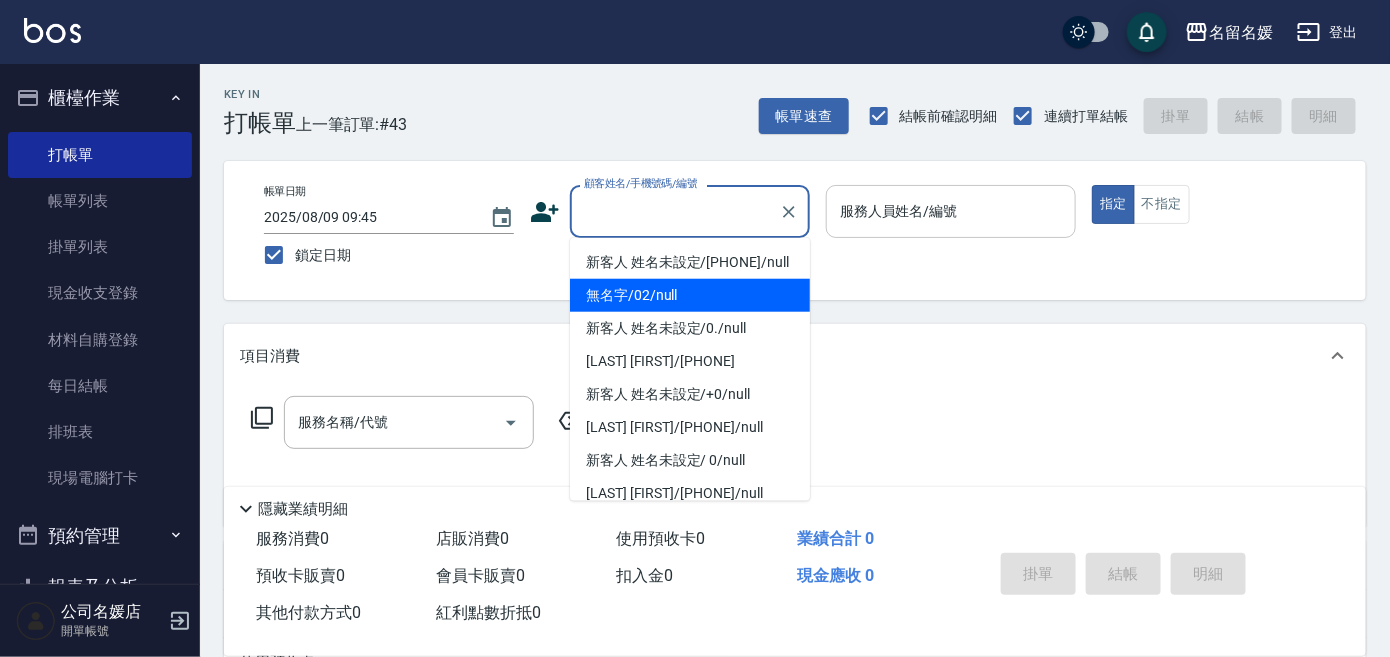 drag, startPoint x: 670, startPoint y: 294, endPoint x: 886, endPoint y: 184, distance: 242.39636 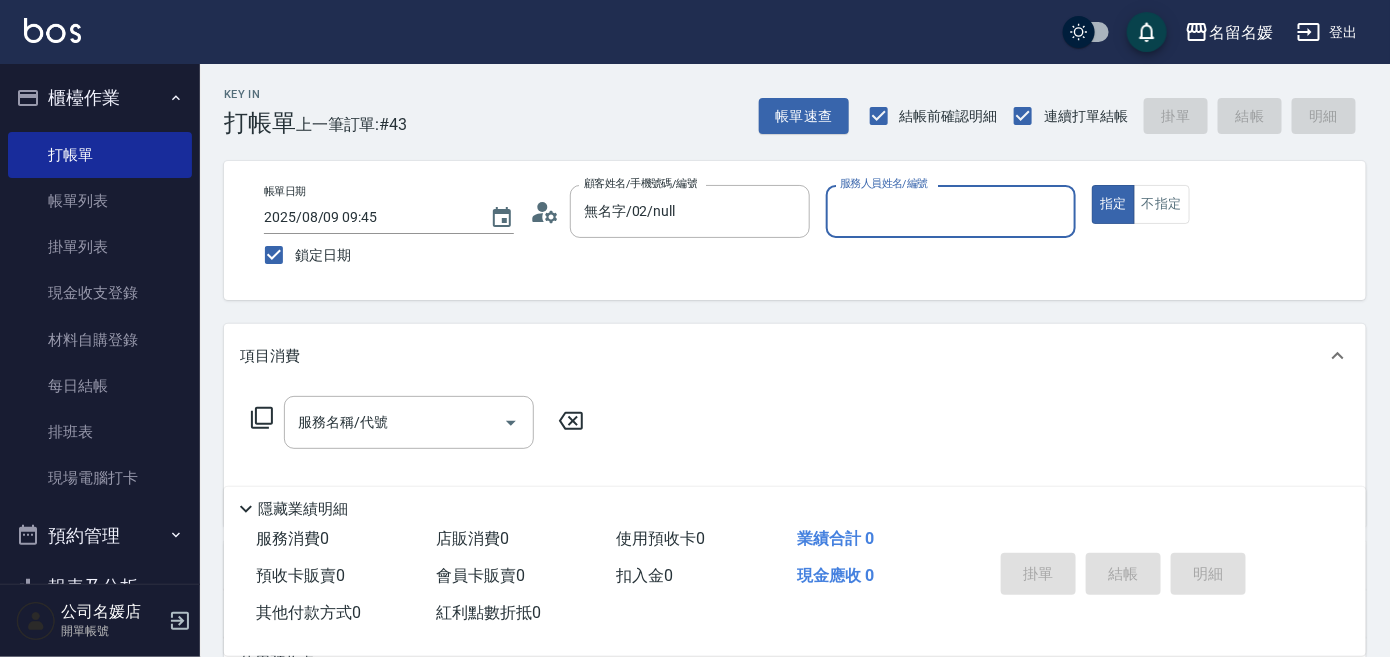 type on "無名字/02/null" 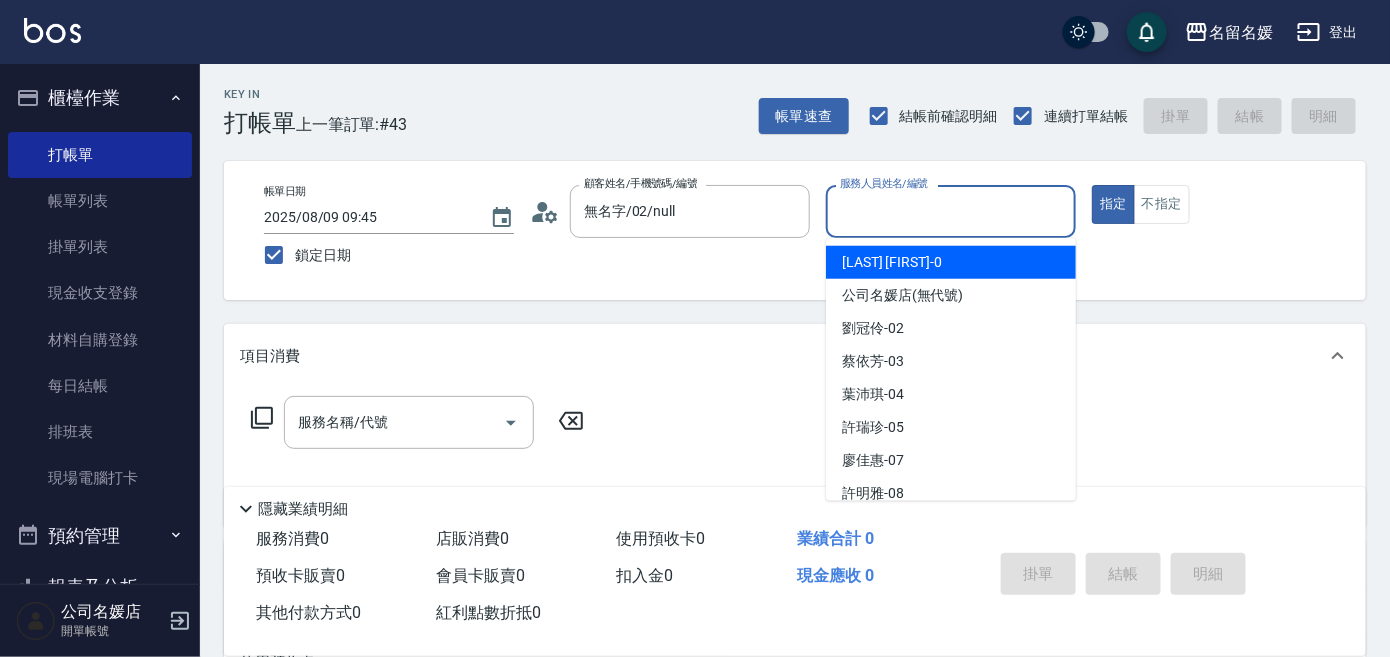 click on "服務人員姓名/編號" at bounding box center (951, 211) 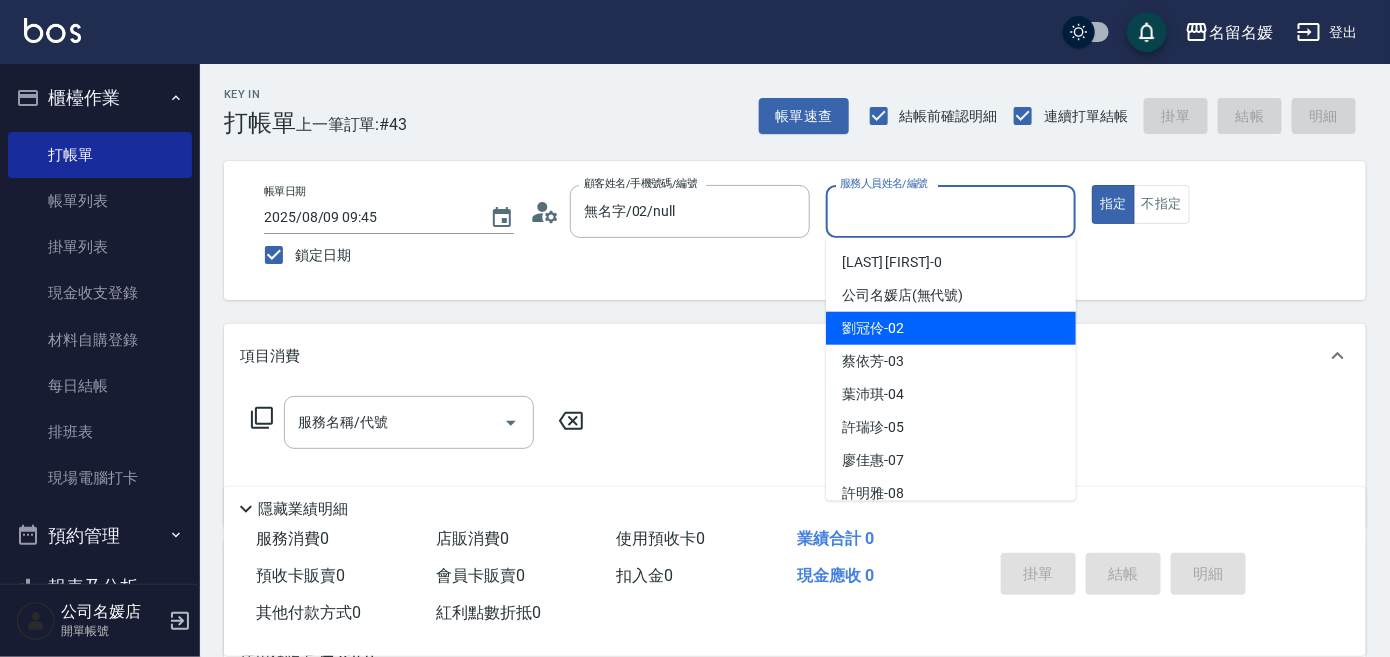 click on "劉冠伶 -02" at bounding box center (873, 328) 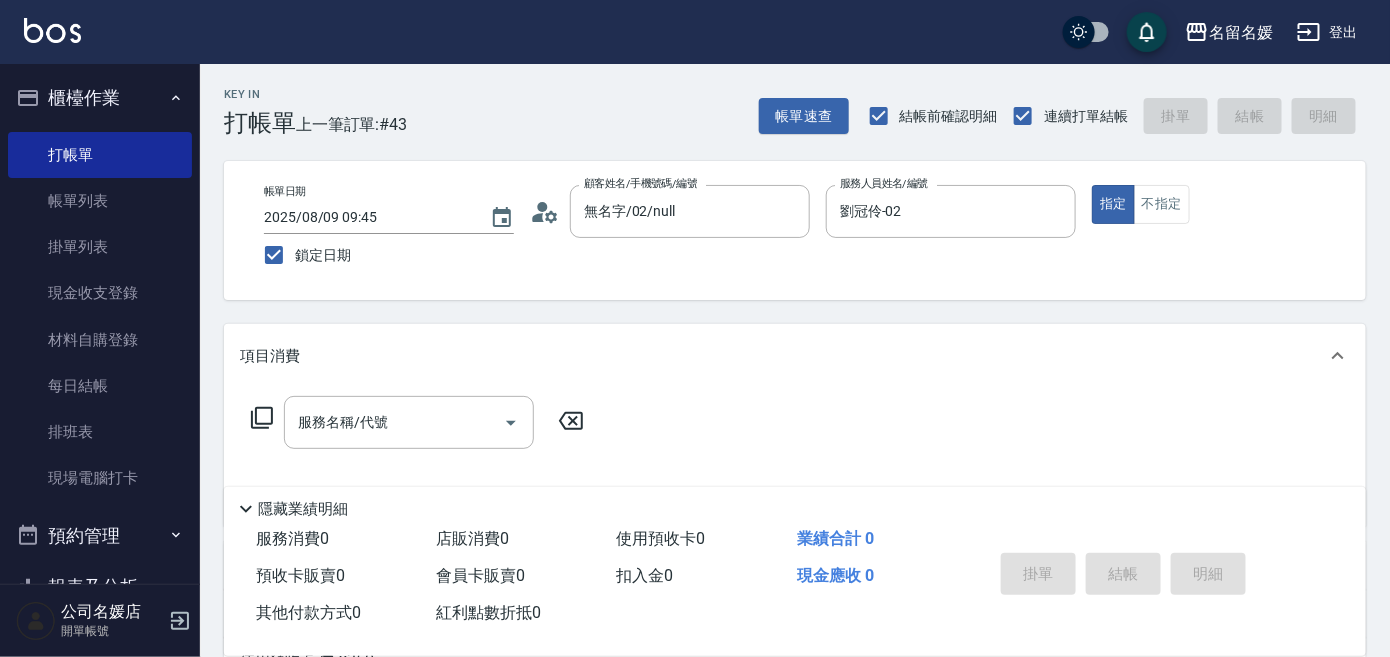 click 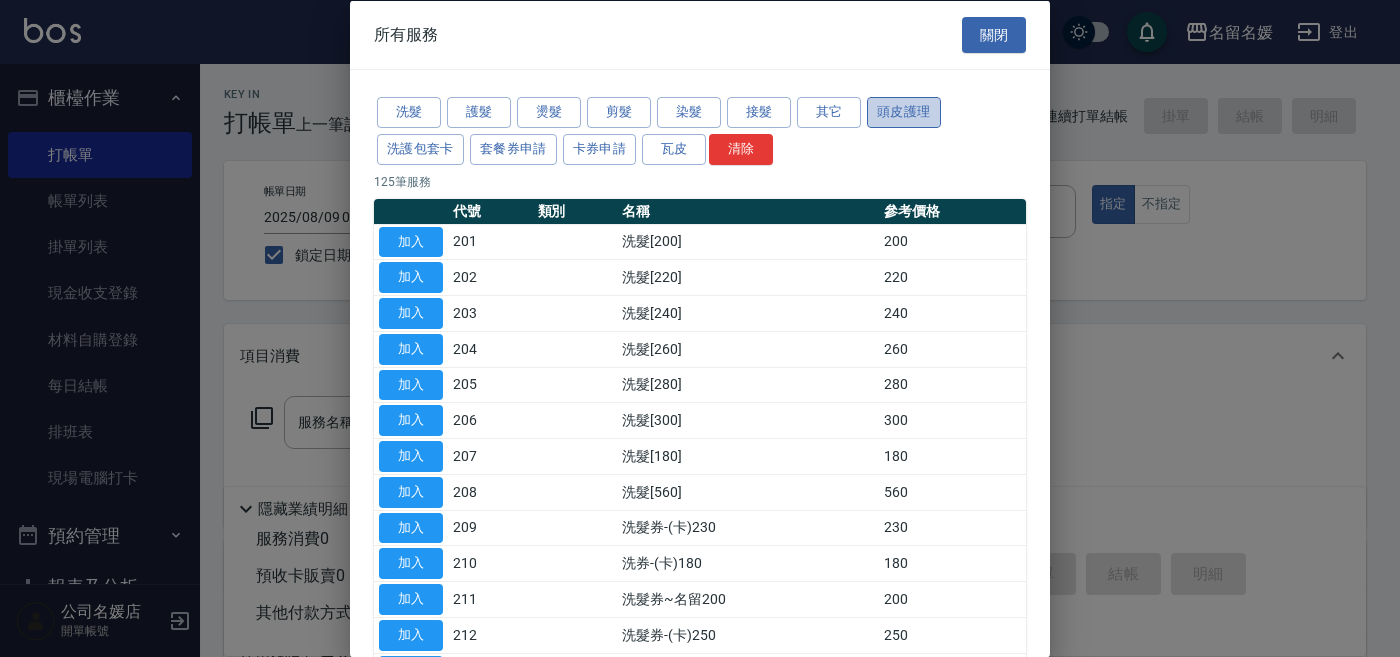 click on "頭皮護理" at bounding box center [904, 112] 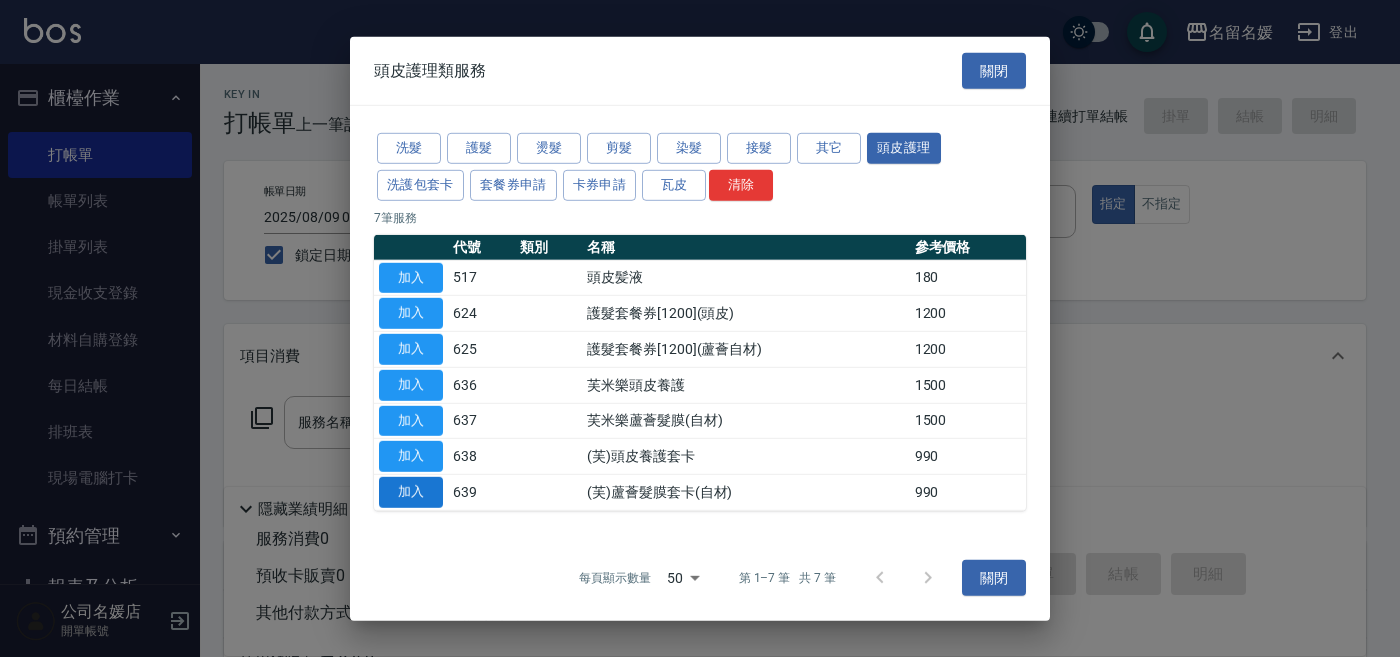 click on "加入" at bounding box center [411, 492] 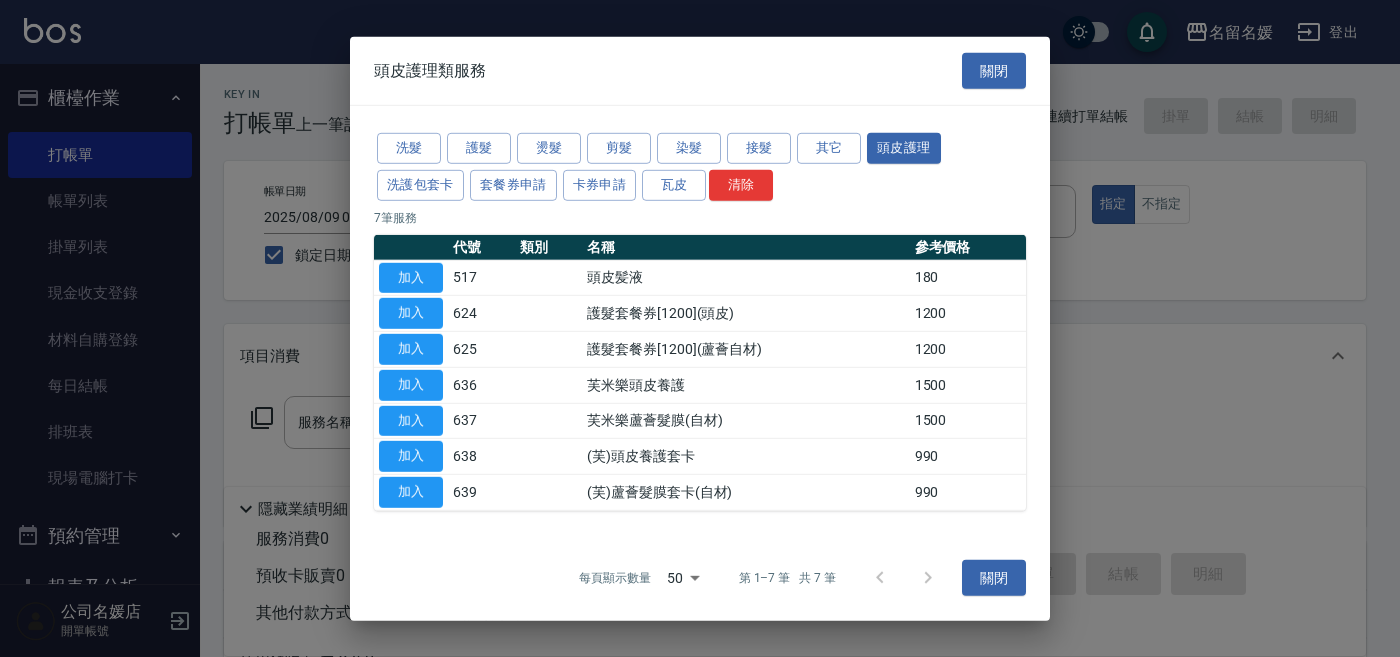 type on "(芙)蘆薈髮膜套卡(自材)(639)" 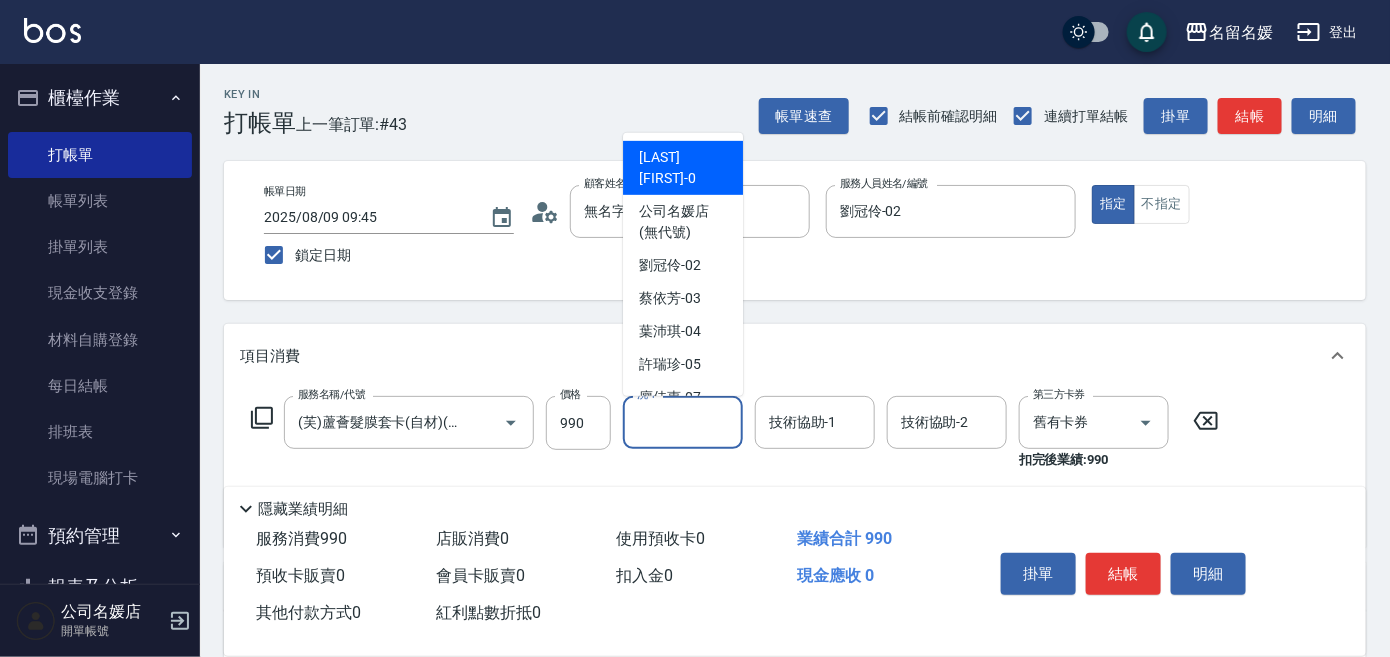 click on "洗-1" at bounding box center (683, 422) 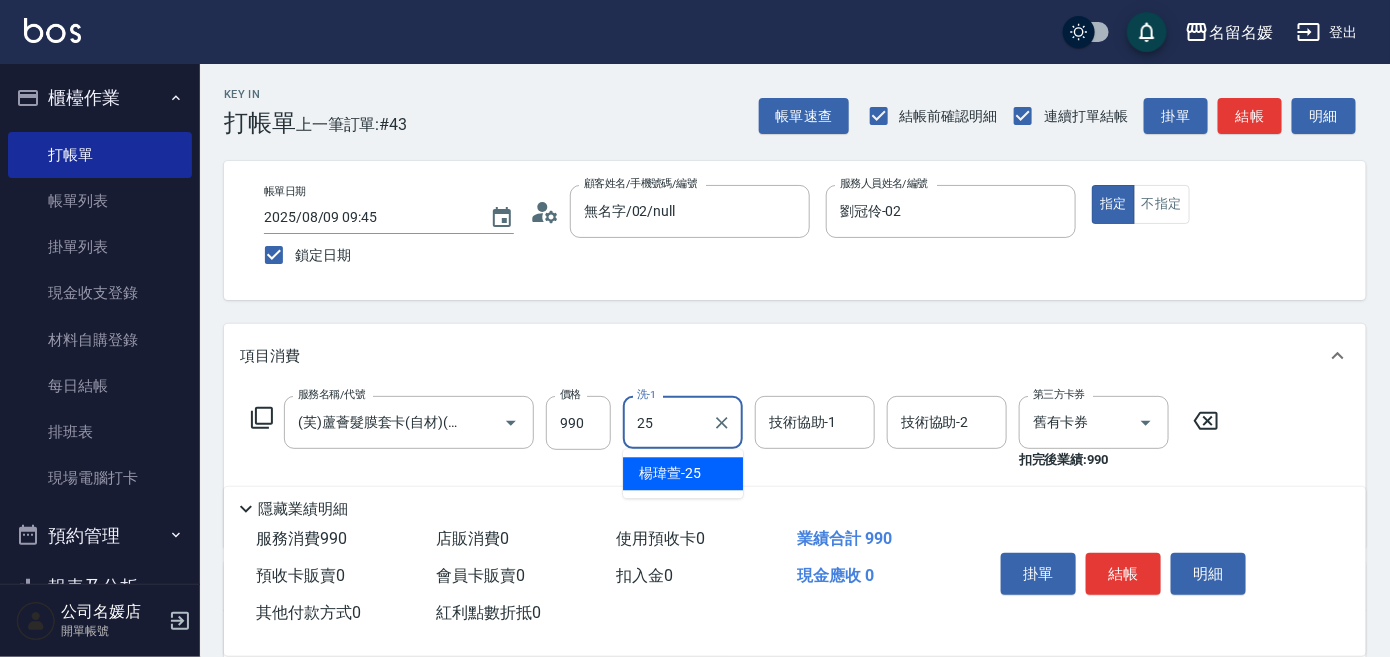 type on "楊瑋萱-25" 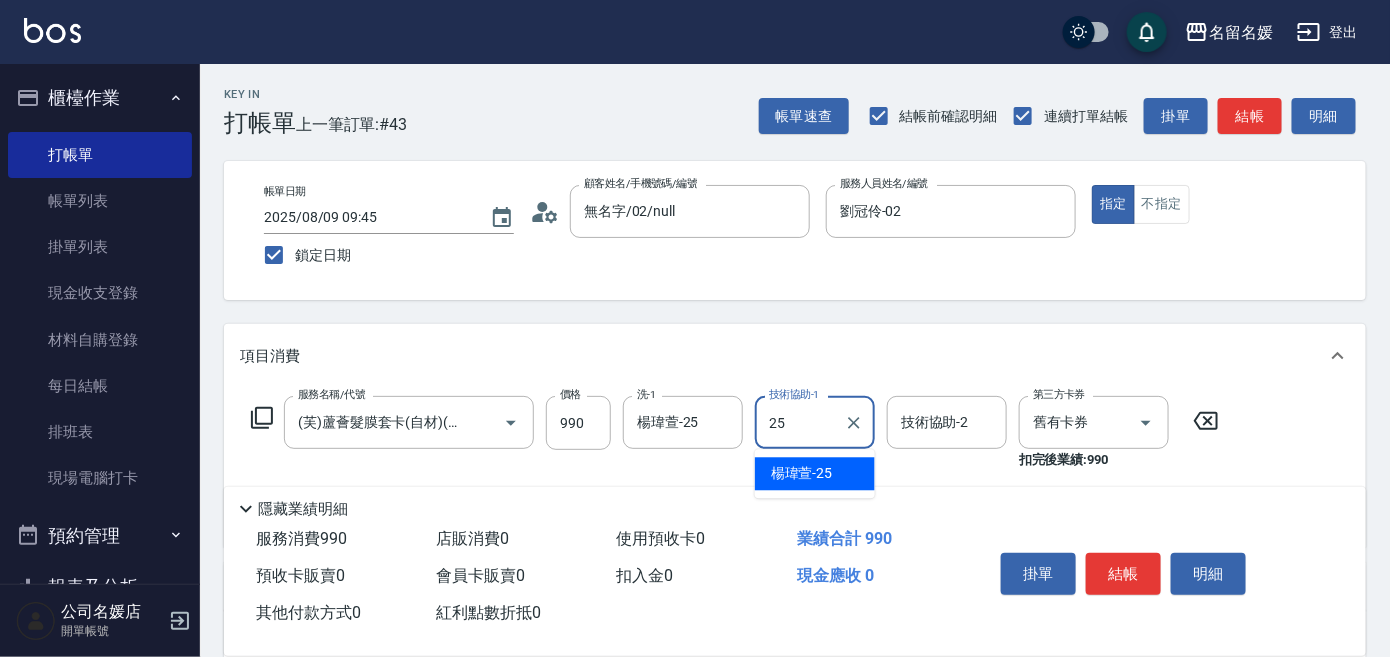 type on "楊瑋萱-25" 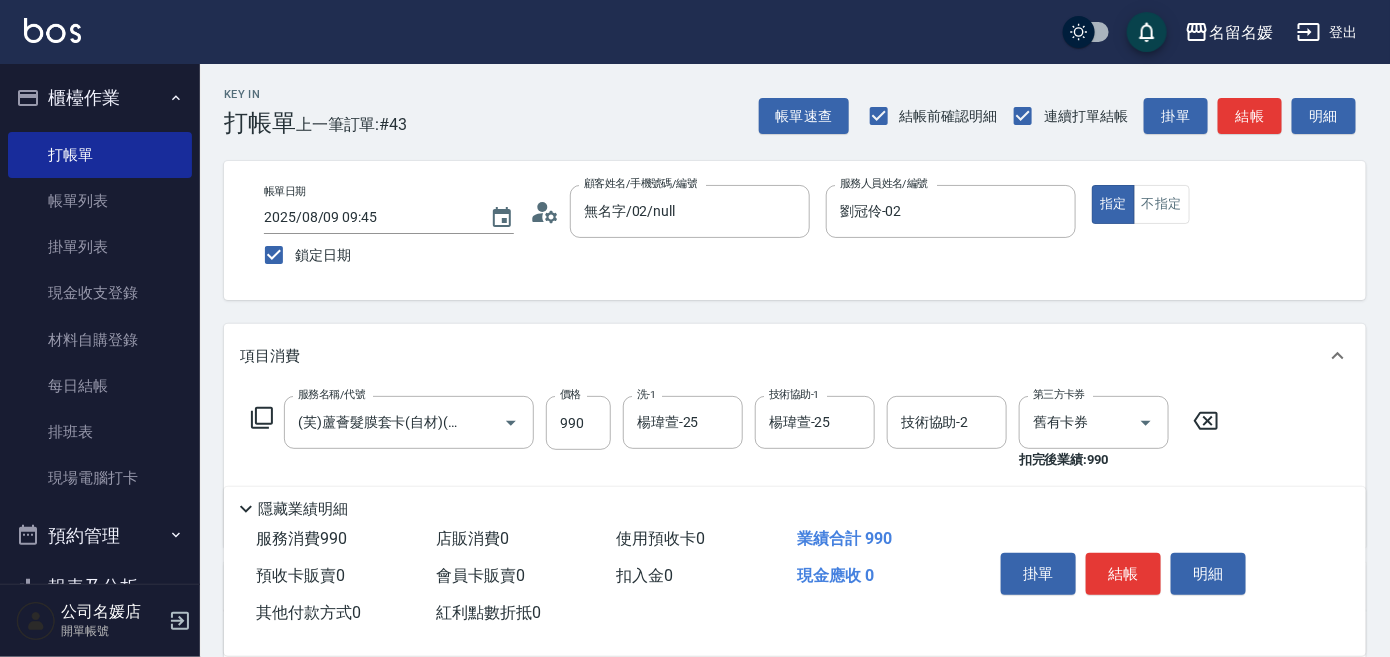 click 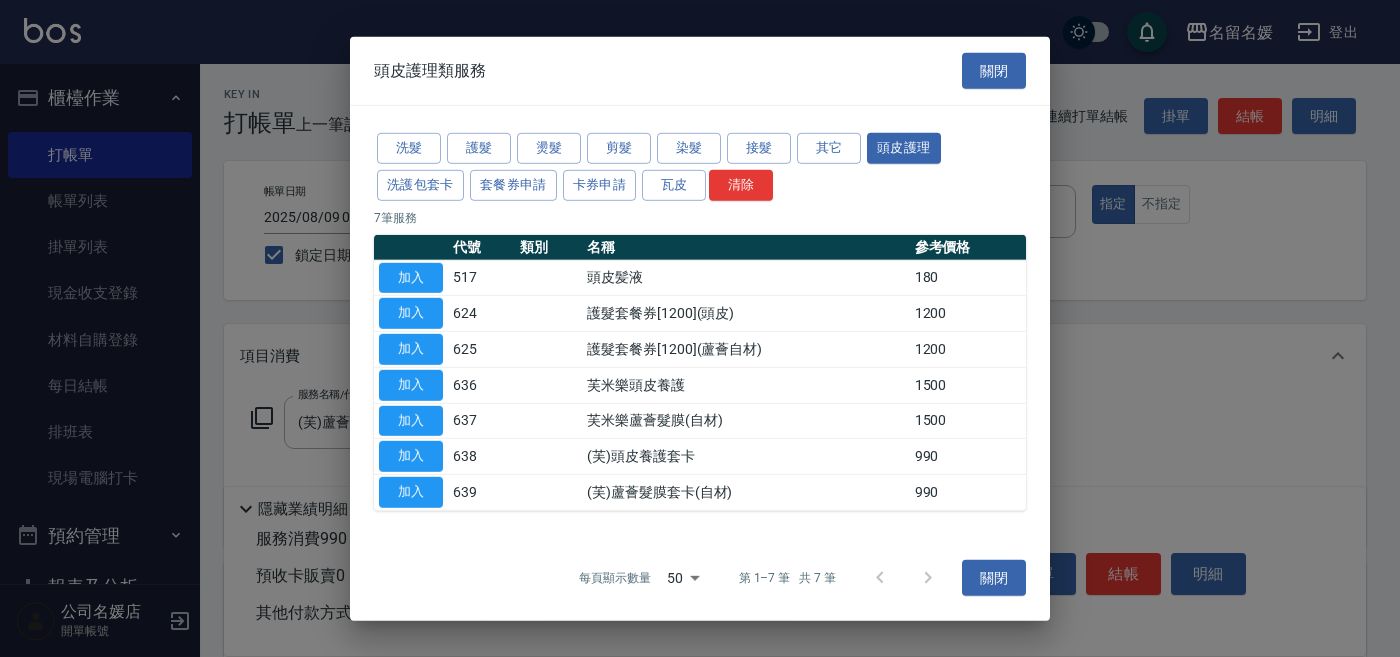 click on "(芙)蘆薈髮膜套卡(自材)" at bounding box center (745, 492) 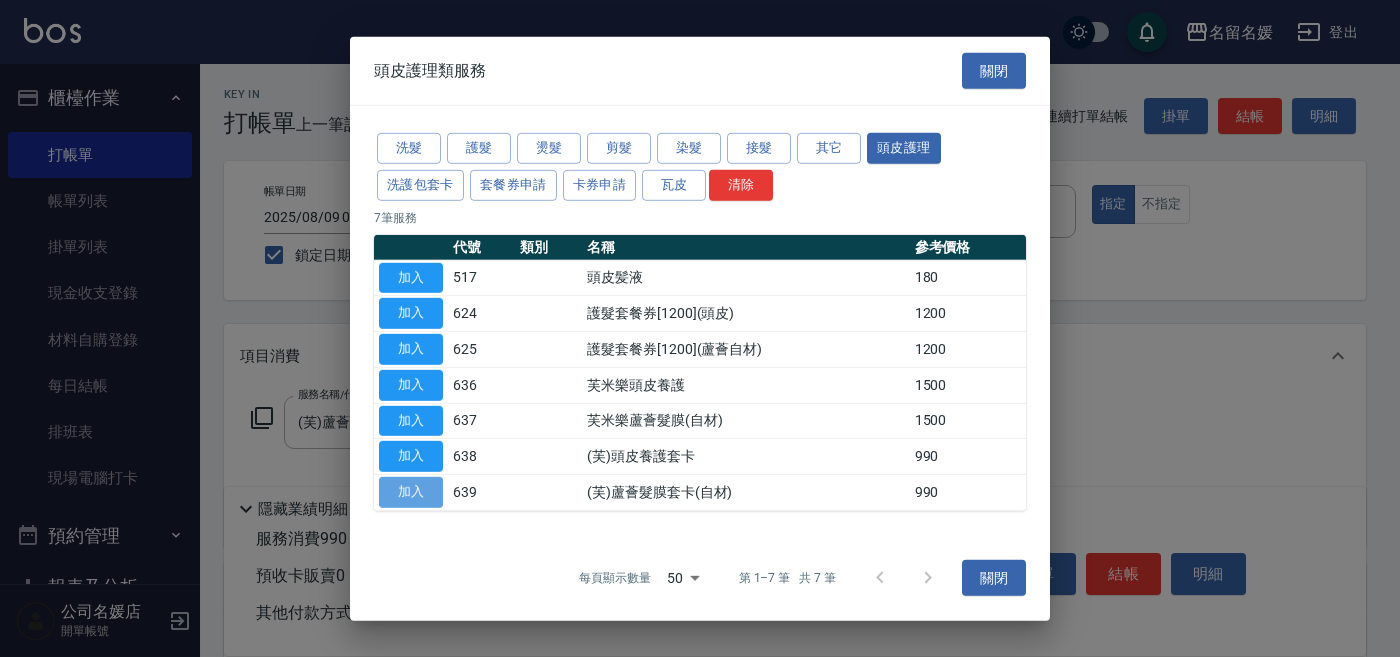 click on "加入" at bounding box center [411, 492] 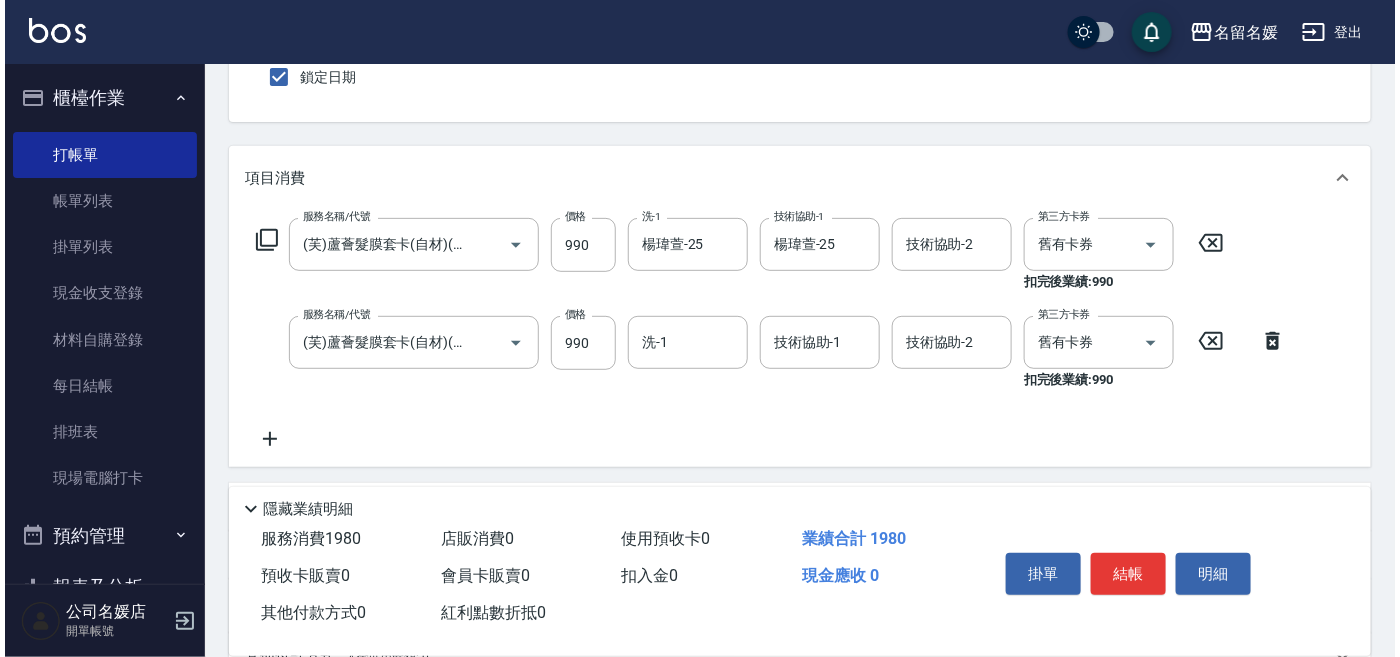 scroll, scrollTop: 181, scrollLeft: 0, axis: vertical 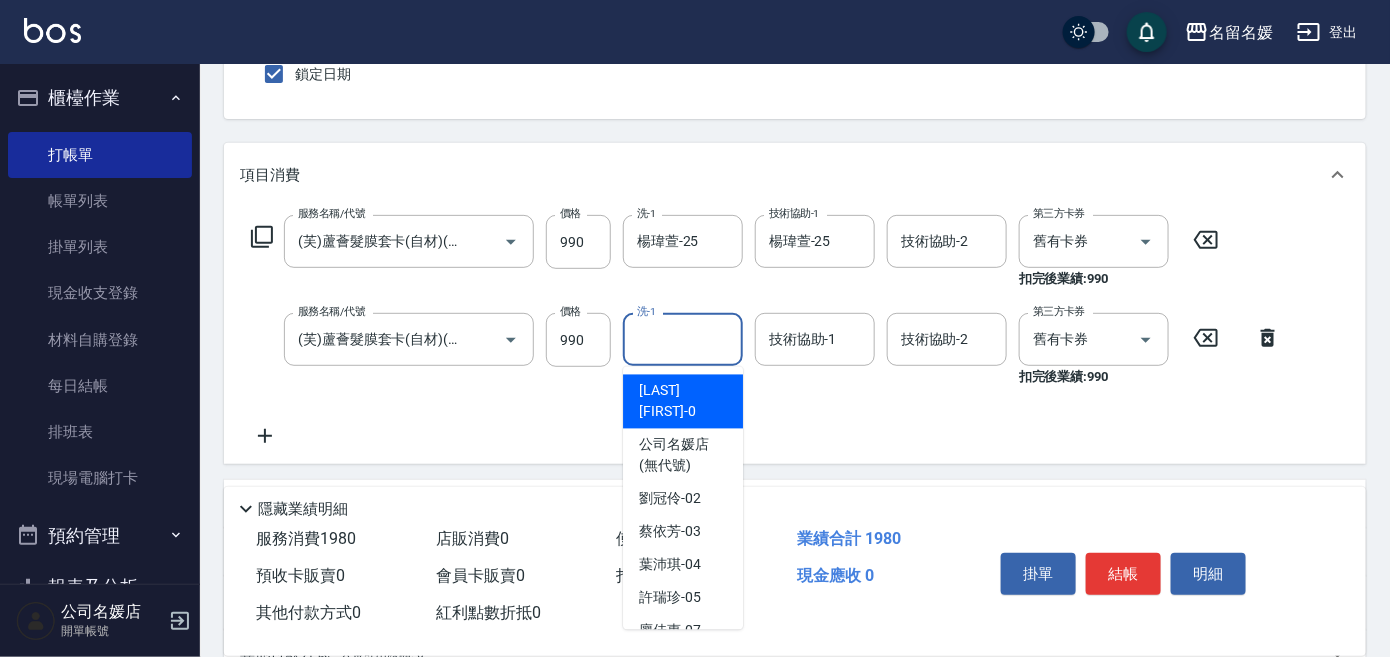 click on "洗-1 洗-1" at bounding box center (683, 339) 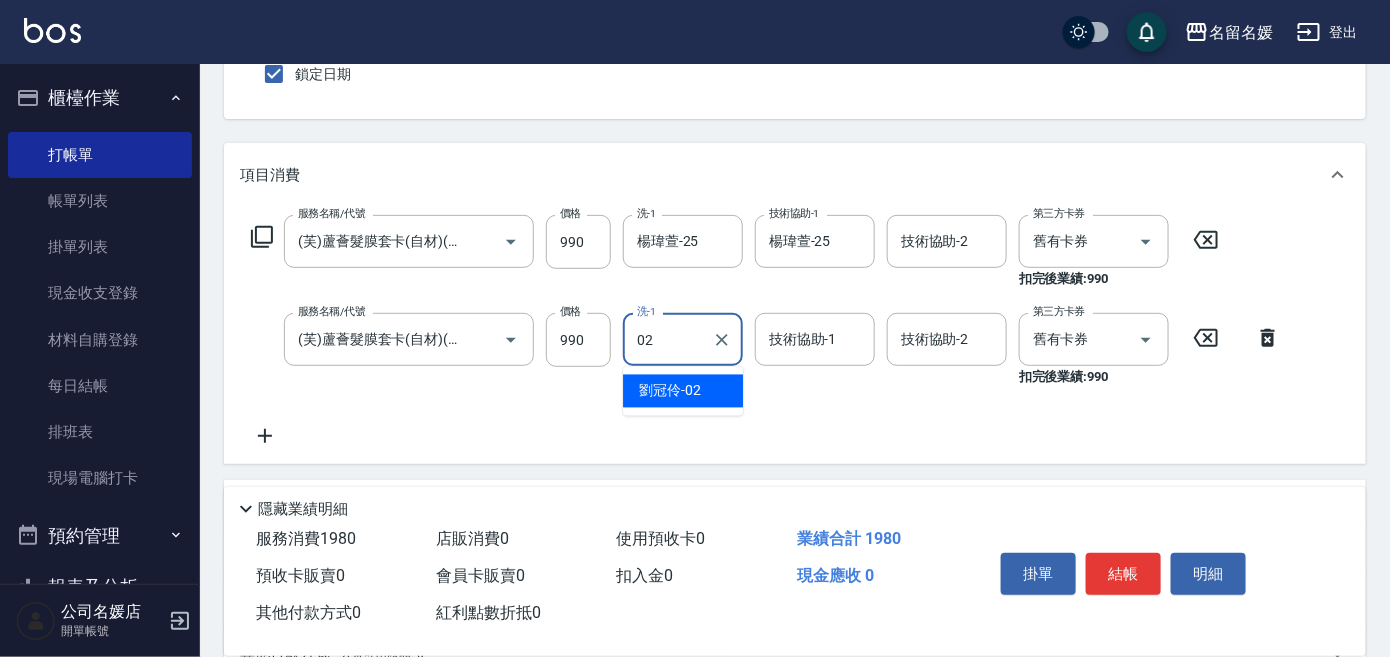type on "劉冠伶-02" 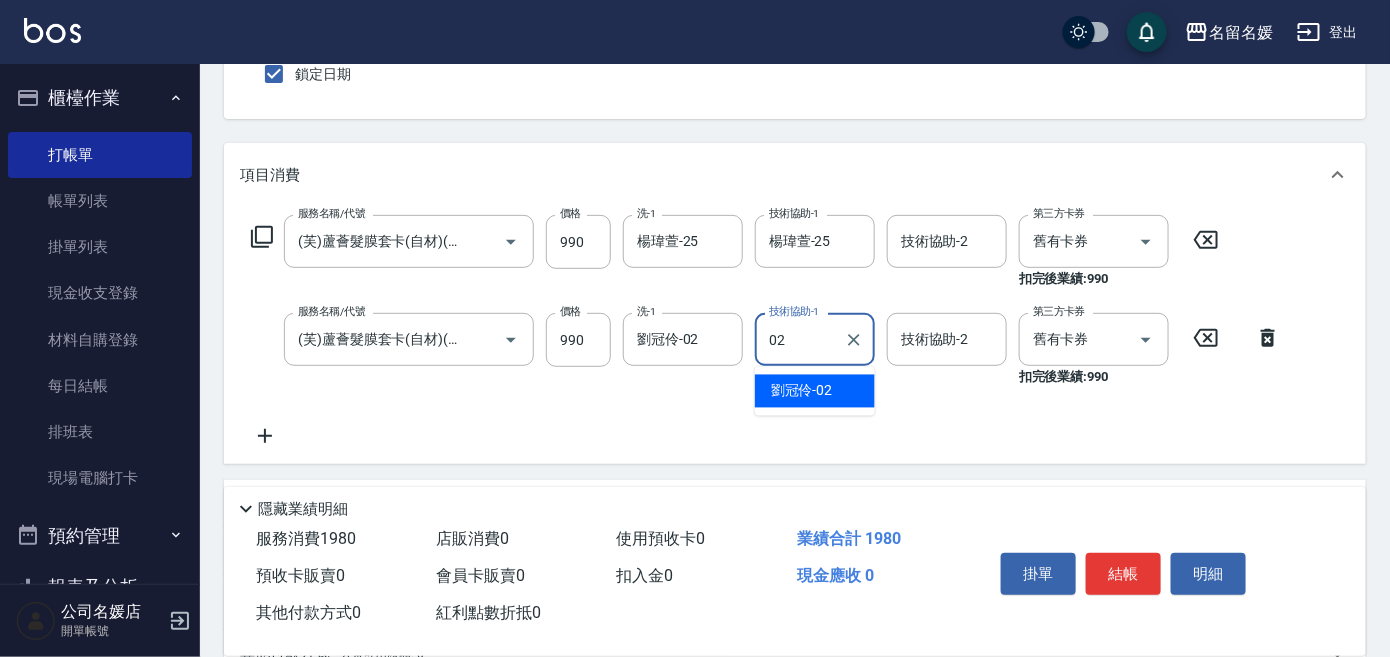 type on "劉冠伶-02" 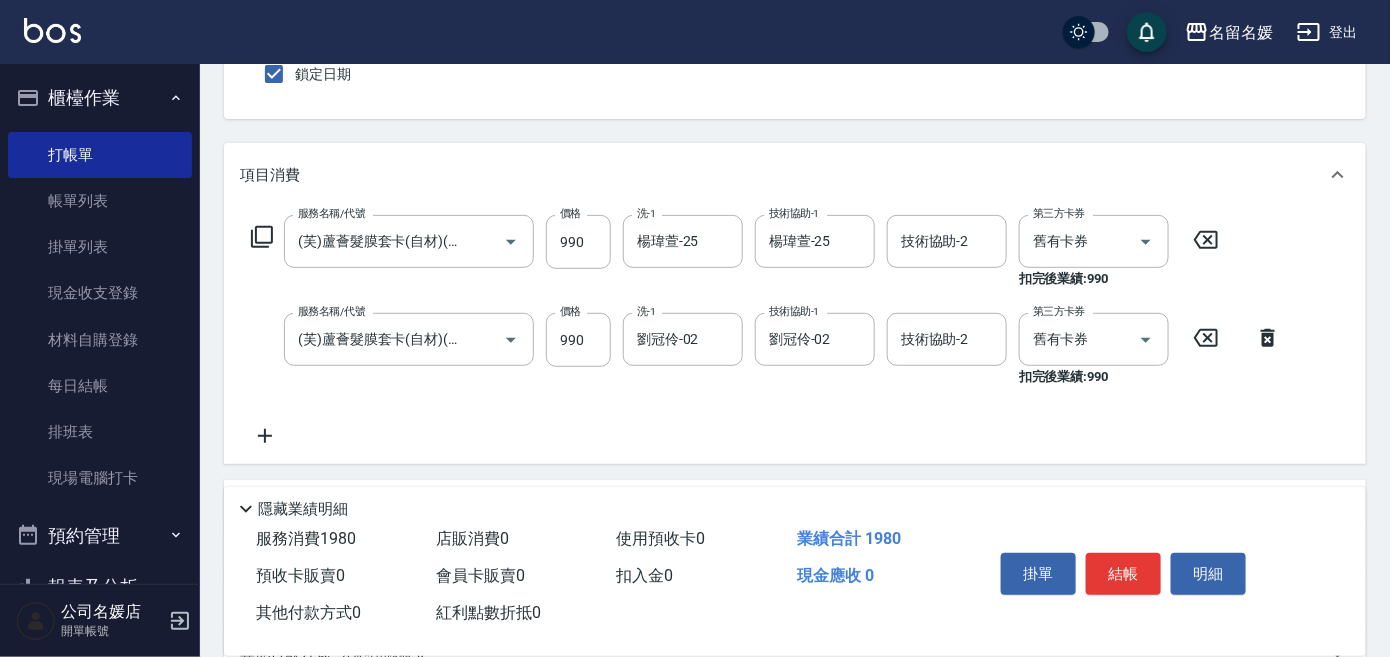 click 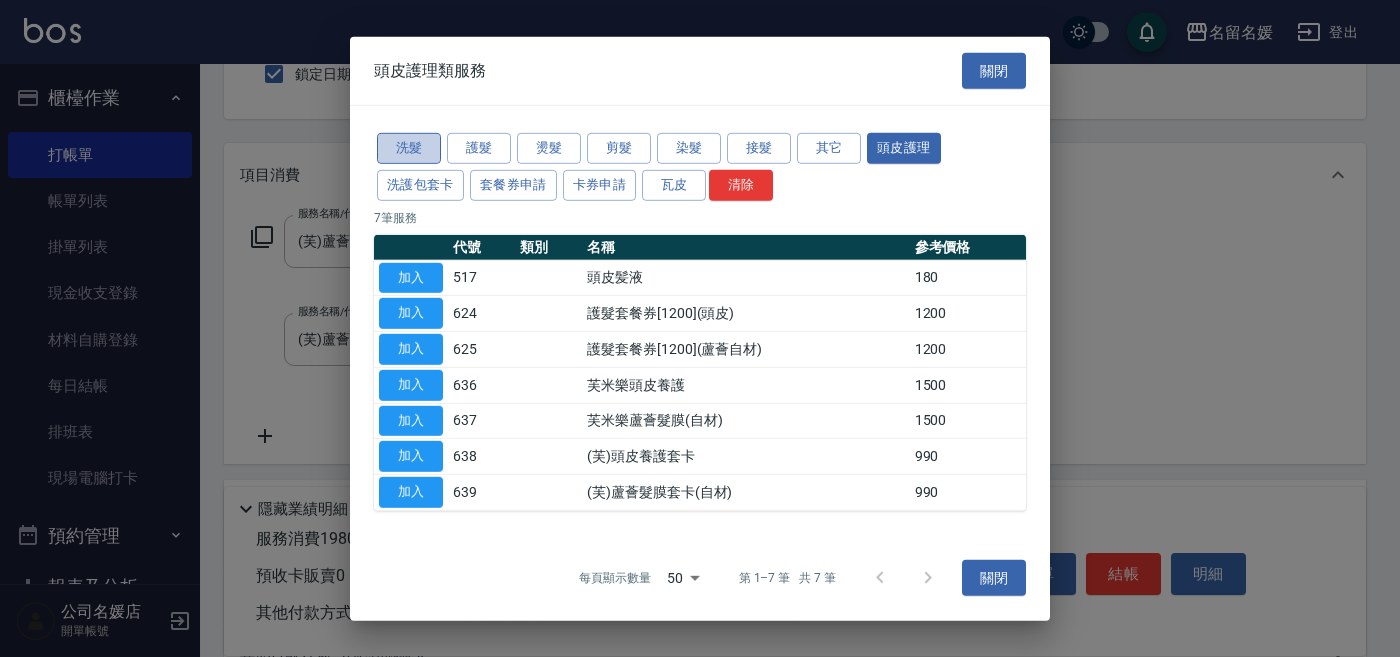 click on "洗髮" at bounding box center [409, 148] 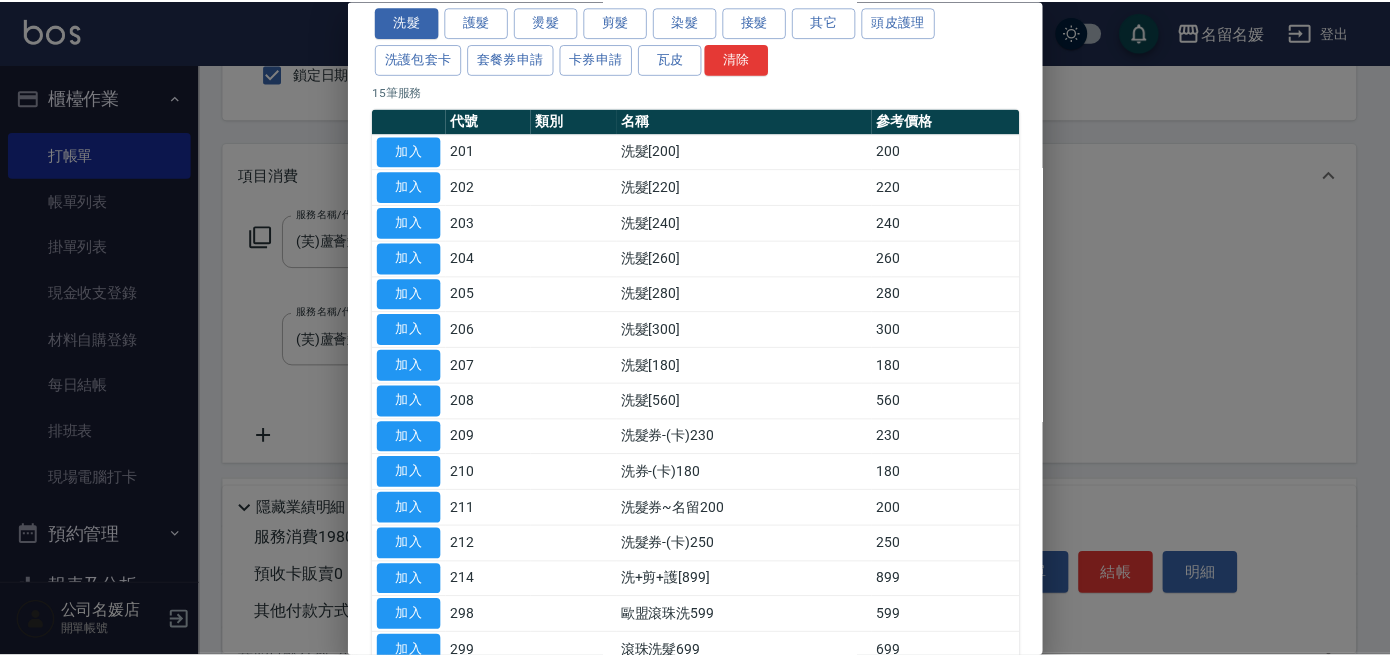 scroll, scrollTop: 181, scrollLeft: 0, axis: vertical 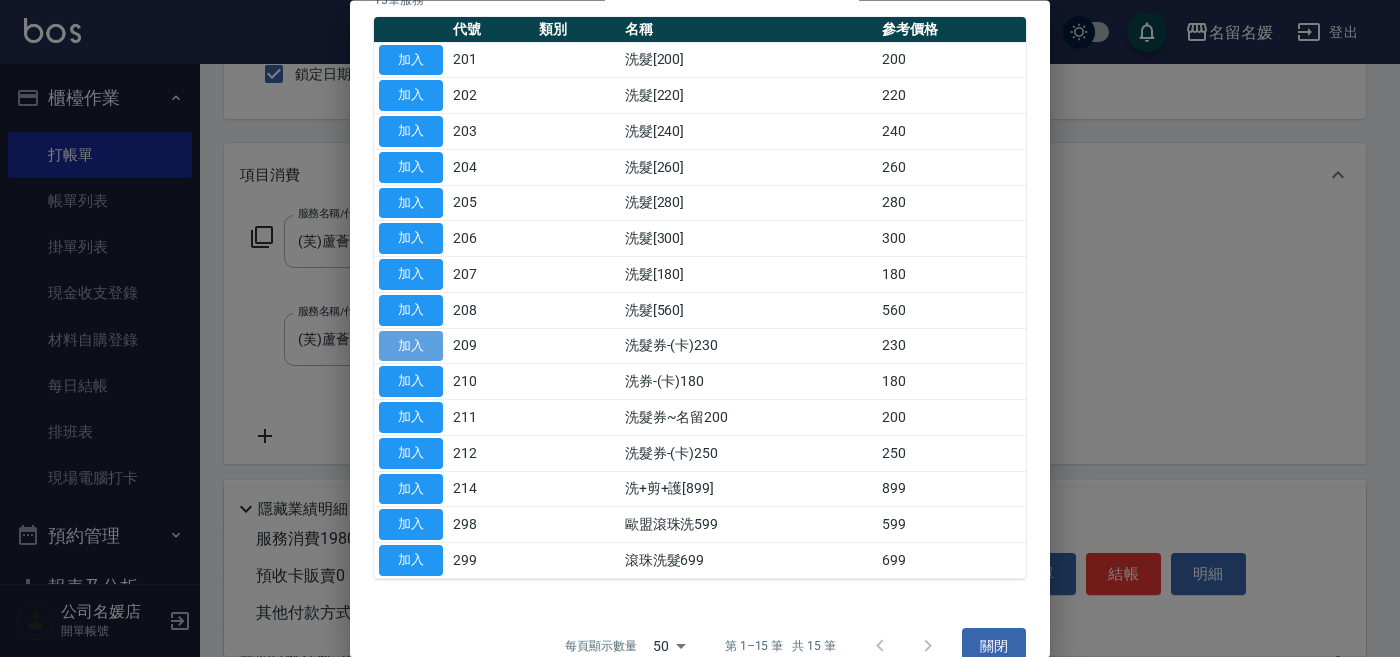 click on "加入" at bounding box center [411, 346] 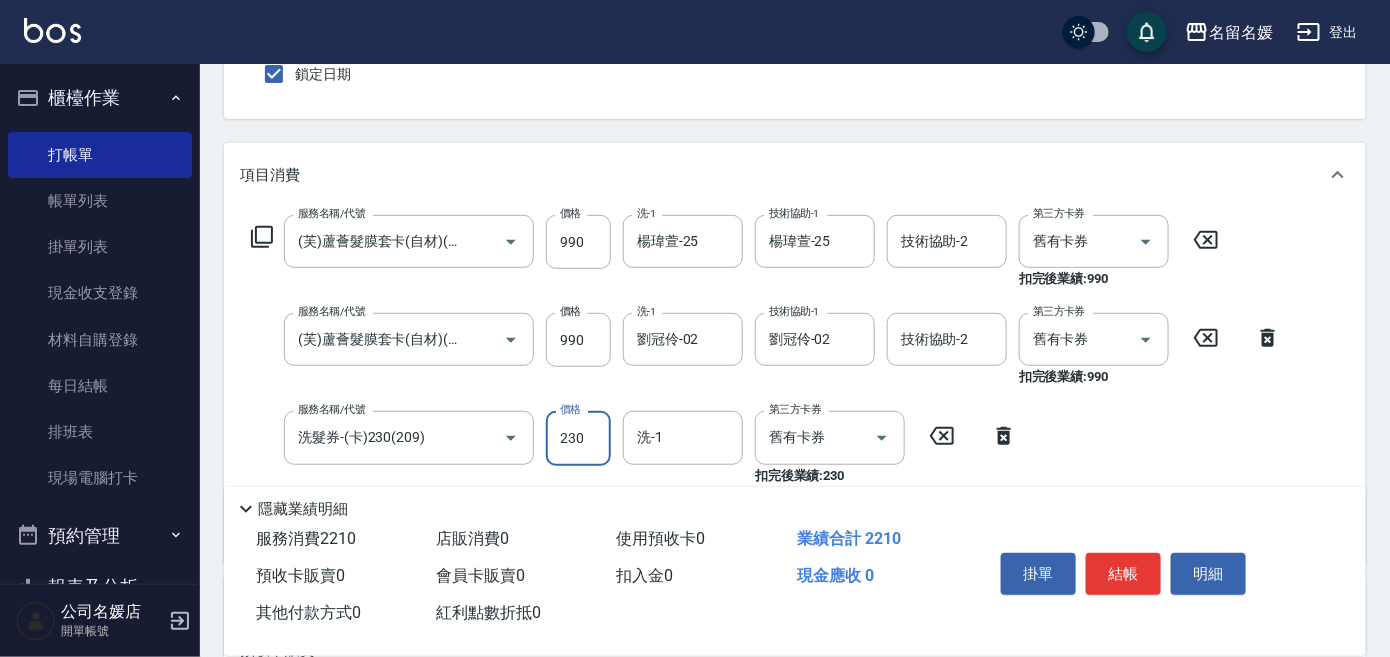 click on "230" at bounding box center [578, 438] 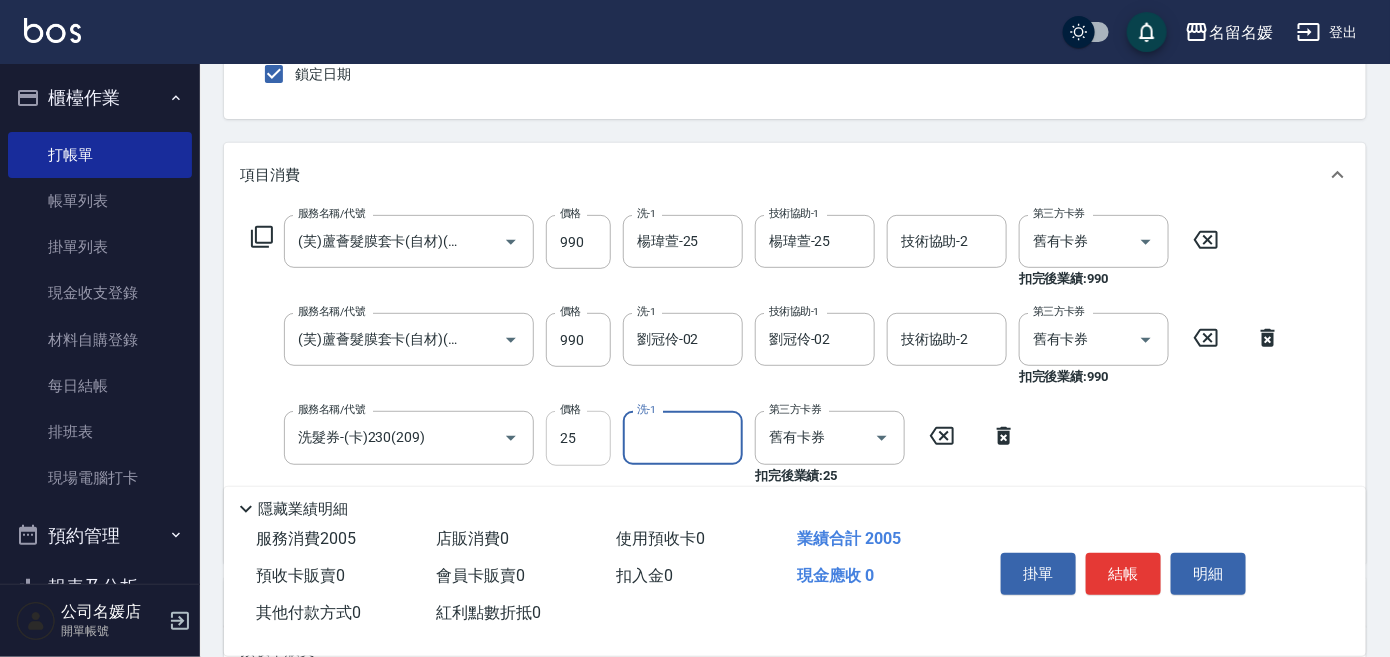 click on "25" at bounding box center [578, 438] 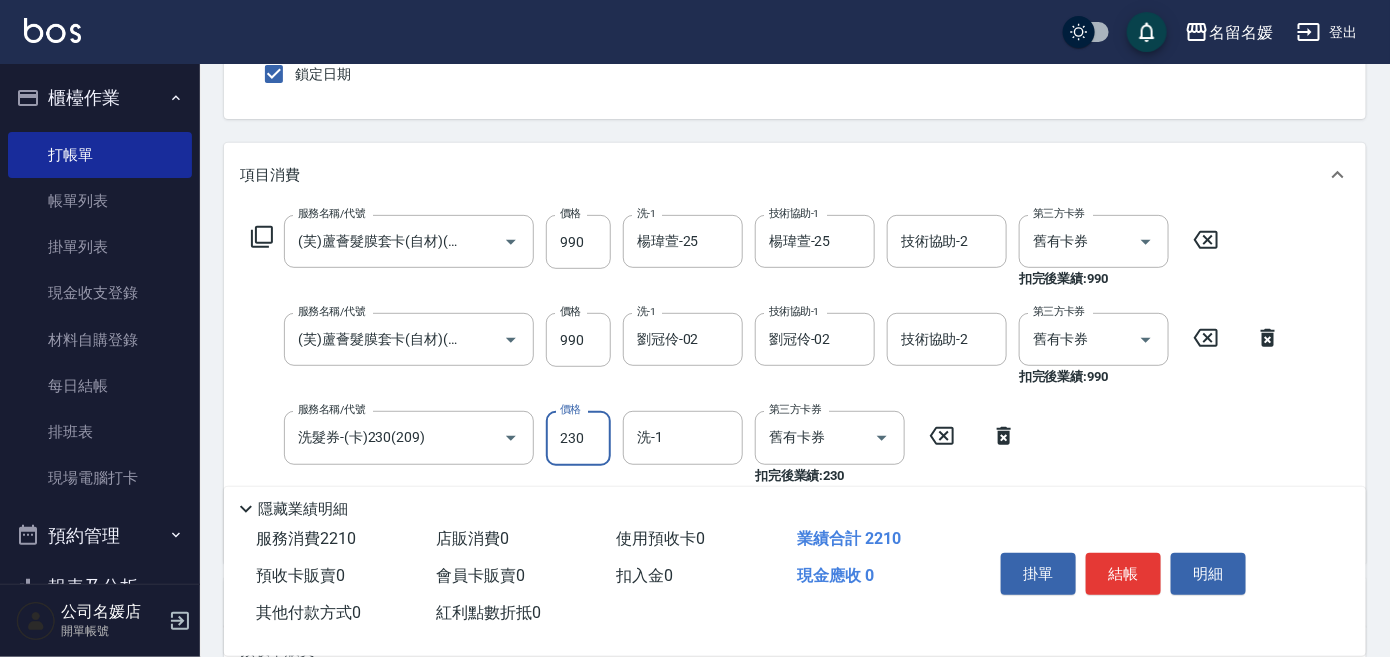 type on "230" 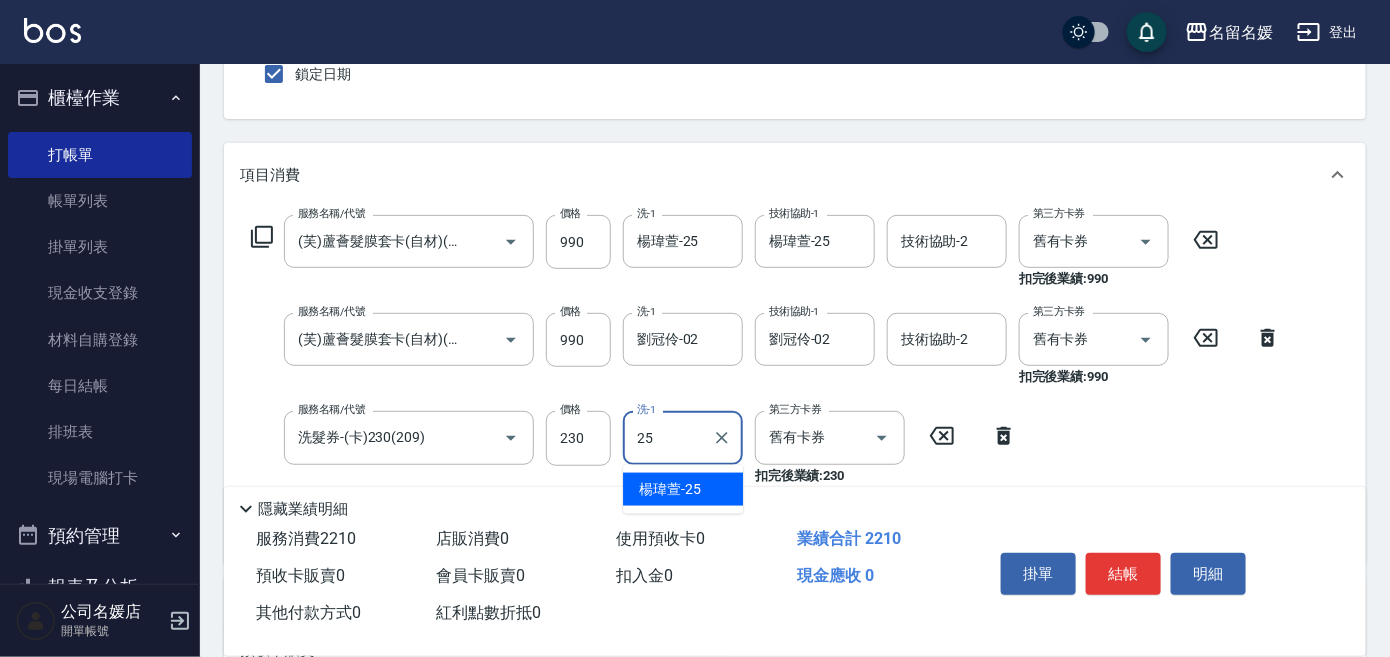type on "楊瑋萱-25" 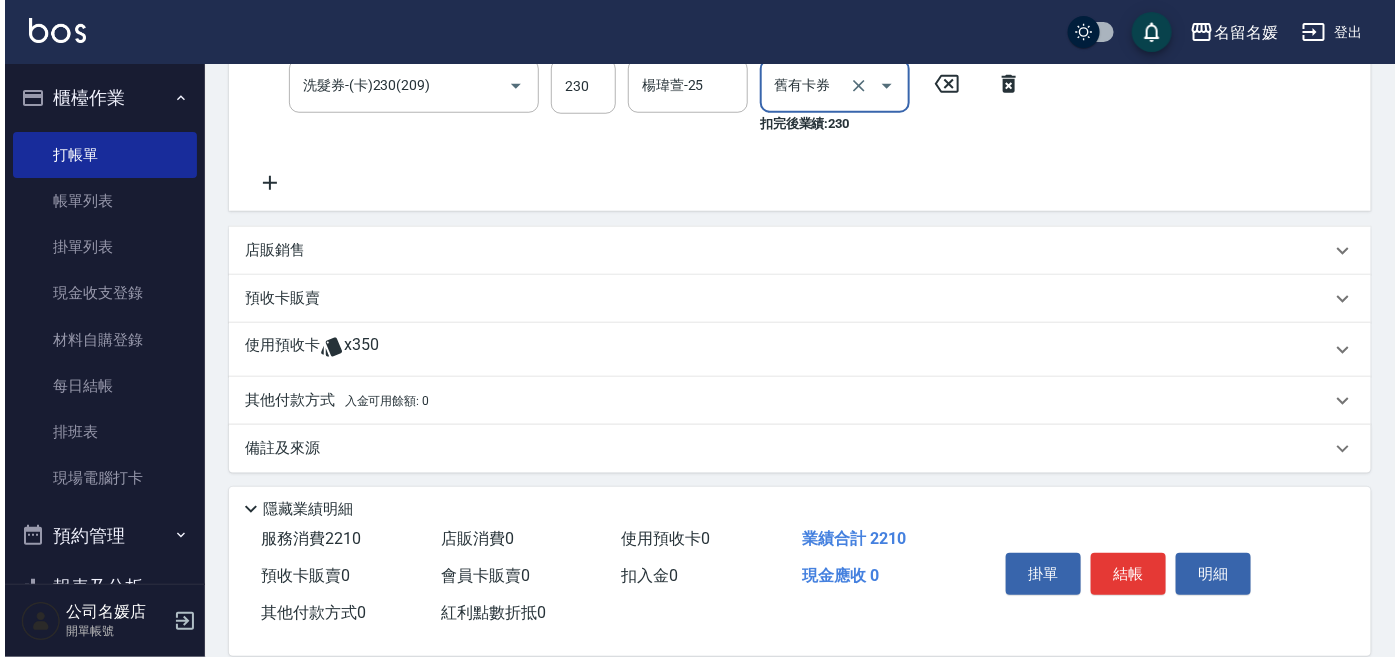 scroll, scrollTop: 538, scrollLeft: 0, axis: vertical 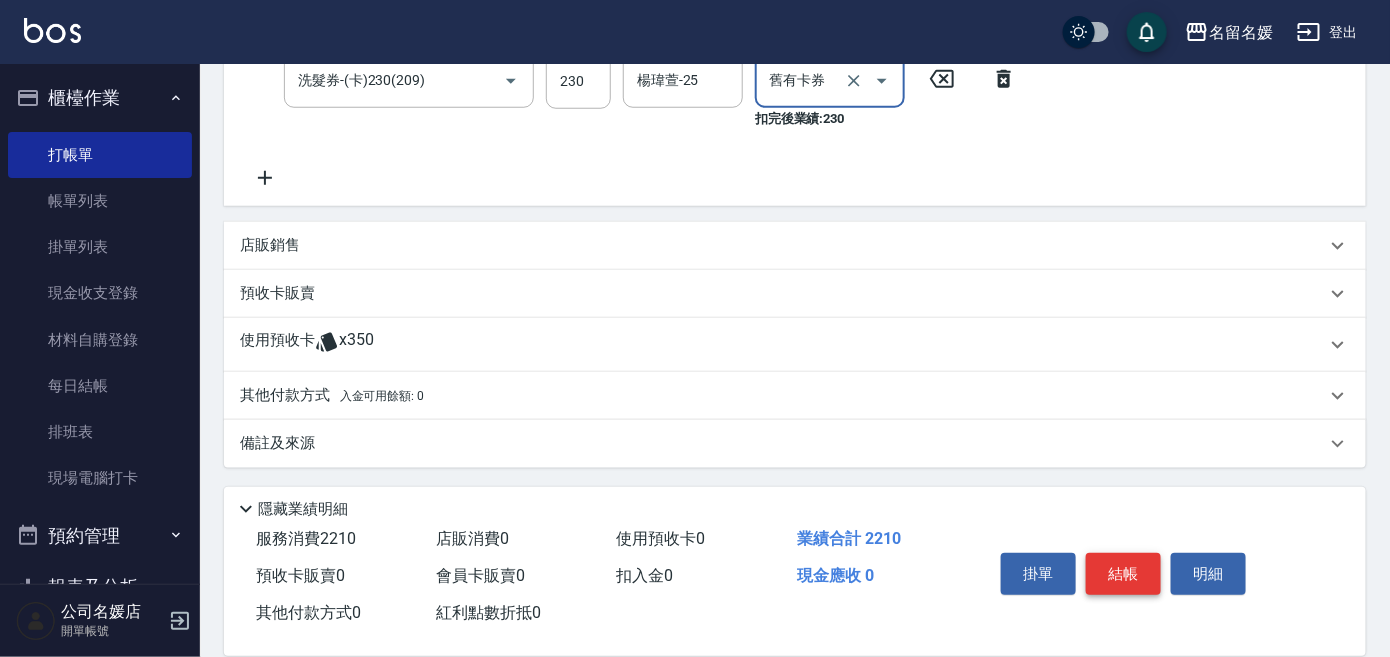 click on "結帳" at bounding box center [1123, 574] 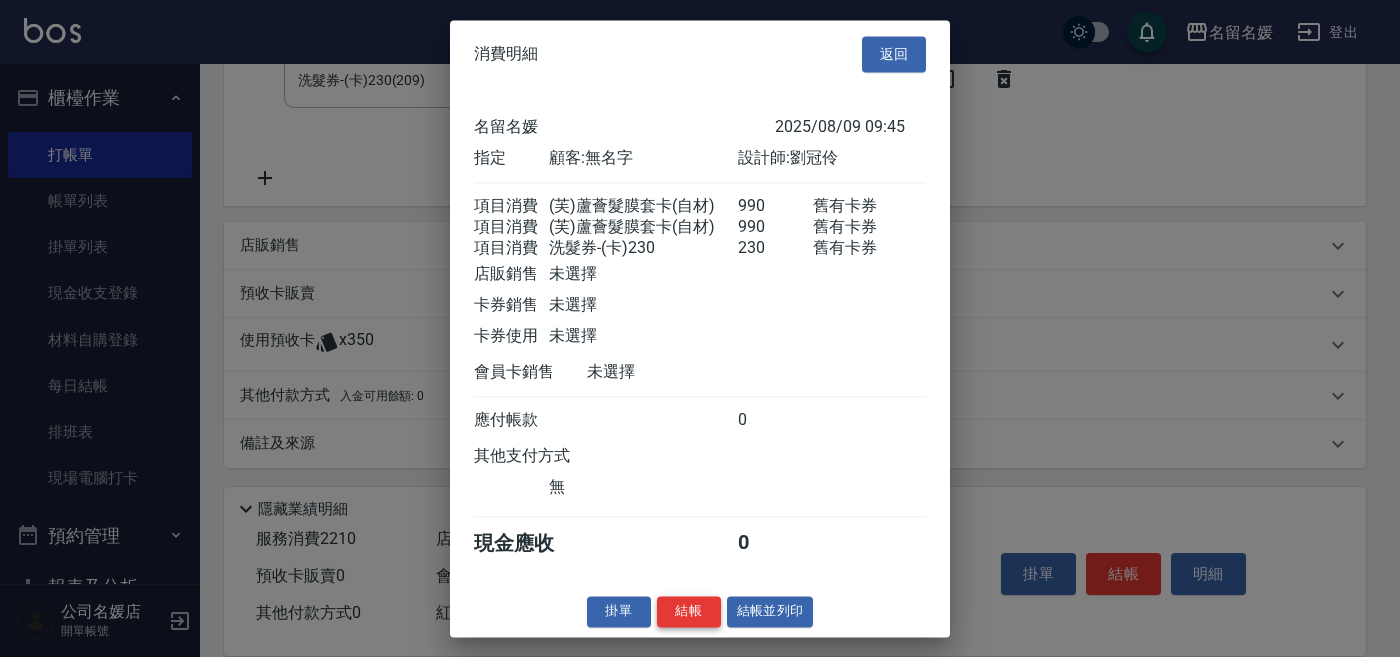 click on "結帳" at bounding box center (689, 611) 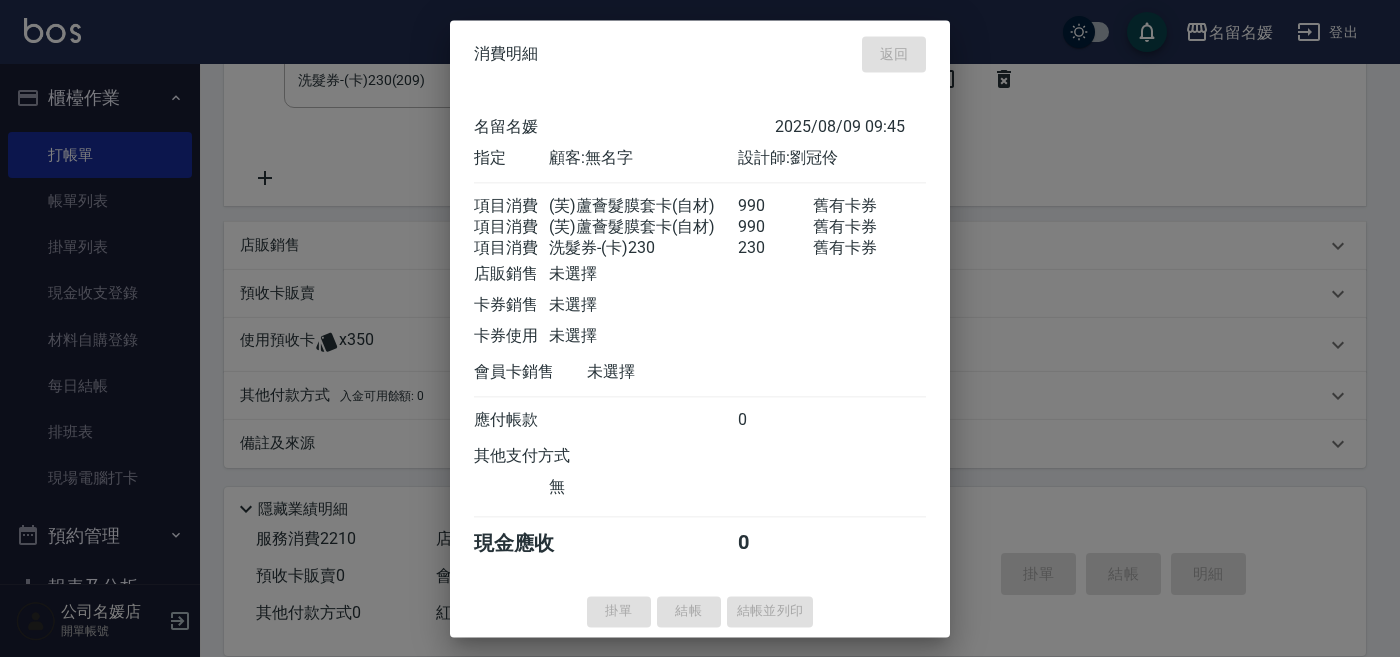 type 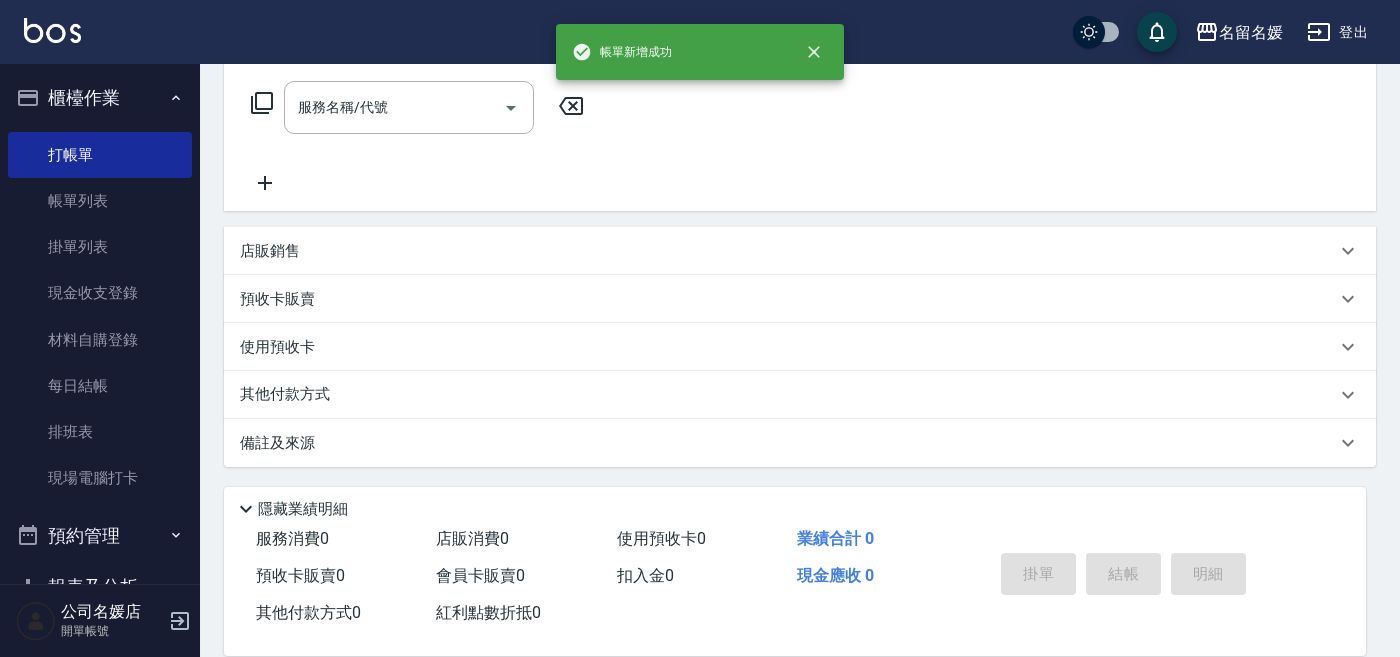 scroll, scrollTop: 0, scrollLeft: 0, axis: both 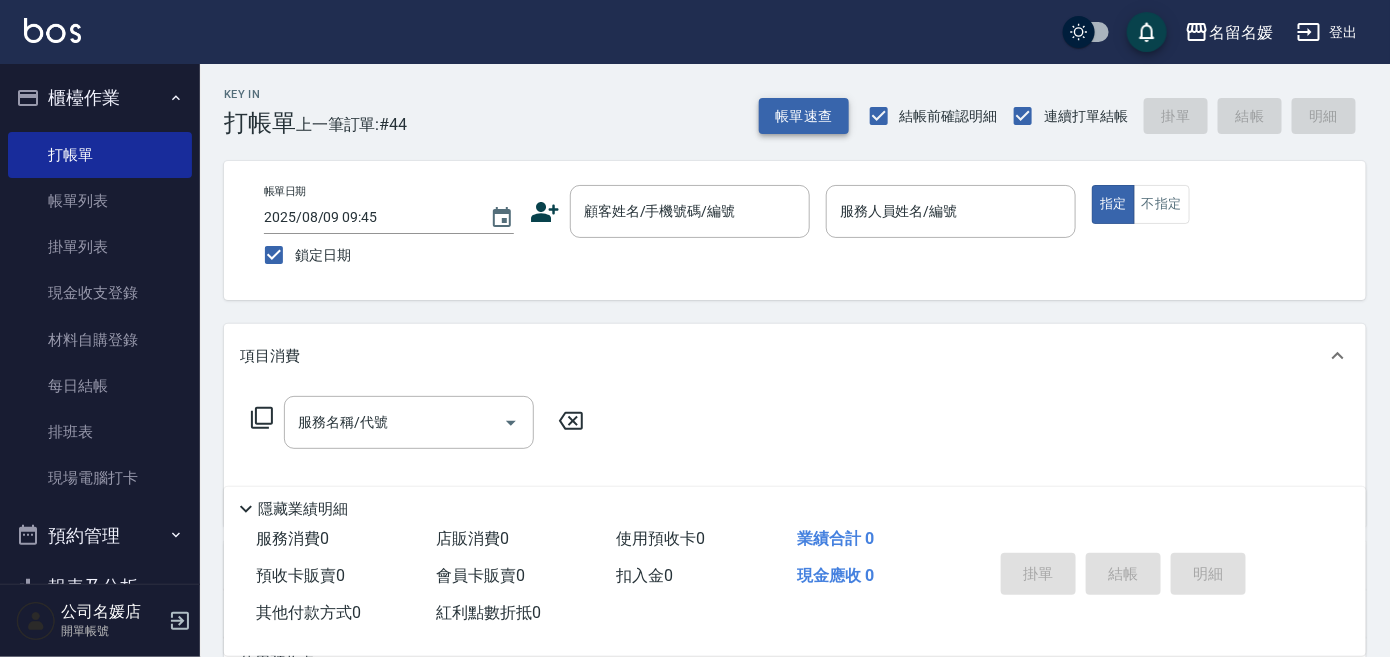 click on "帳單速查" at bounding box center [804, 116] 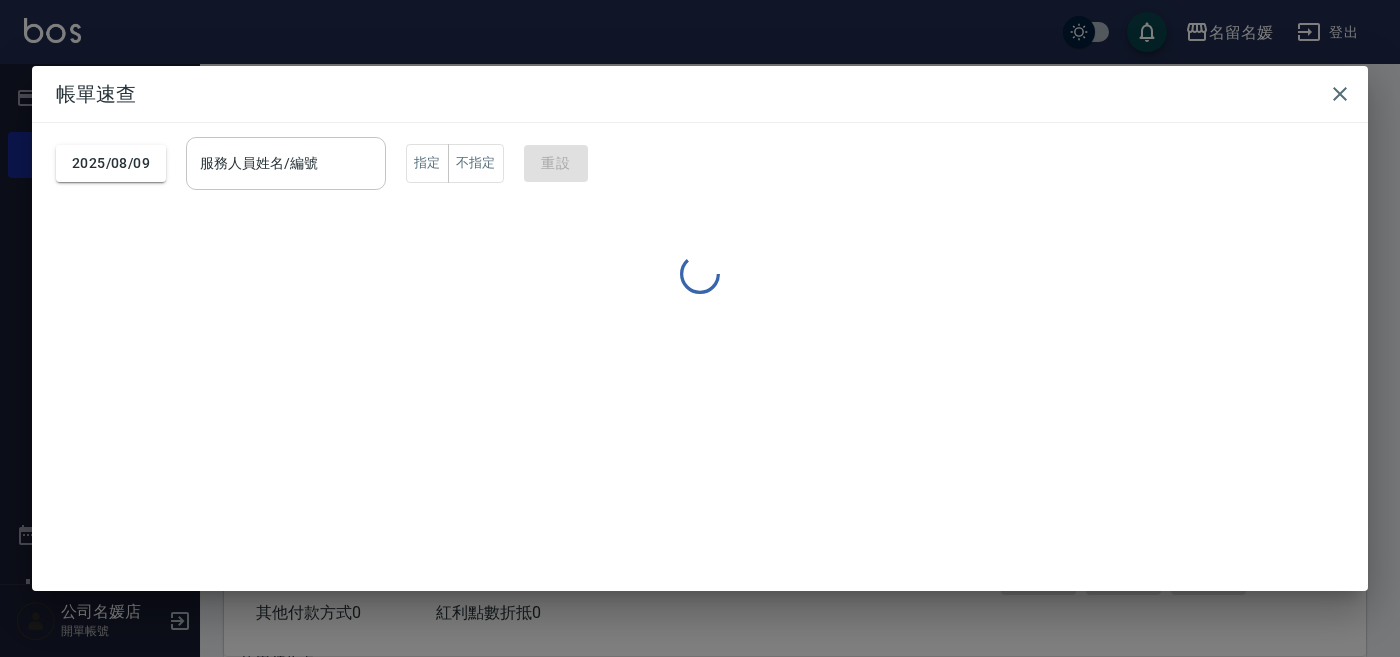 click on "服務人員姓名/編號" at bounding box center [286, 163] 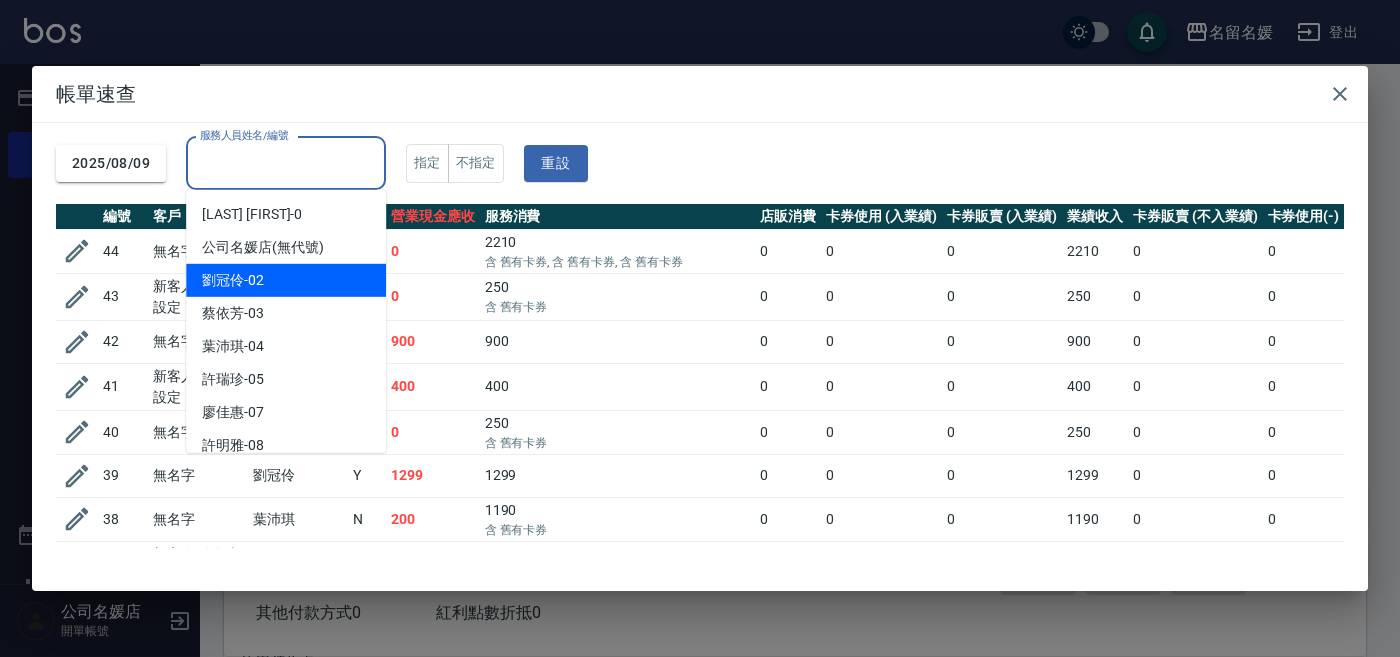click on "劉冠伶 -02" at bounding box center (286, 280) 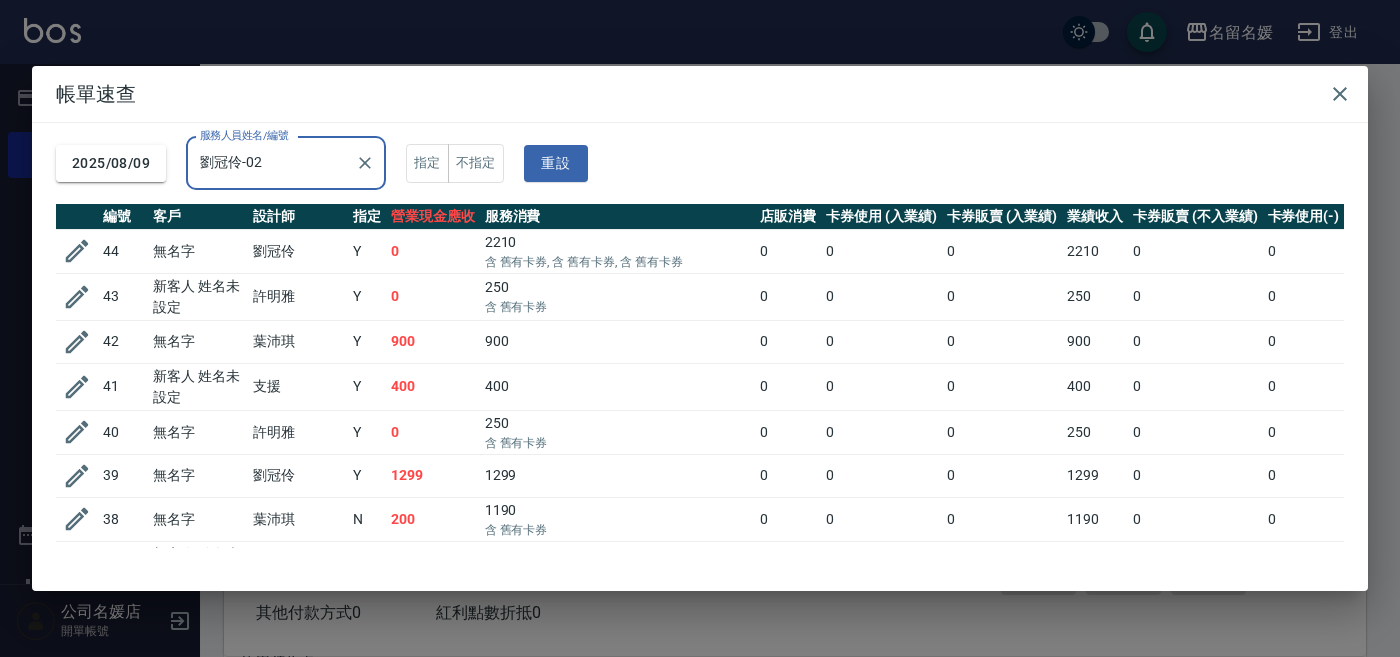 type on "劉冠伶-02" 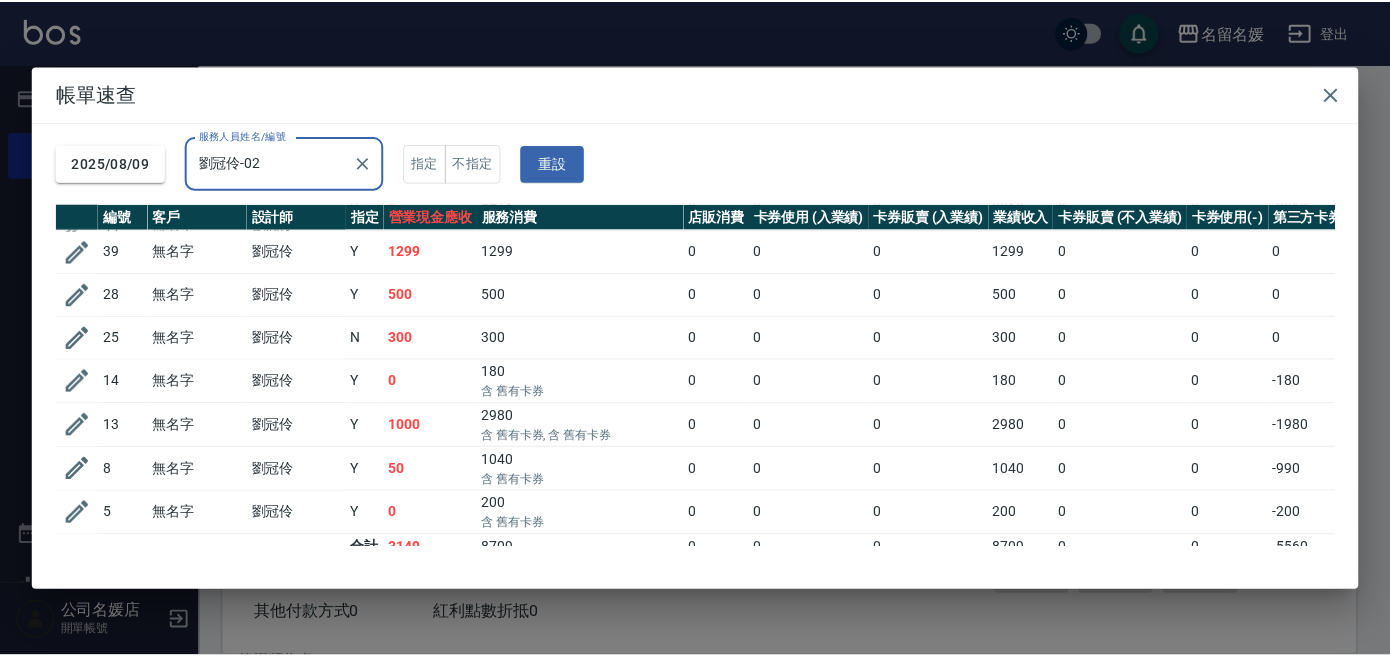 scroll, scrollTop: 0, scrollLeft: 0, axis: both 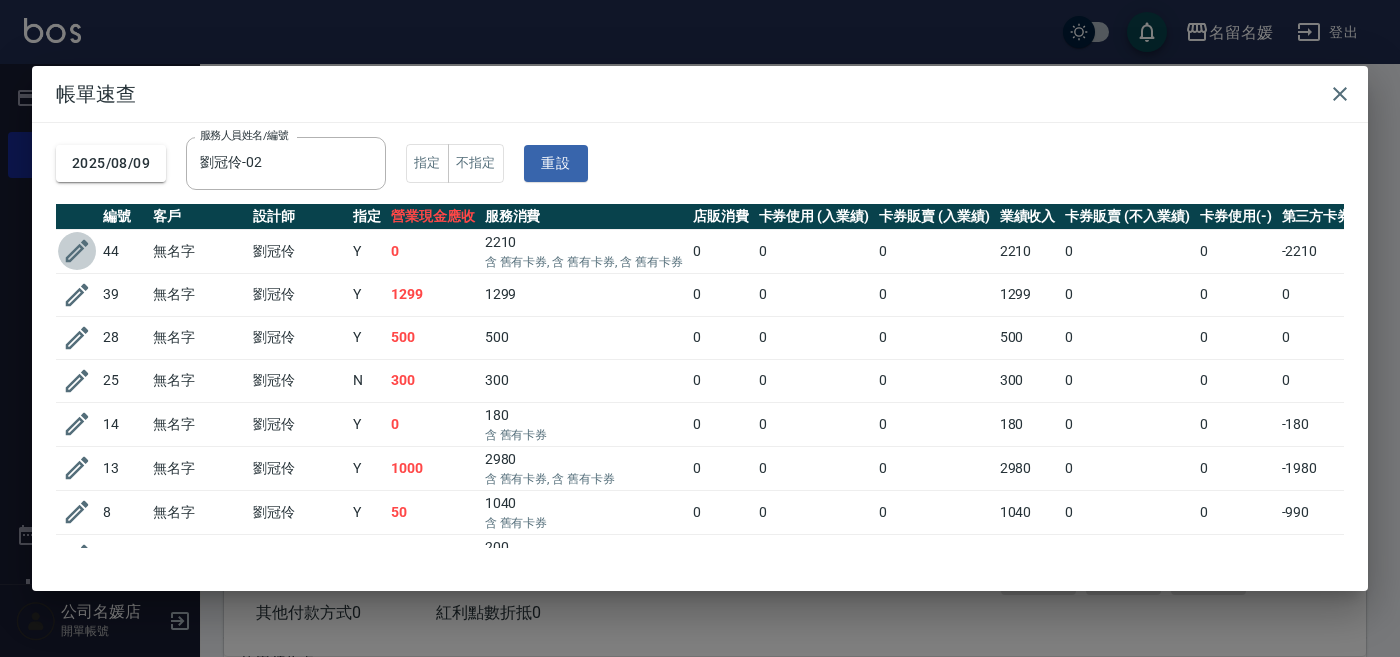 click 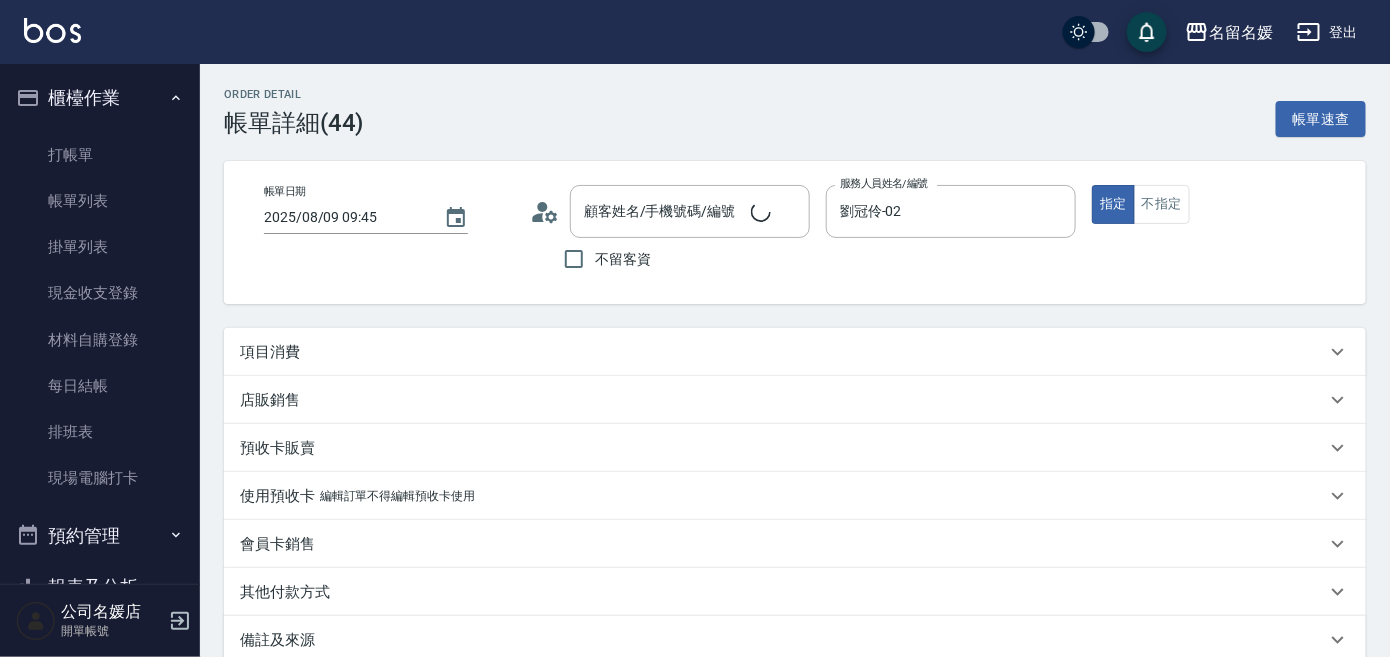 type on "2025/08/09 09:45" 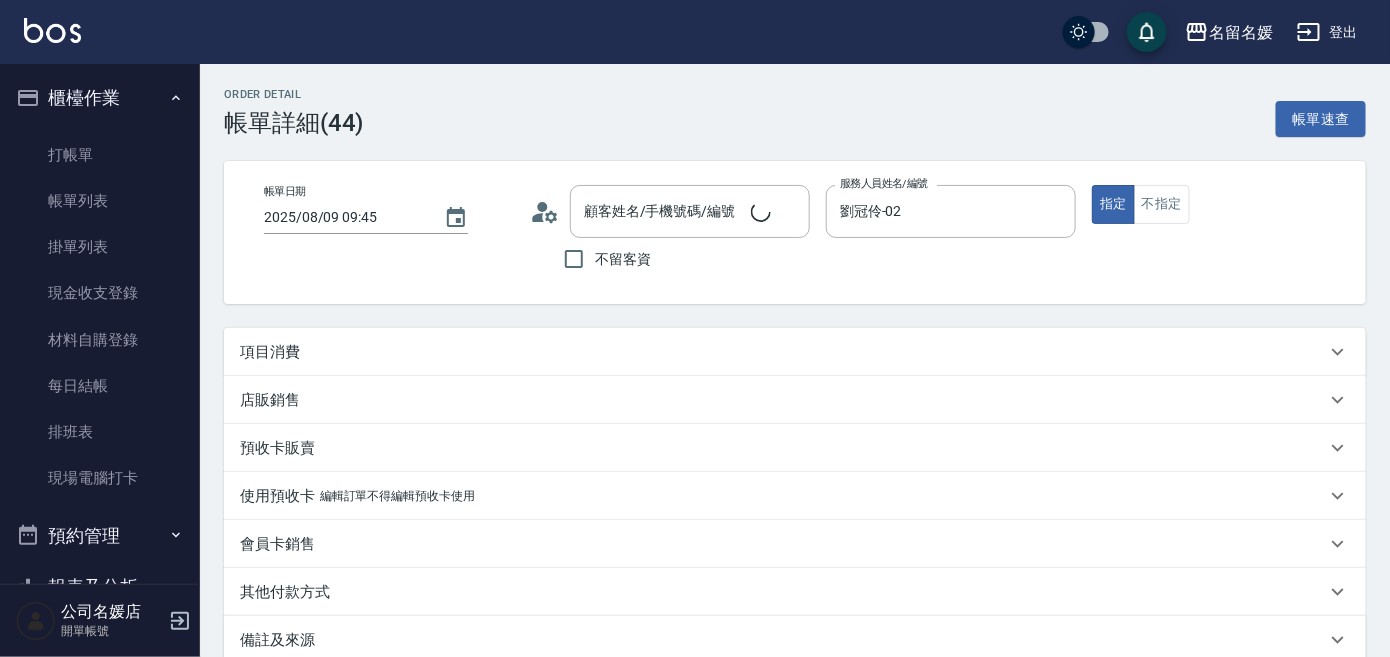 type on "劉冠伶-02" 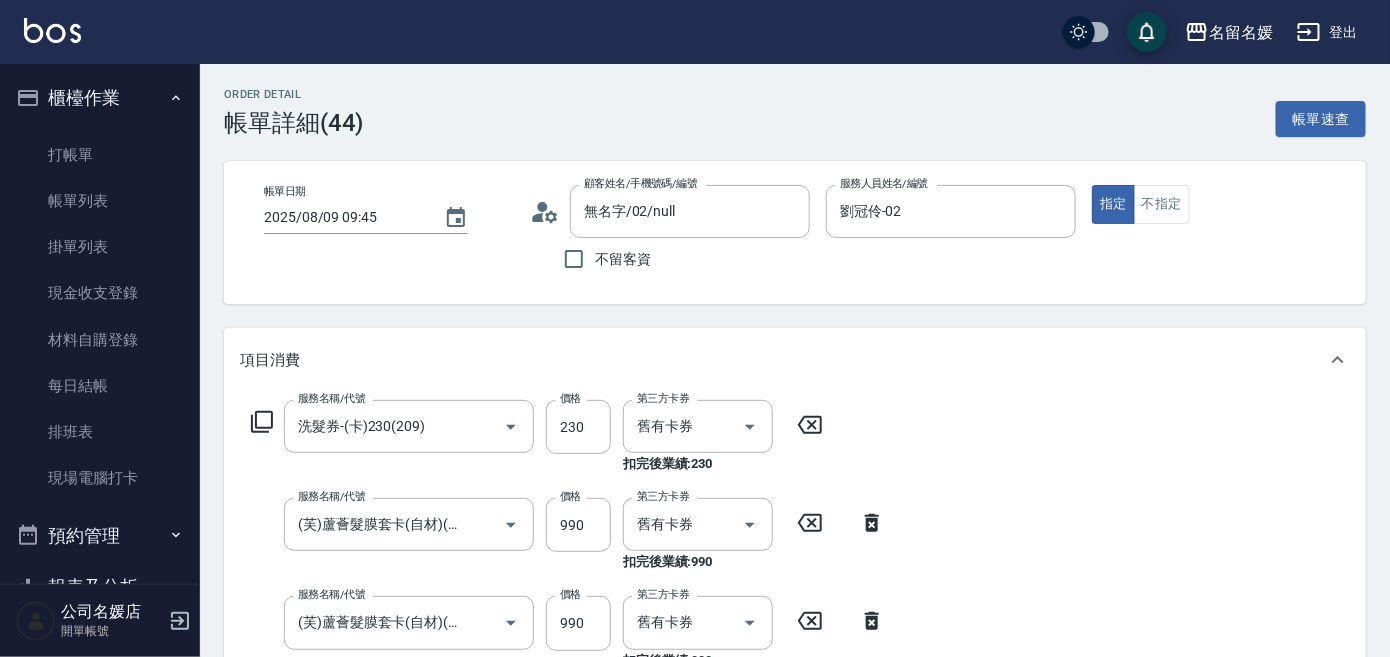type on "無名字/02/null" 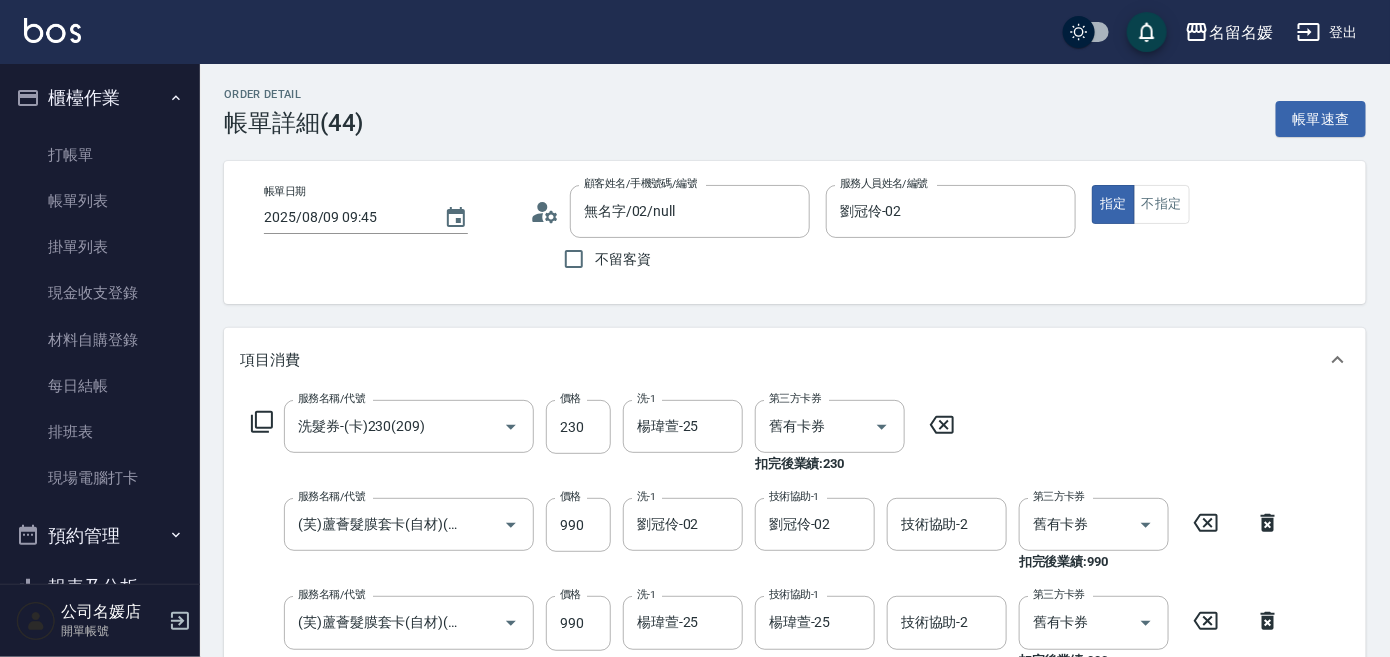 scroll, scrollTop: 272, scrollLeft: 0, axis: vertical 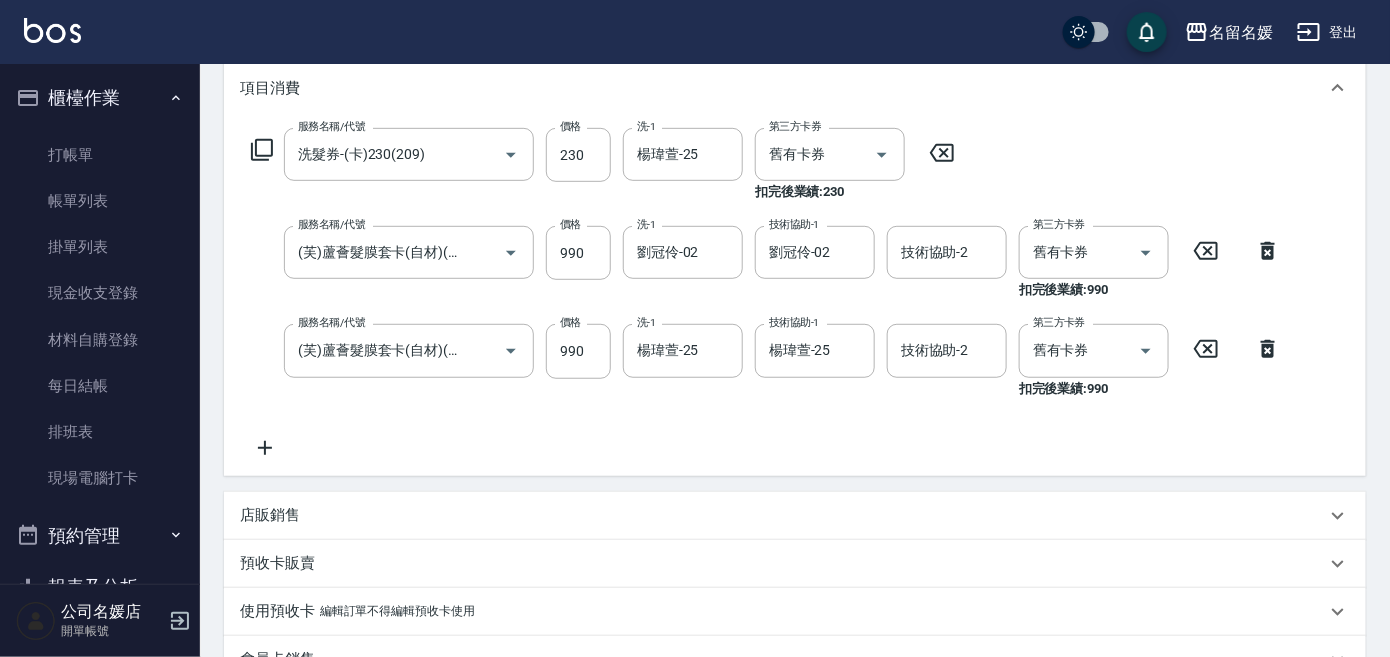 click 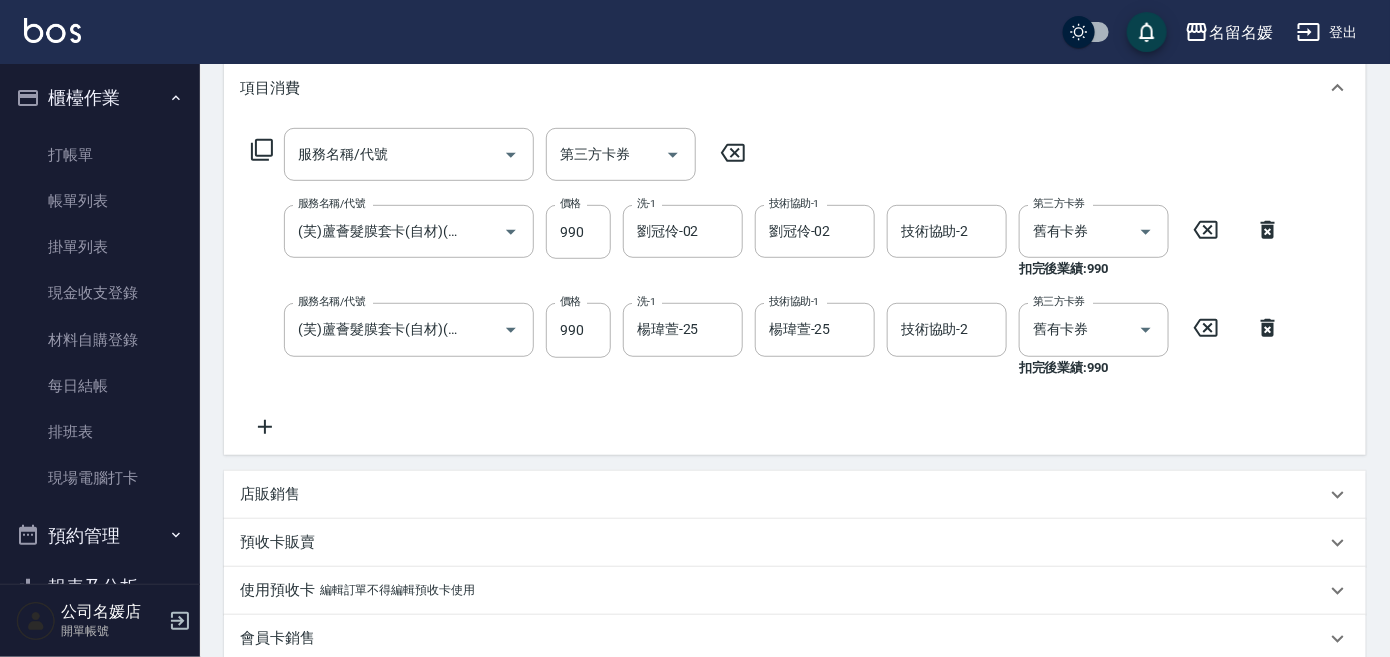 click 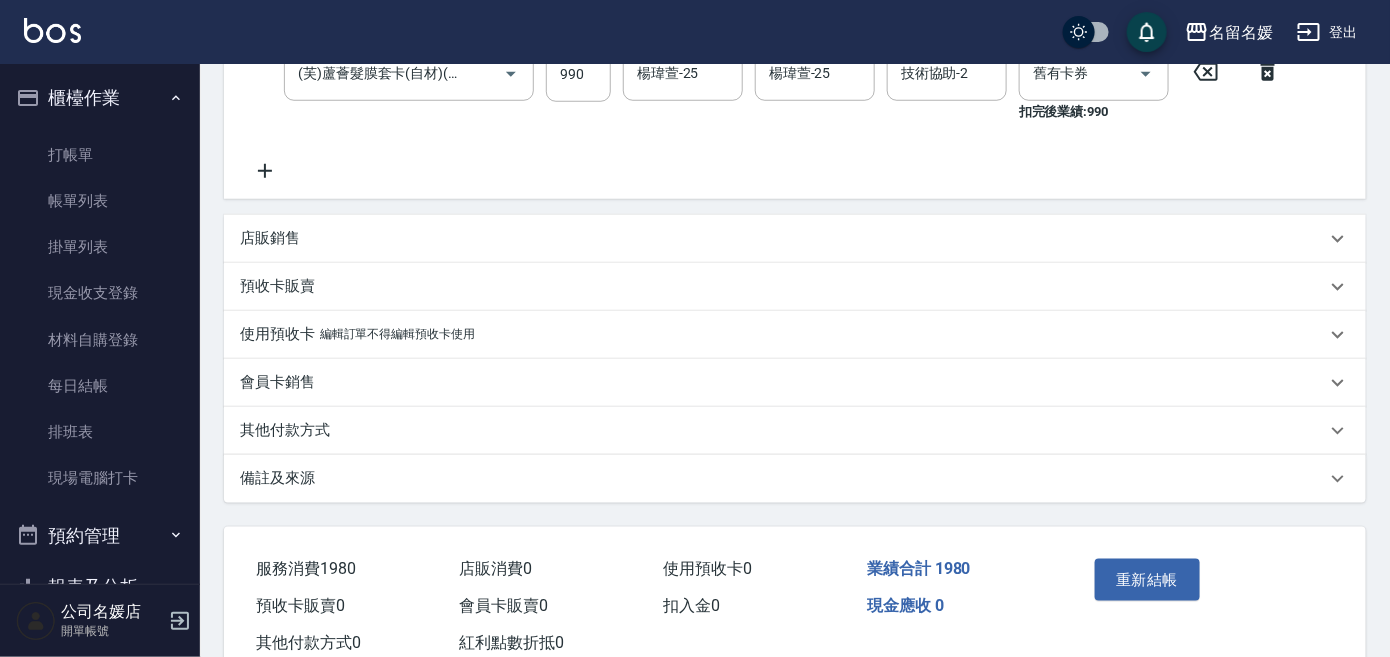 scroll, scrollTop: 587, scrollLeft: 0, axis: vertical 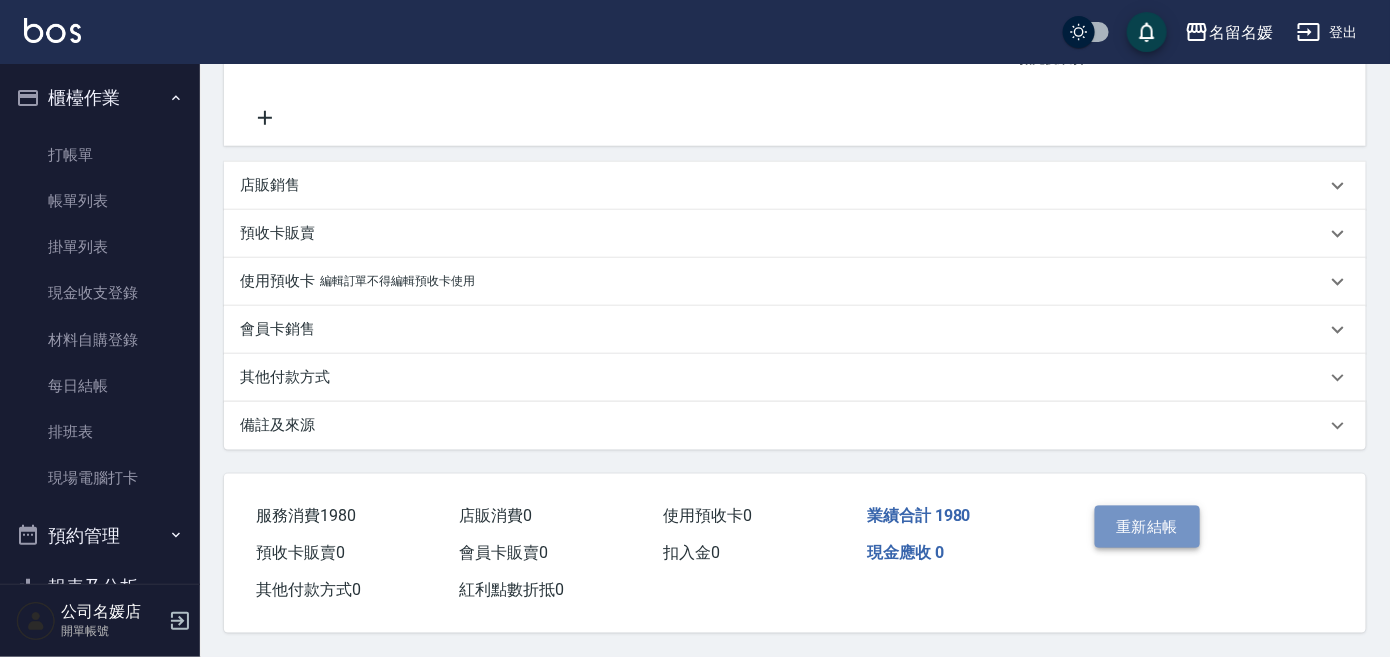 click on "重新結帳" at bounding box center (1148, 527) 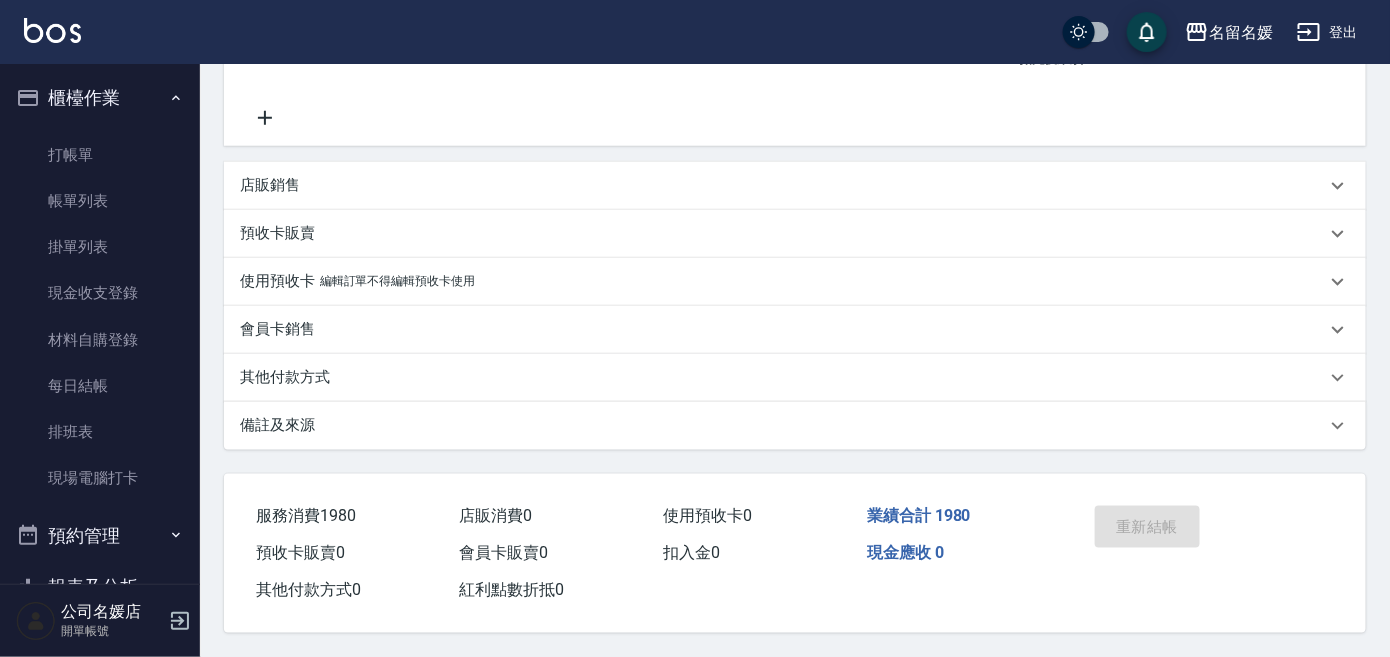 click on "Order detail 帳單詳細  (44) 帳單速查 帳單日期 2025/08/09 09:45 顧客姓名/手機號碼/編號 無名字/[PHONE]/null 顧客姓名/手機號碼/編號 不留客資 服務人員姓名/編號 劉冠伶-02 服務人員姓名/編號 指定 不指定 項目消費 服務名稱/代號 服務名稱/代號 第三方卡券 第三方卡券 服務名稱/代號 (芙)蘆薈髮膜套卡(自材)(639) 服務名稱/代號 價格 990 價格 洗-1 劉冠伶-02 洗-1 技術協助-1 劉冠伶-02 技術協助-1 技術協助-2 技術協助-2 第三方卡券 舊有卡券 第三方卡券 扣完後業績: 990 服務名稱/代號 (芙)蘆薈髮膜套卡(自材)(639) 服務名稱/代號 價格 990 價格 洗-1 楊瑋萱-25 洗-1 技術協助-1 楊瑋萱-25 技術協助-1 技術協助-2 技術協助-2 第三方卡券 舊有卡券 第三方卡券 扣完後業績: 990 店販銷售 服務人員姓名/編號 服務人員姓名/編號 商品代號/名稱 商品代號/名稱 預收卡販賣 卡券名稱/代號 卡券名稱/代號 備註" at bounding box center [695, 38] 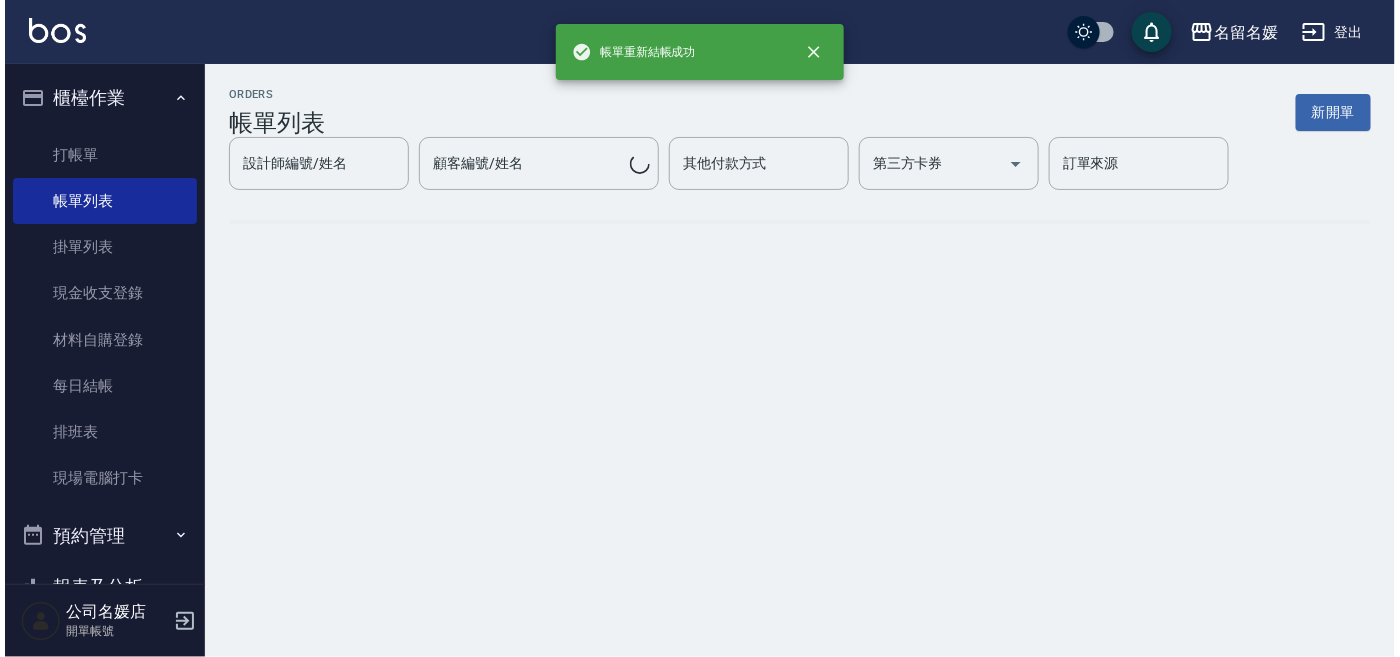 scroll, scrollTop: 0, scrollLeft: 0, axis: both 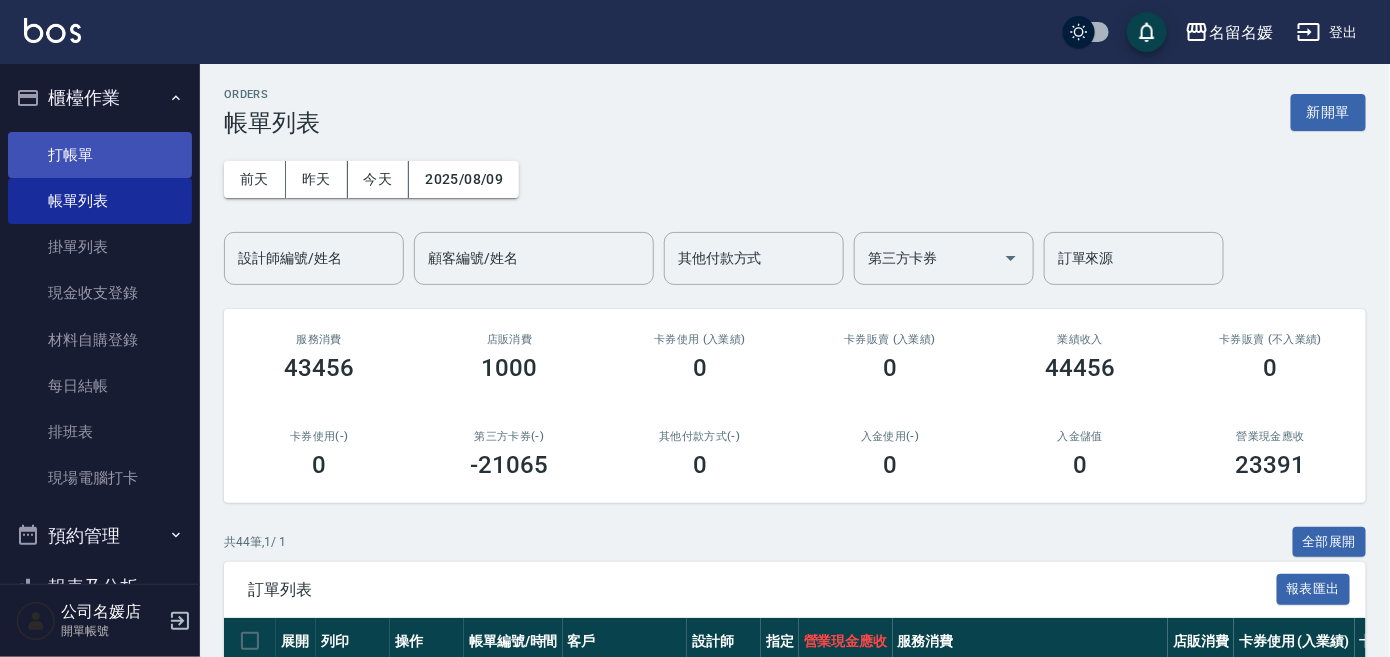 click on "打帳單" at bounding box center (100, 155) 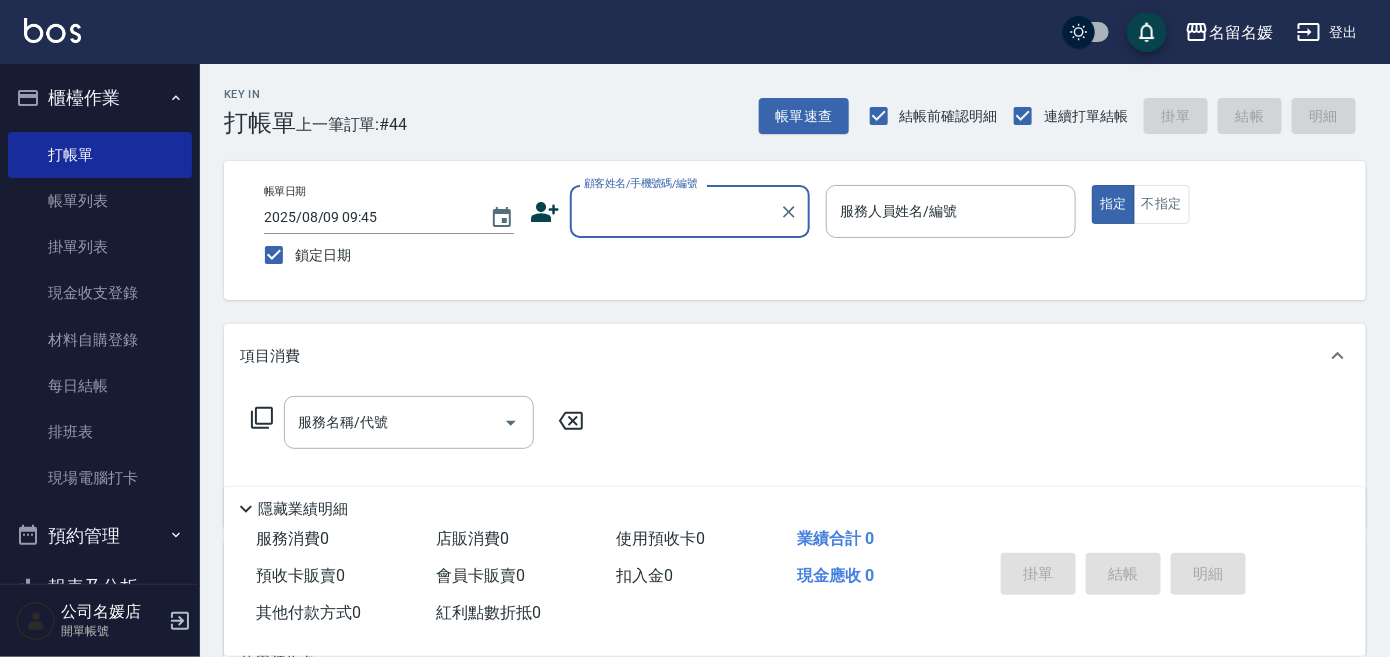 click on "顧客姓名/手機號碼/編號" 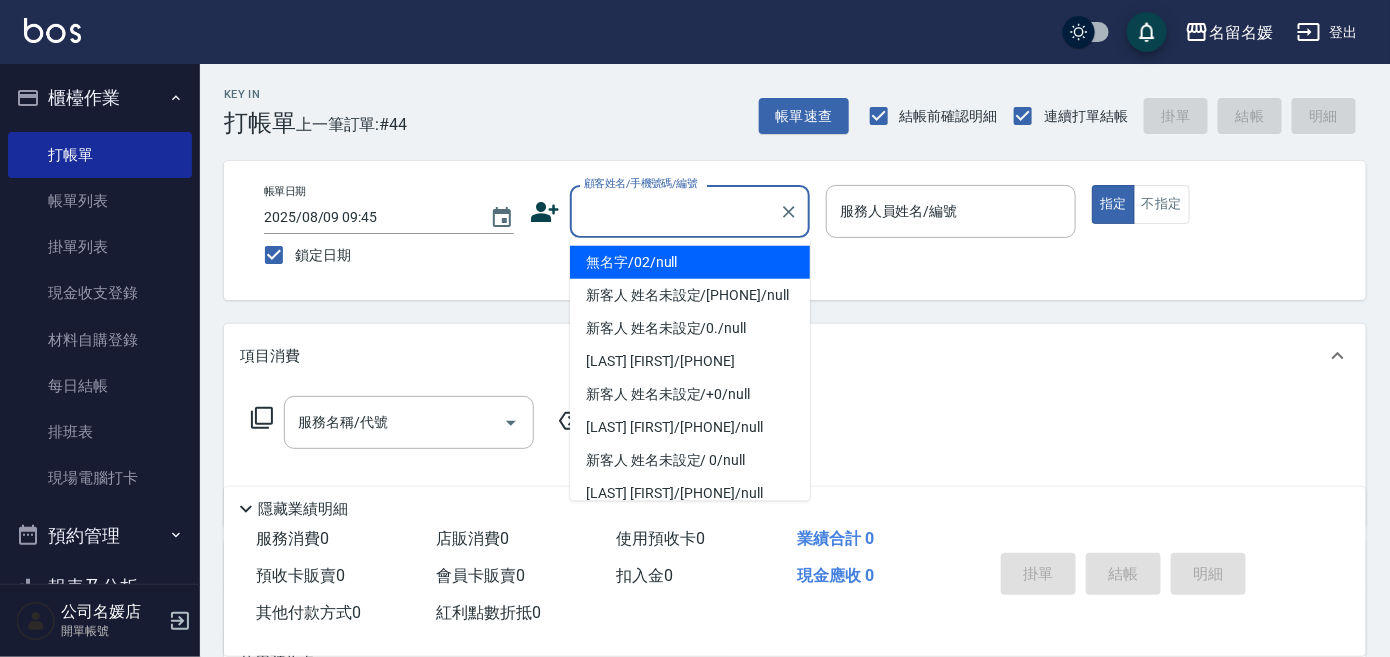 click on "無名字/02/null" at bounding box center [690, 262] 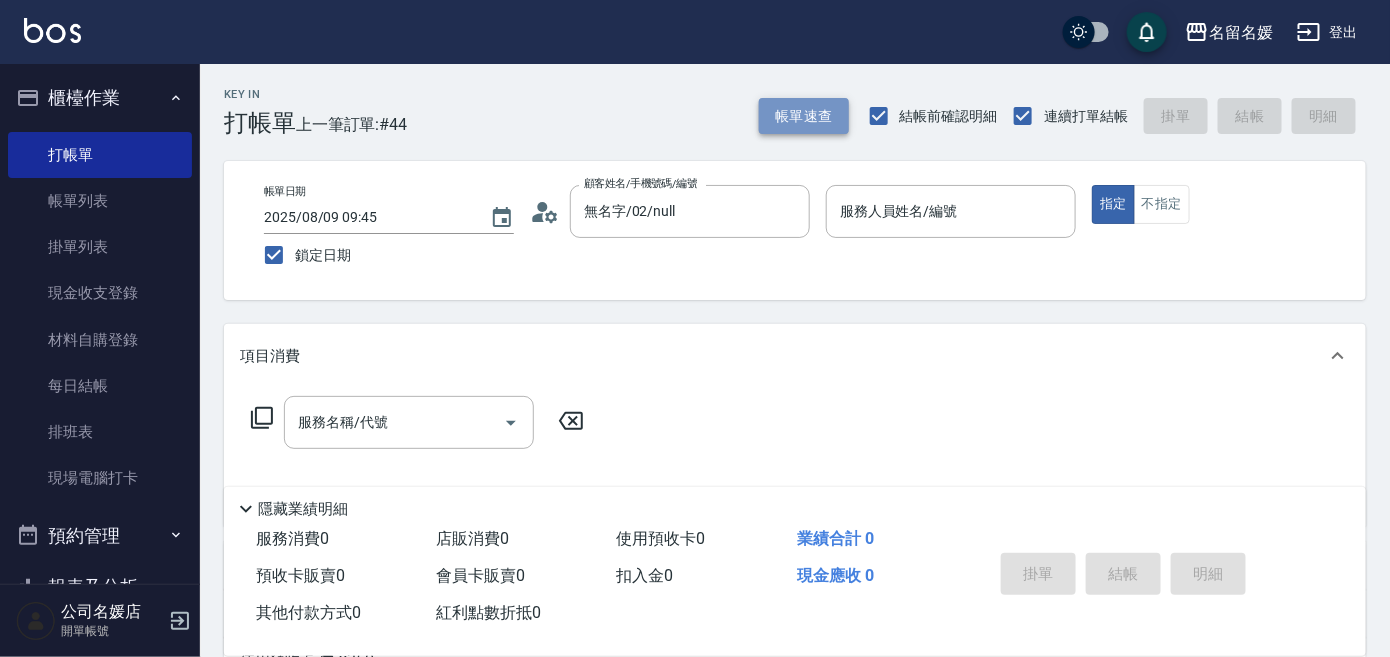 click on "帳單速查" at bounding box center [804, 116] 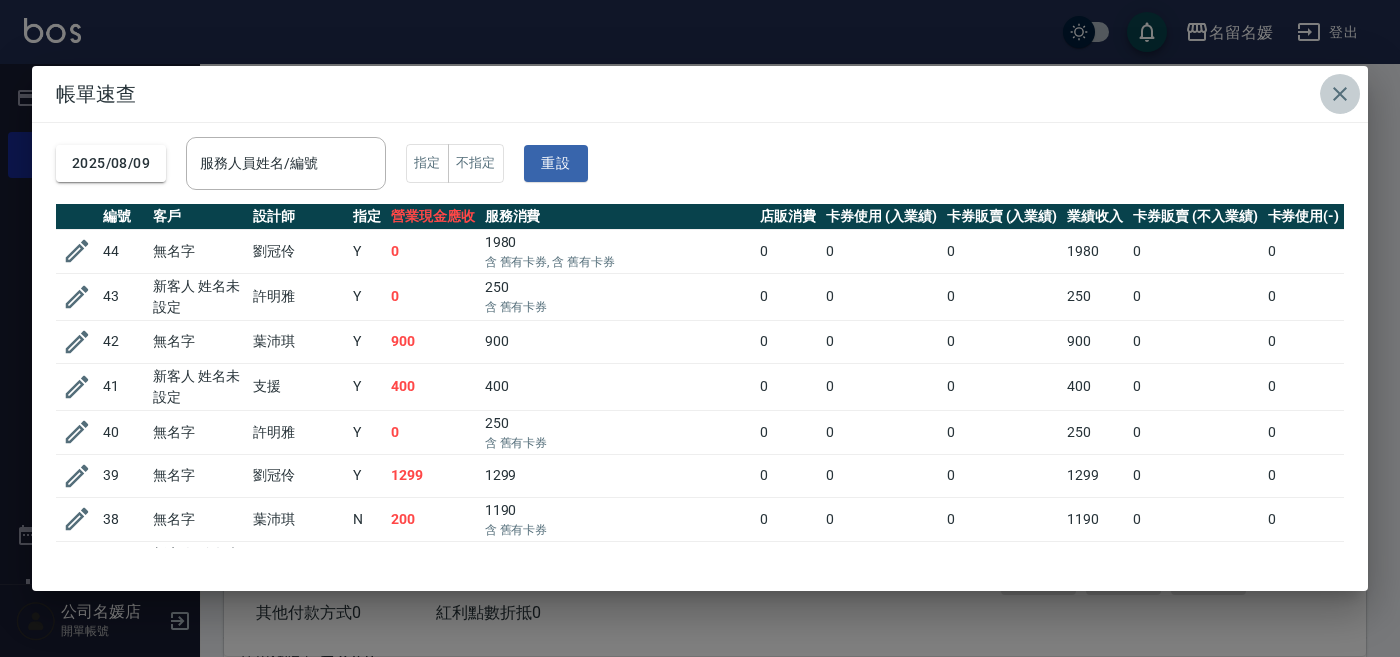 click 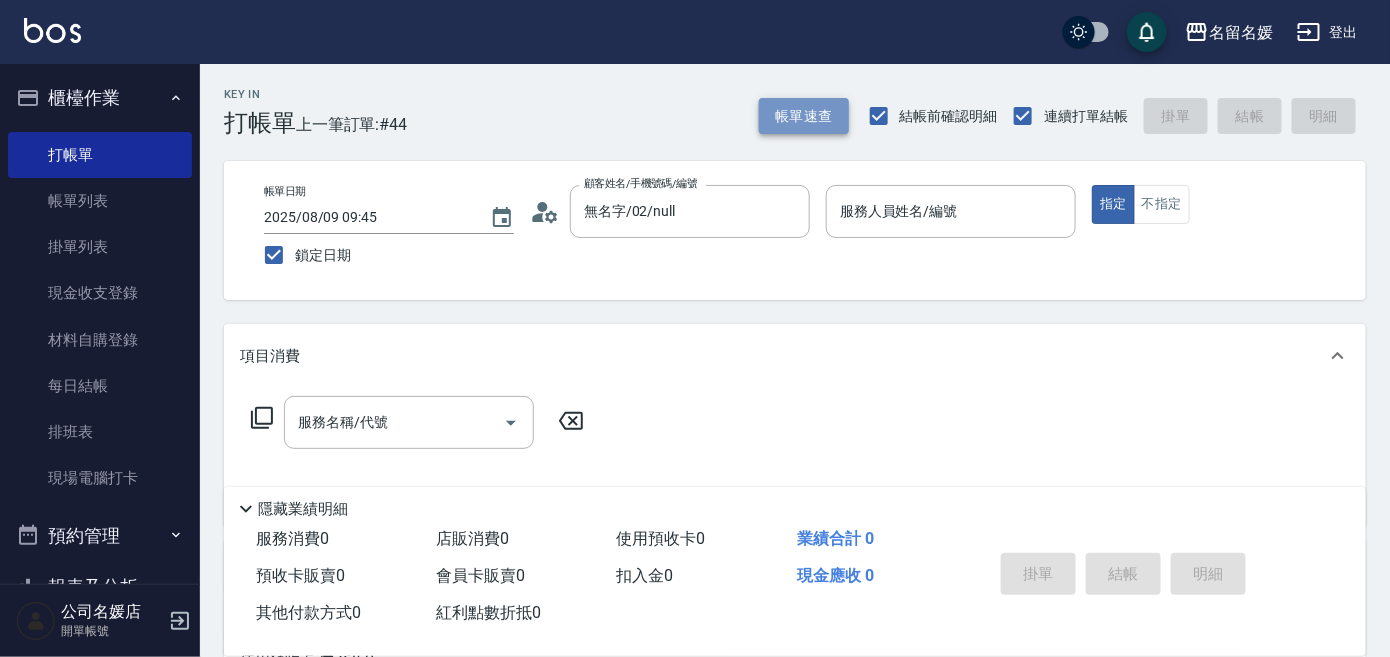 click on "帳單速查" at bounding box center [804, 116] 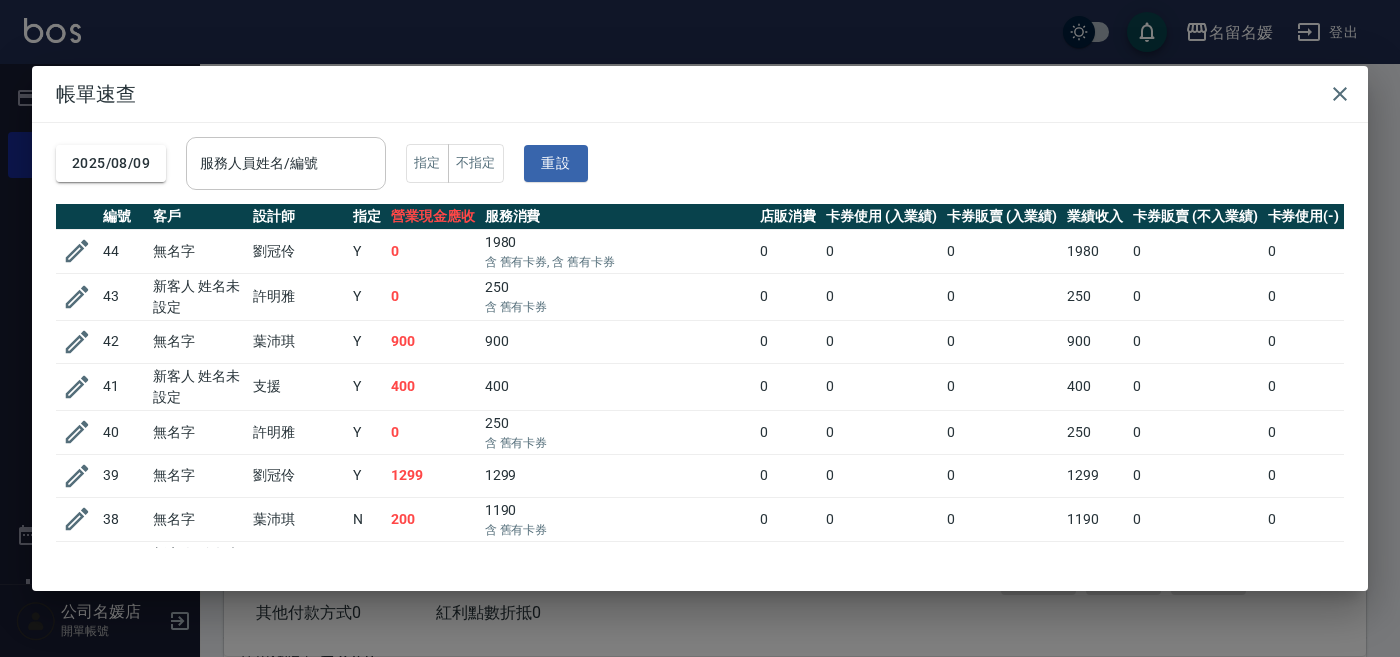 click on "服務人員姓名/編號 服務人員姓名/編號" at bounding box center (286, 163) 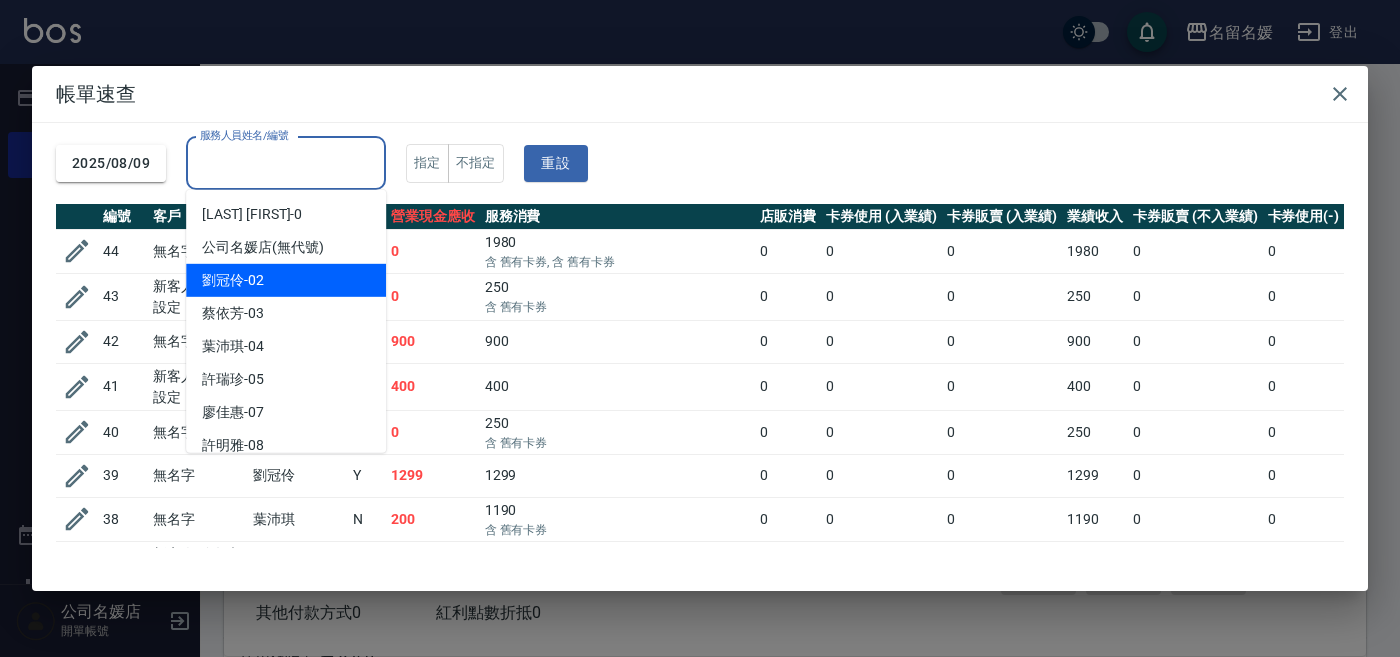 click on "劉冠伶 -02" at bounding box center [286, 280] 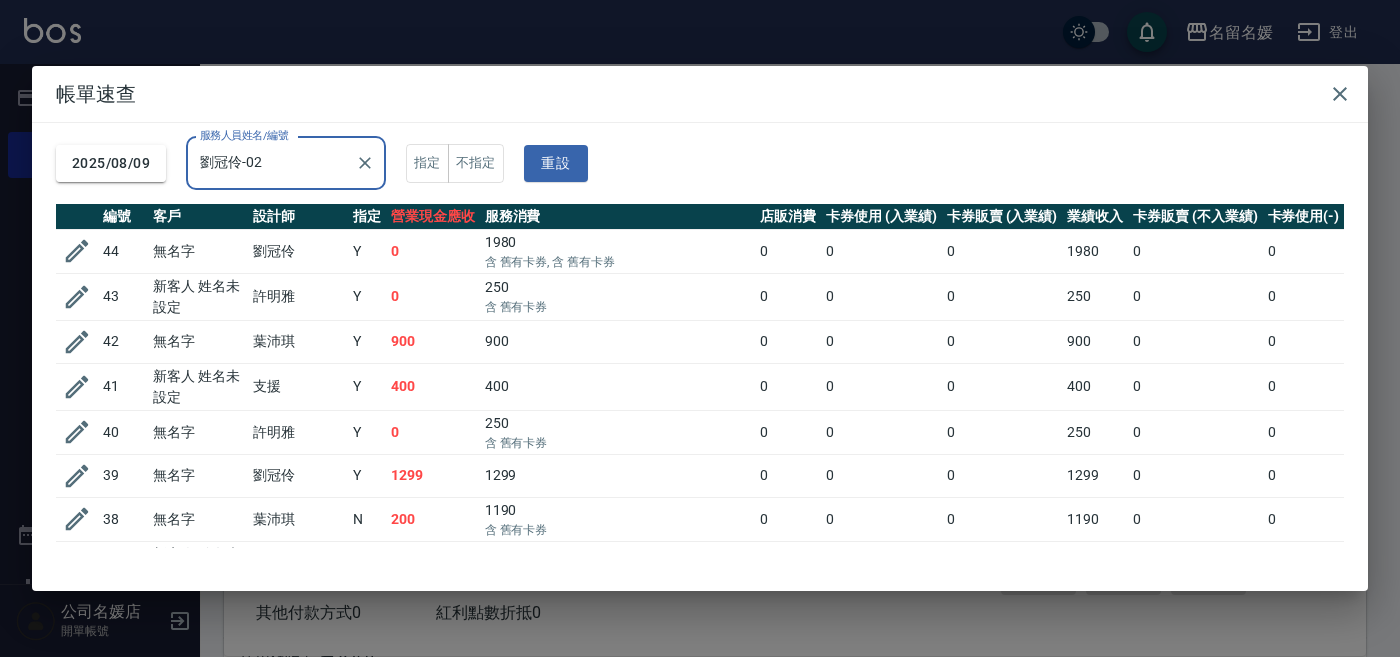 type on "劉冠伶-02" 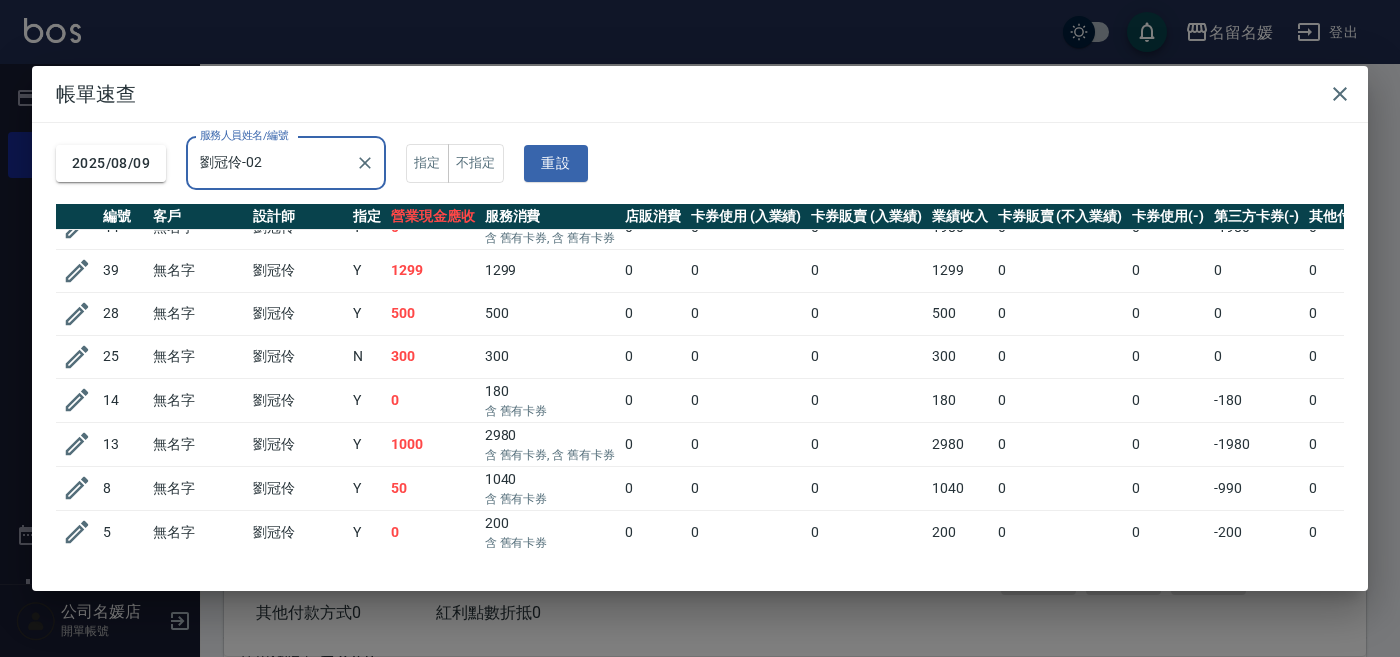 scroll, scrollTop: 68, scrollLeft: 0, axis: vertical 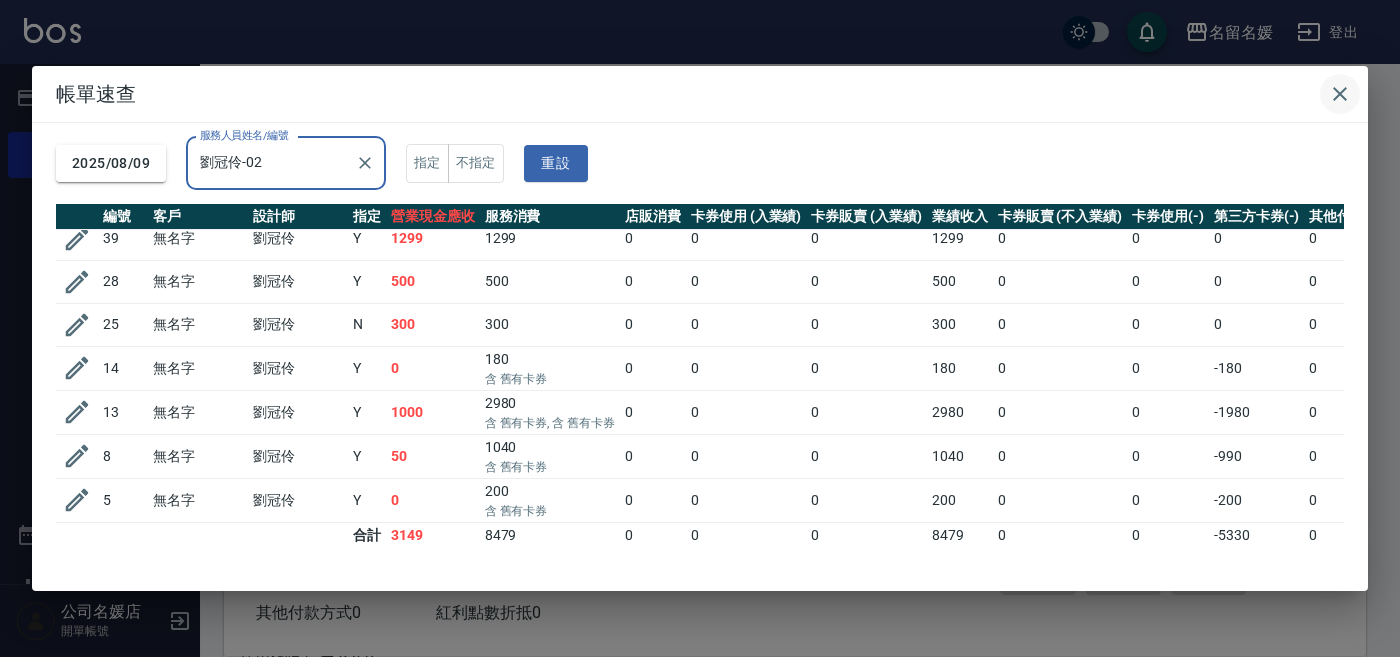 click 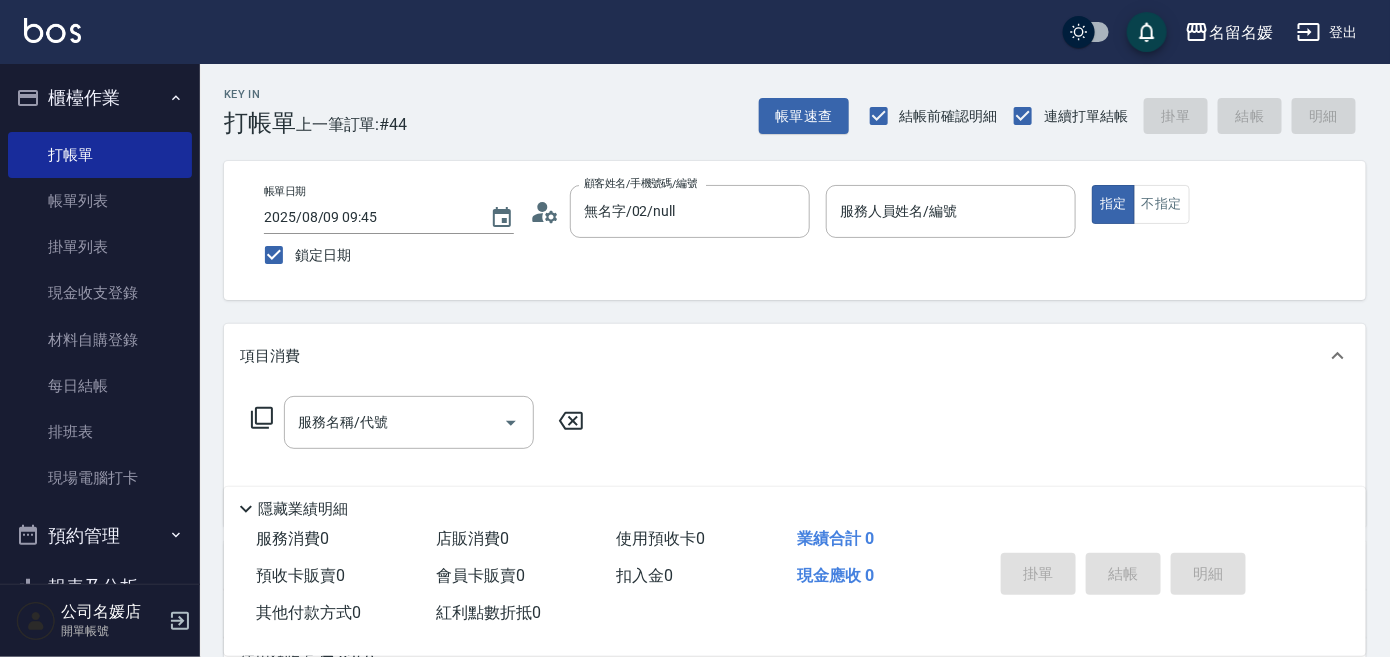 drag, startPoint x: 1388, startPoint y: 353, endPoint x: 1388, endPoint y: 130, distance: 223 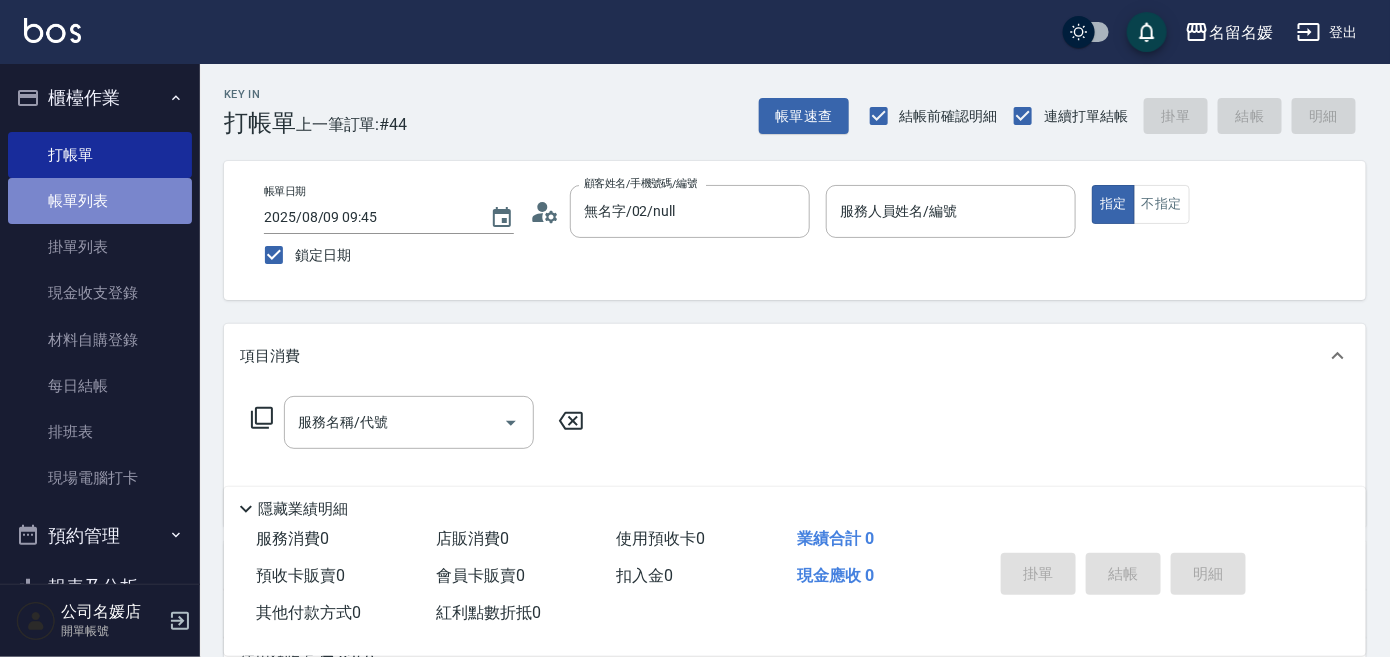 click on "帳單列表" at bounding box center [100, 201] 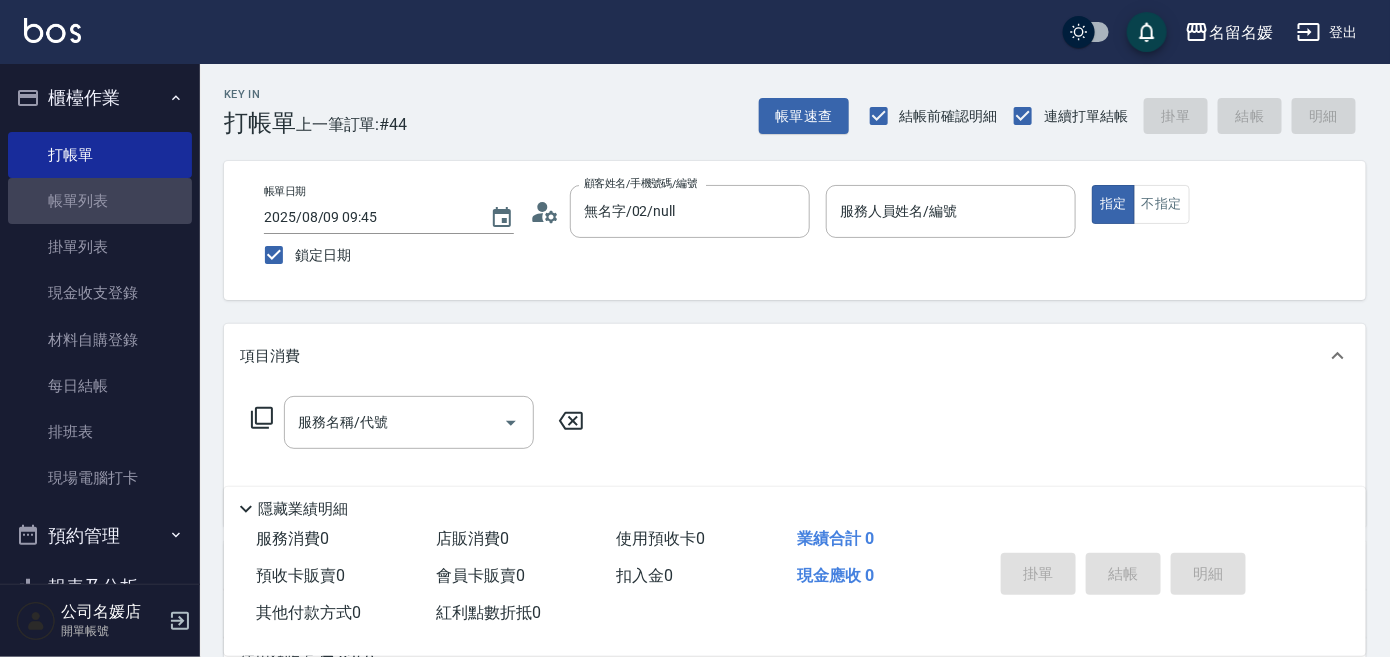 click on "帳單列表" at bounding box center [100, 201] 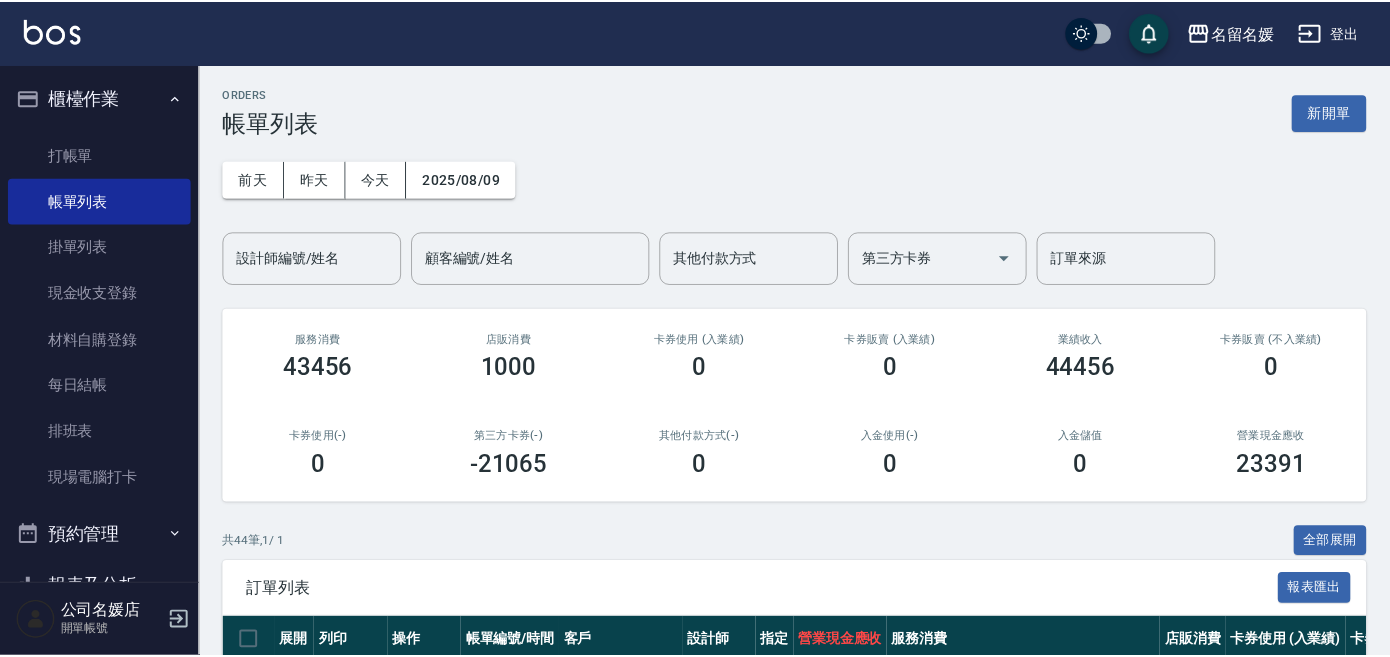 scroll, scrollTop: 272, scrollLeft: 0, axis: vertical 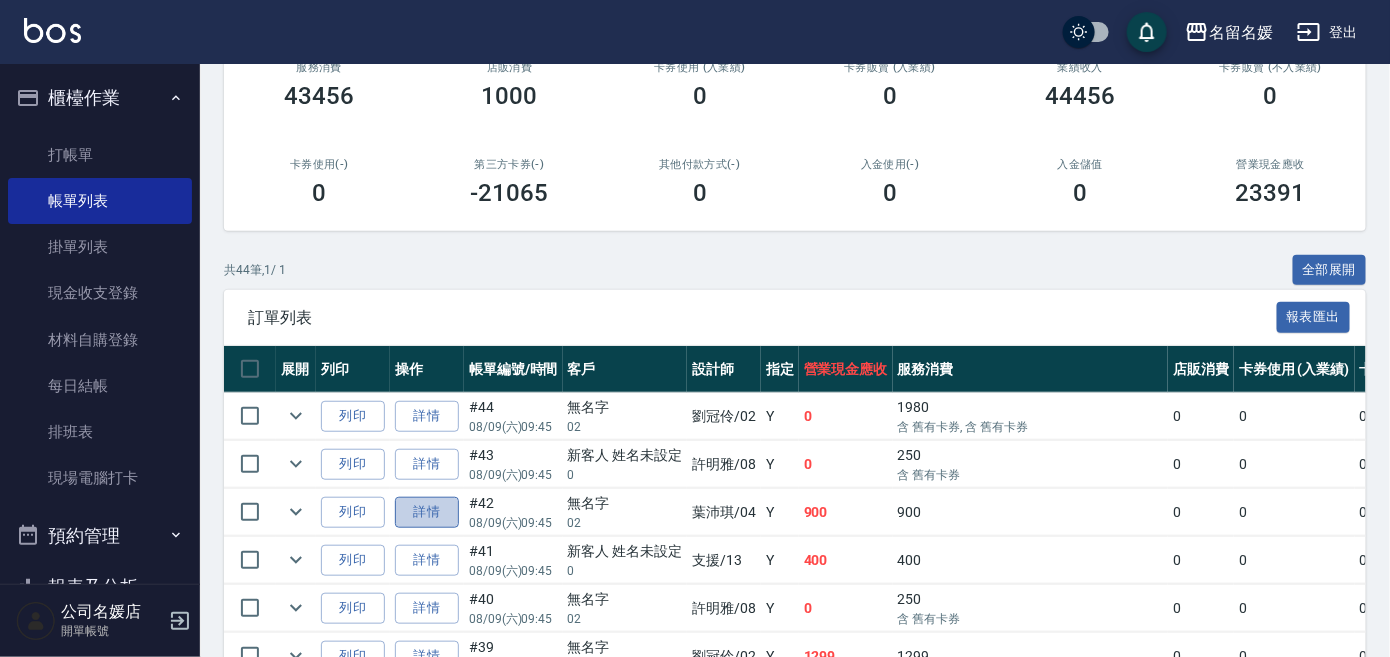 click on "詳情" at bounding box center (427, 512) 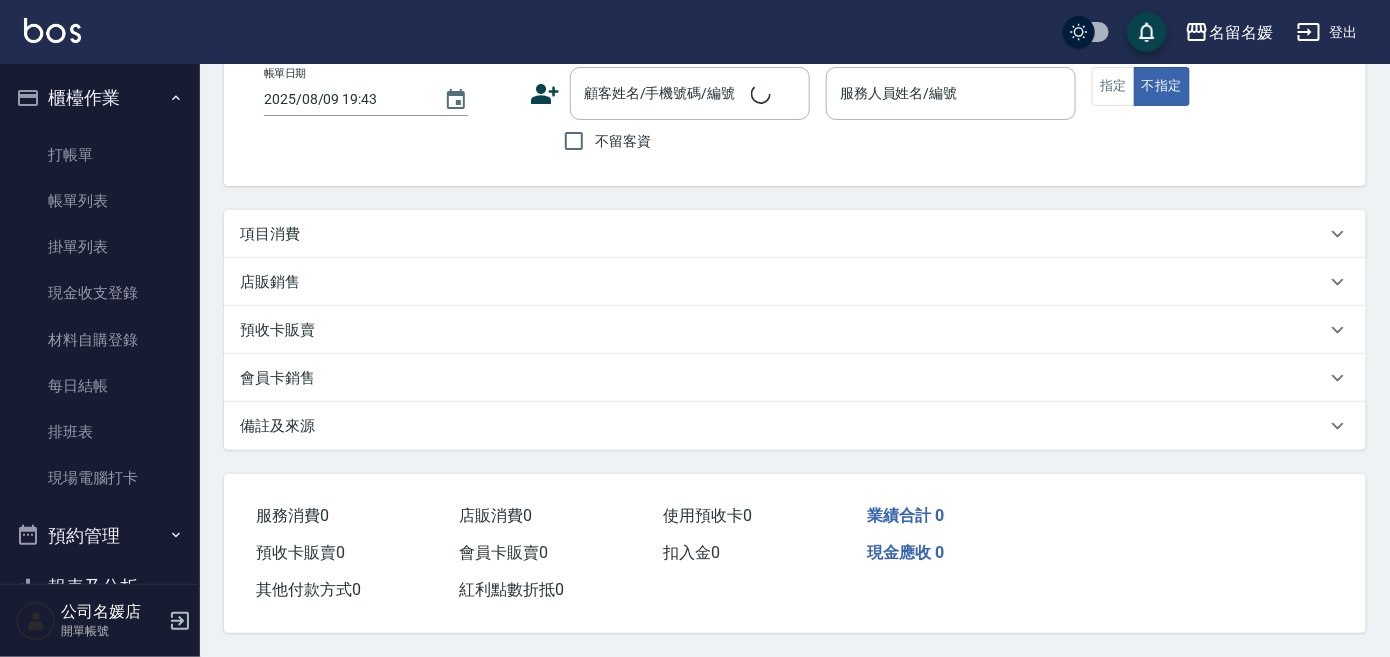 scroll, scrollTop: 0, scrollLeft: 0, axis: both 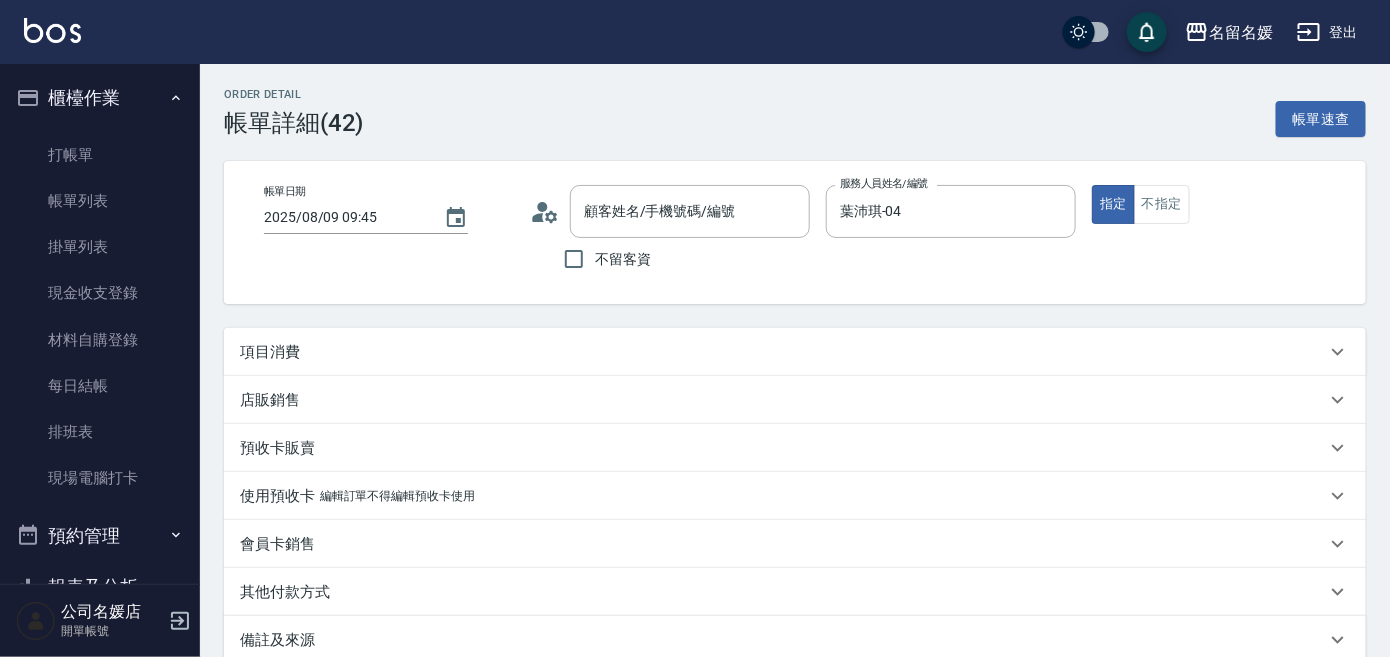 type on "2025/08/09 09:45" 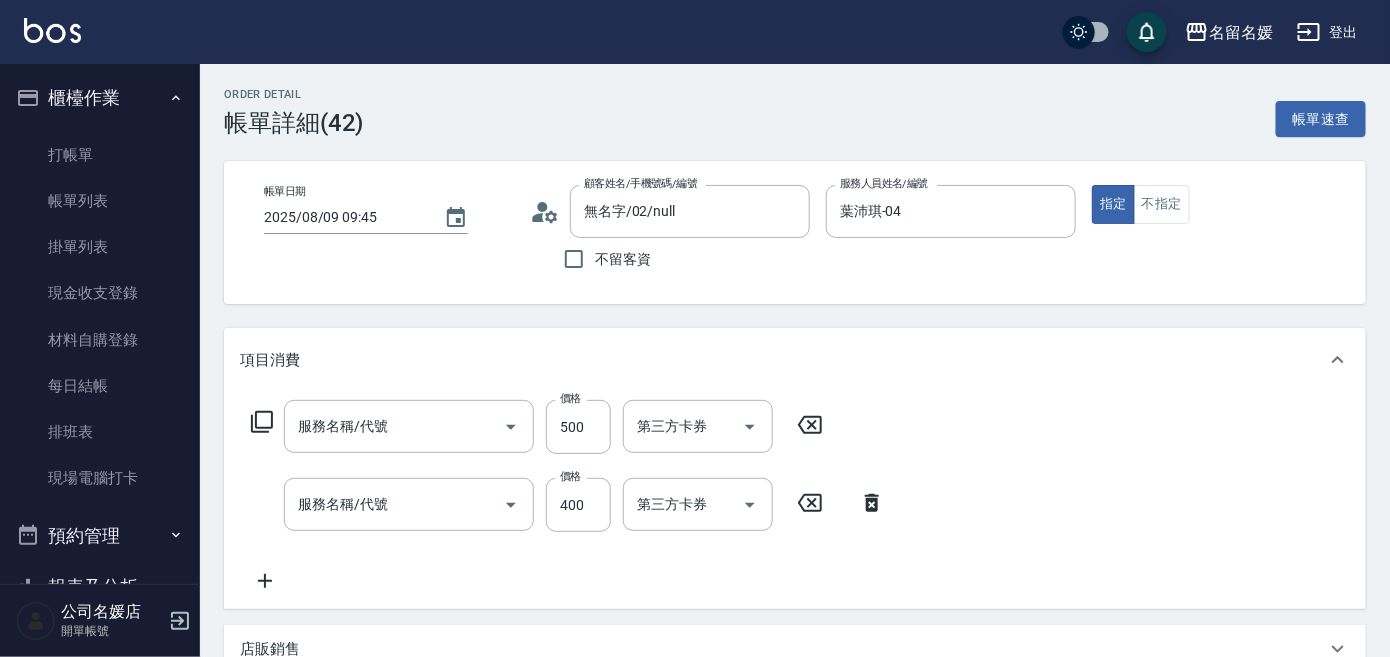 type on "無名字/02/null" 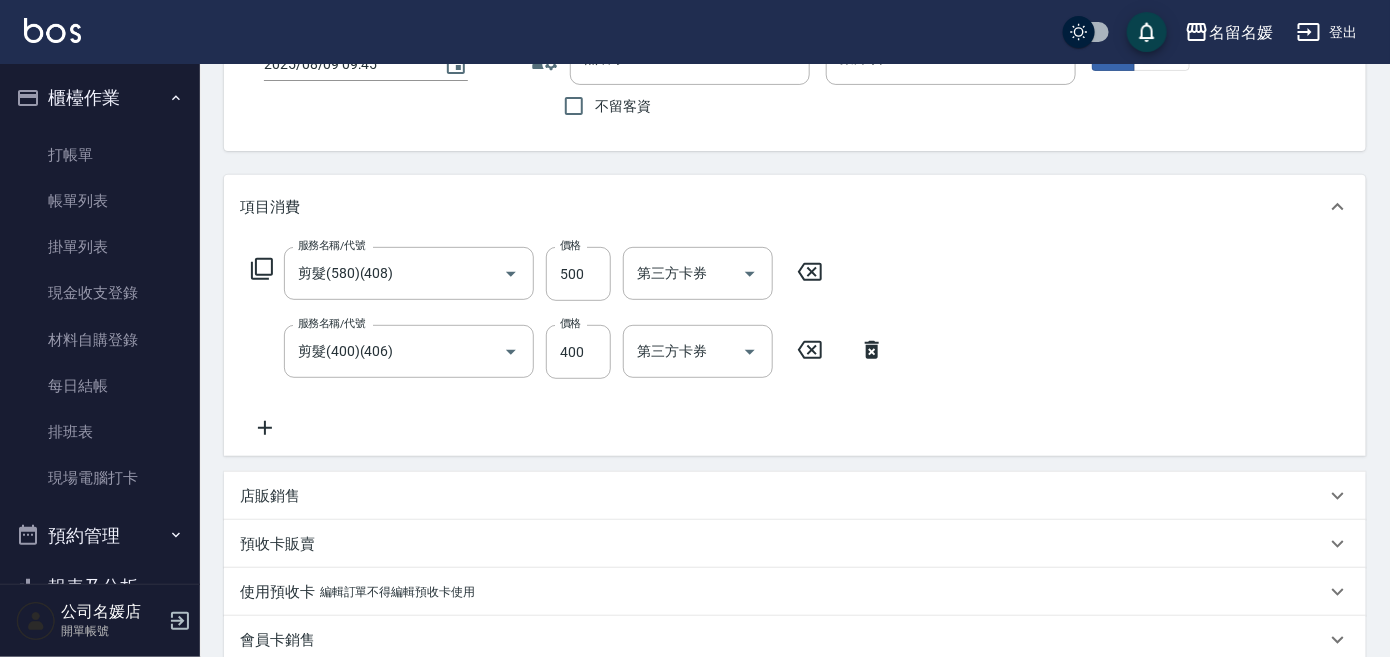 scroll, scrollTop: 181, scrollLeft: 0, axis: vertical 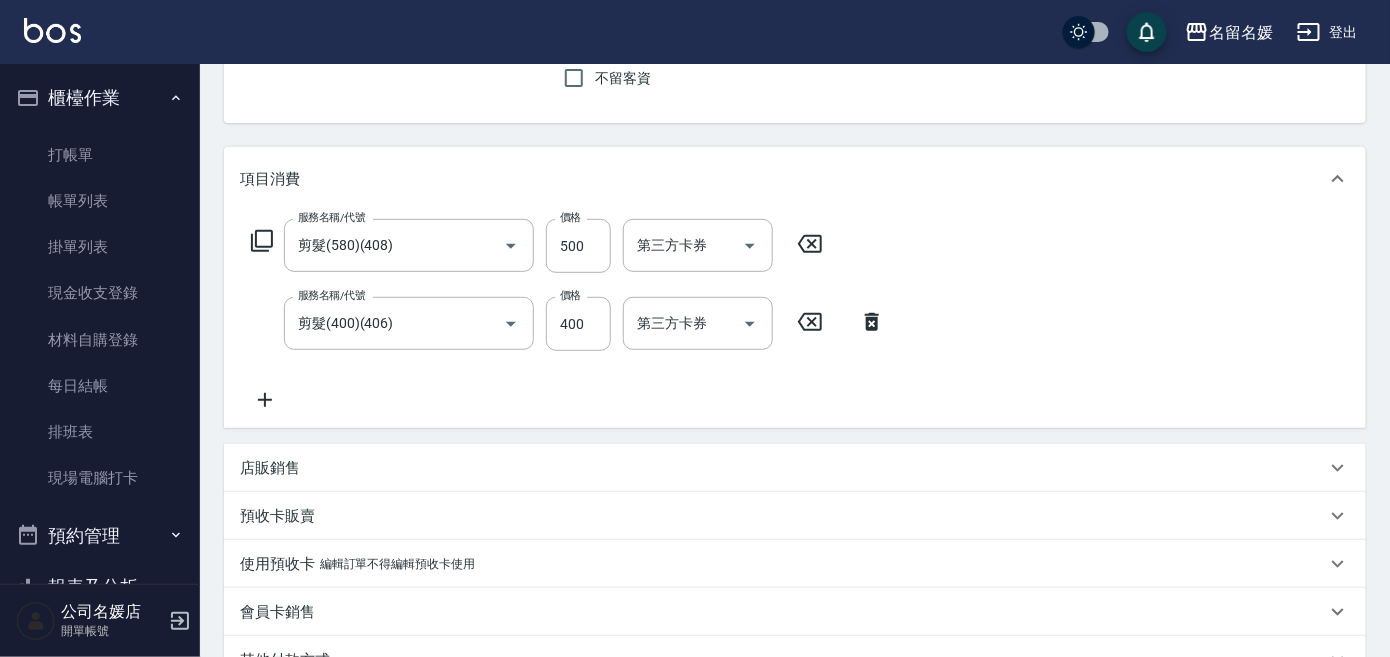 click 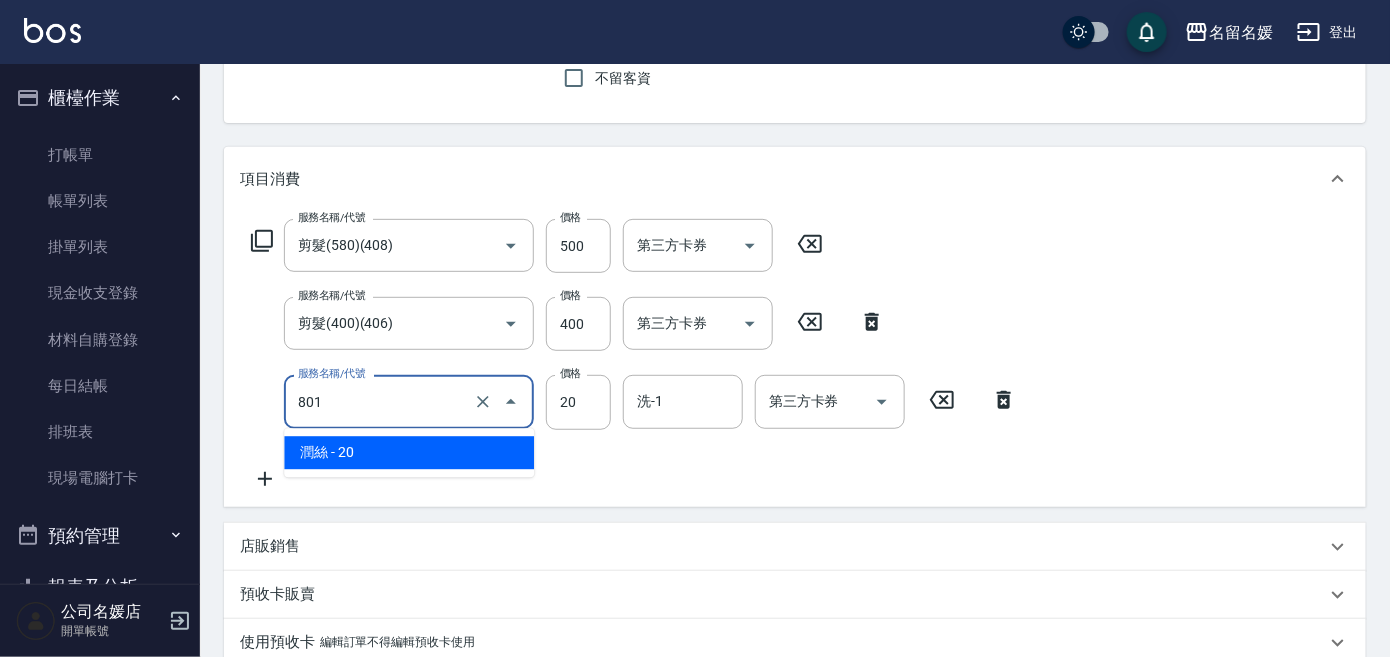 drag, startPoint x: 388, startPoint y: 405, endPoint x: 411, endPoint y: 426, distance: 31.144823 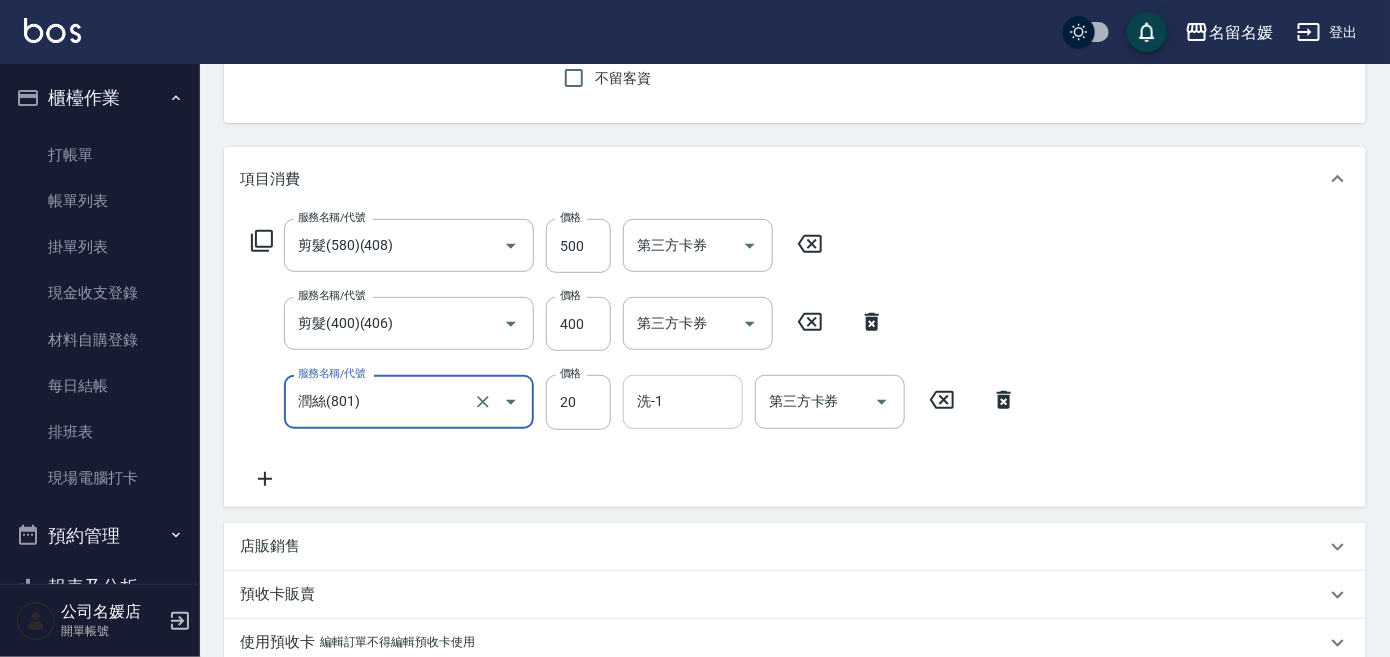 type on "潤絲(801)" 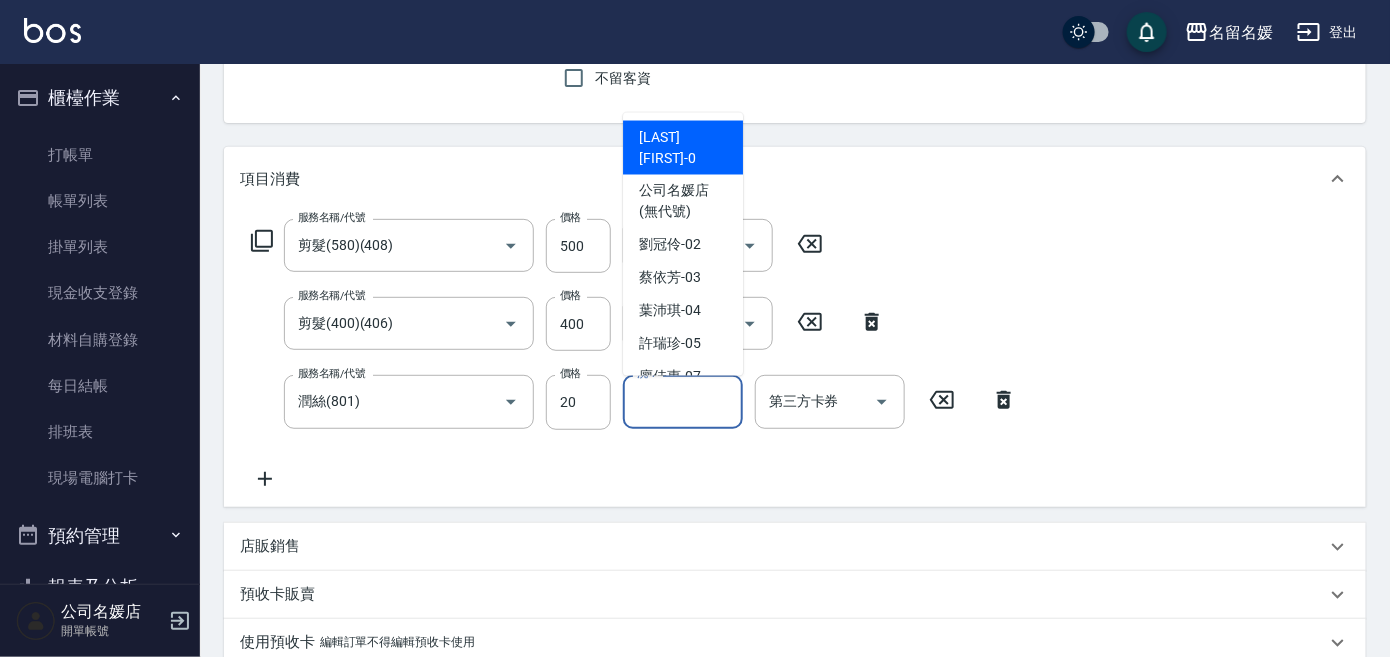 click on "洗-1" at bounding box center [683, 401] 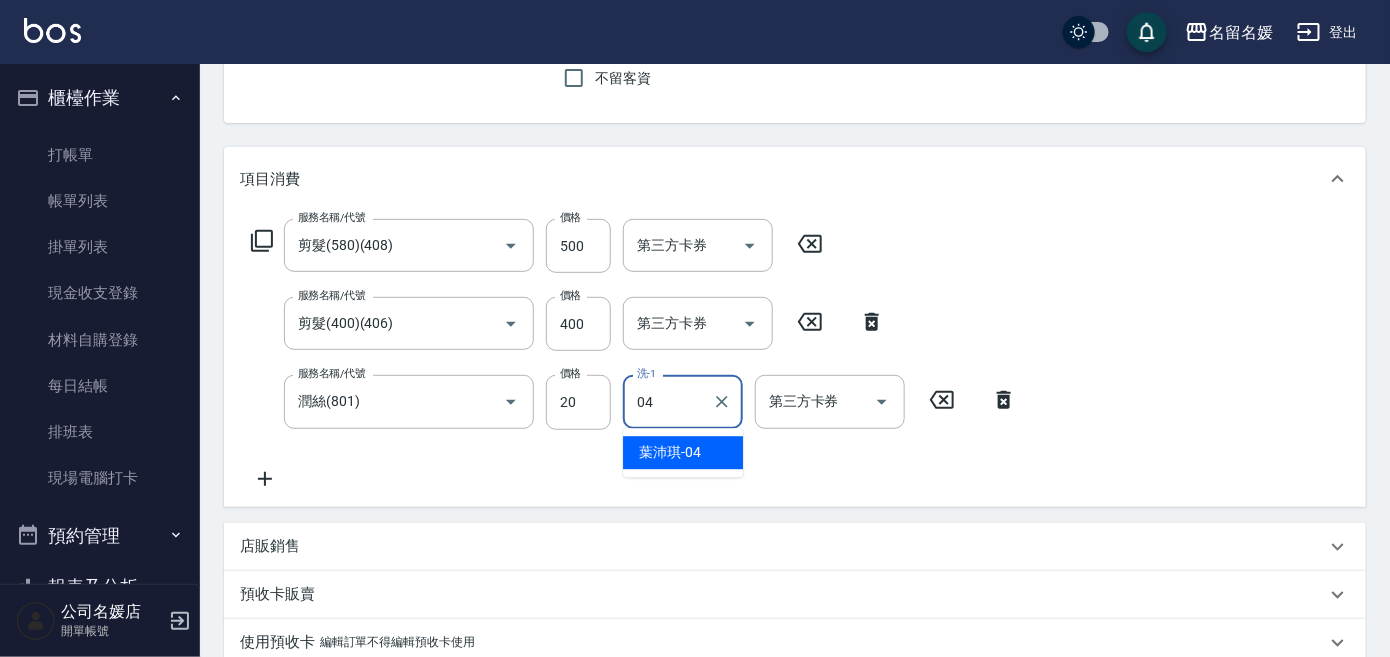 click on "葉沛琪 -04" at bounding box center [670, 452] 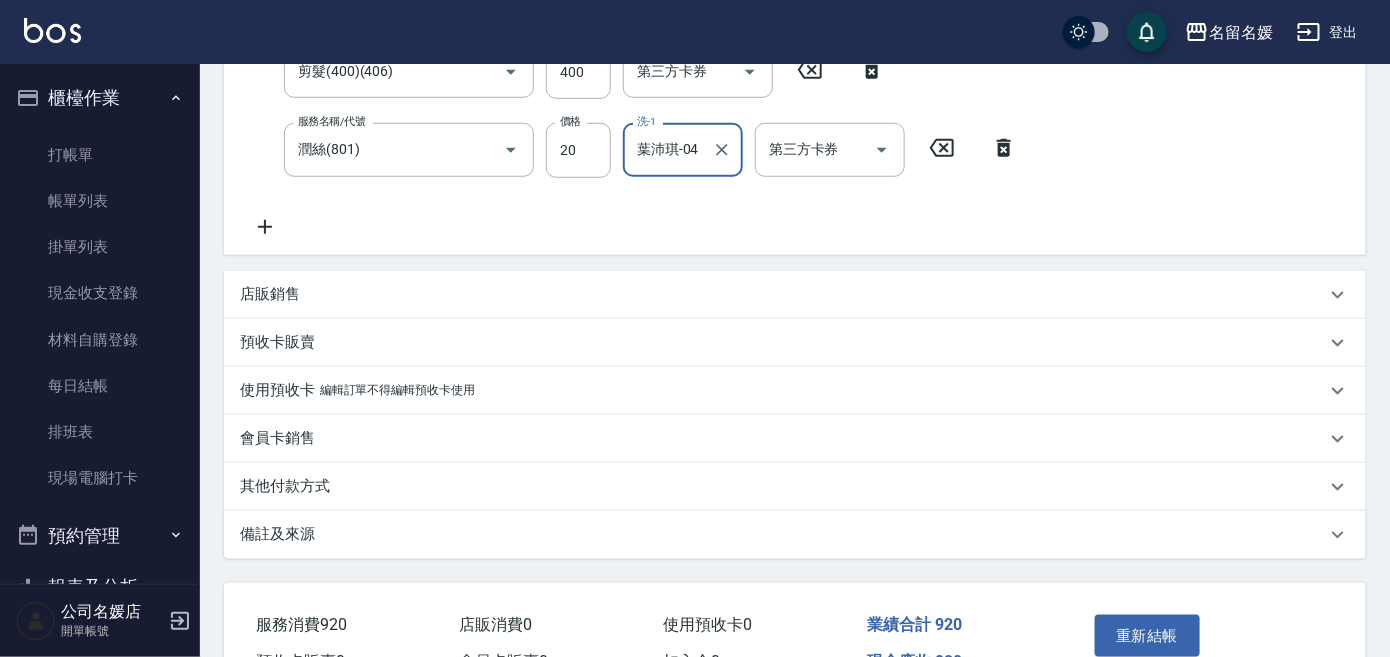 scroll, scrollTop: 548, scrollLeft: 0, axis: vertical 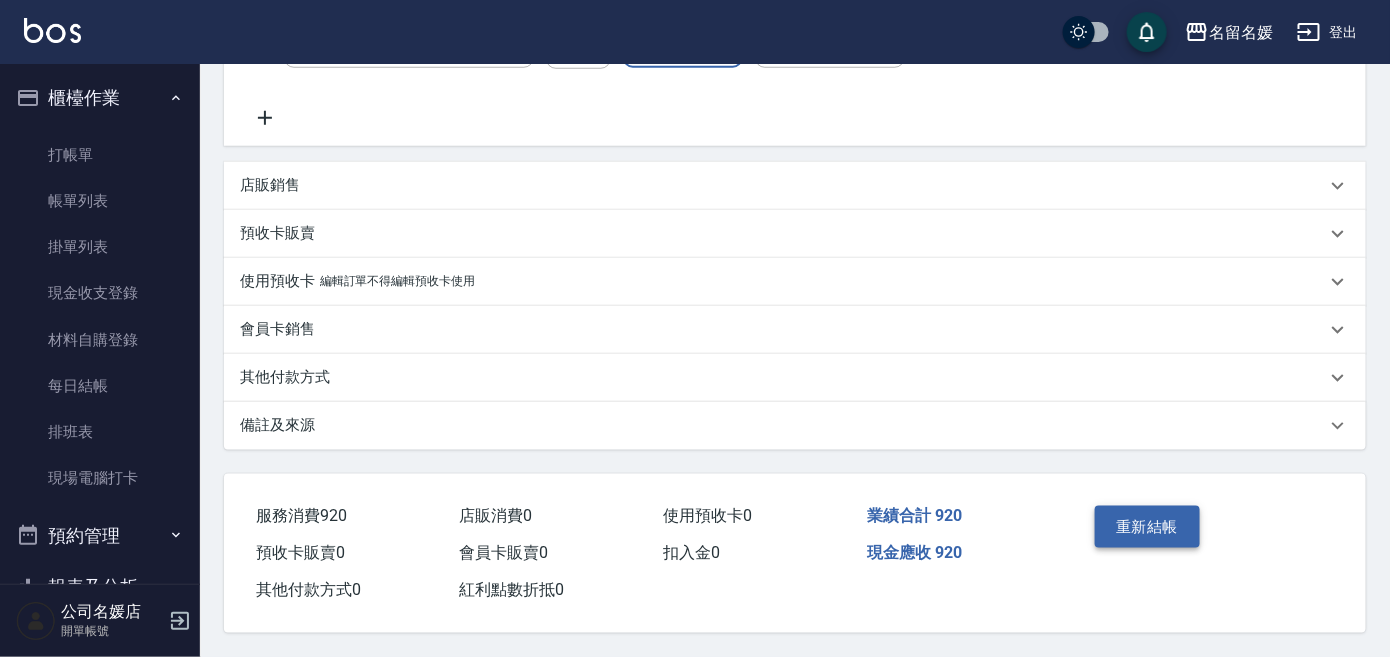 type on "葉沛琪-04" 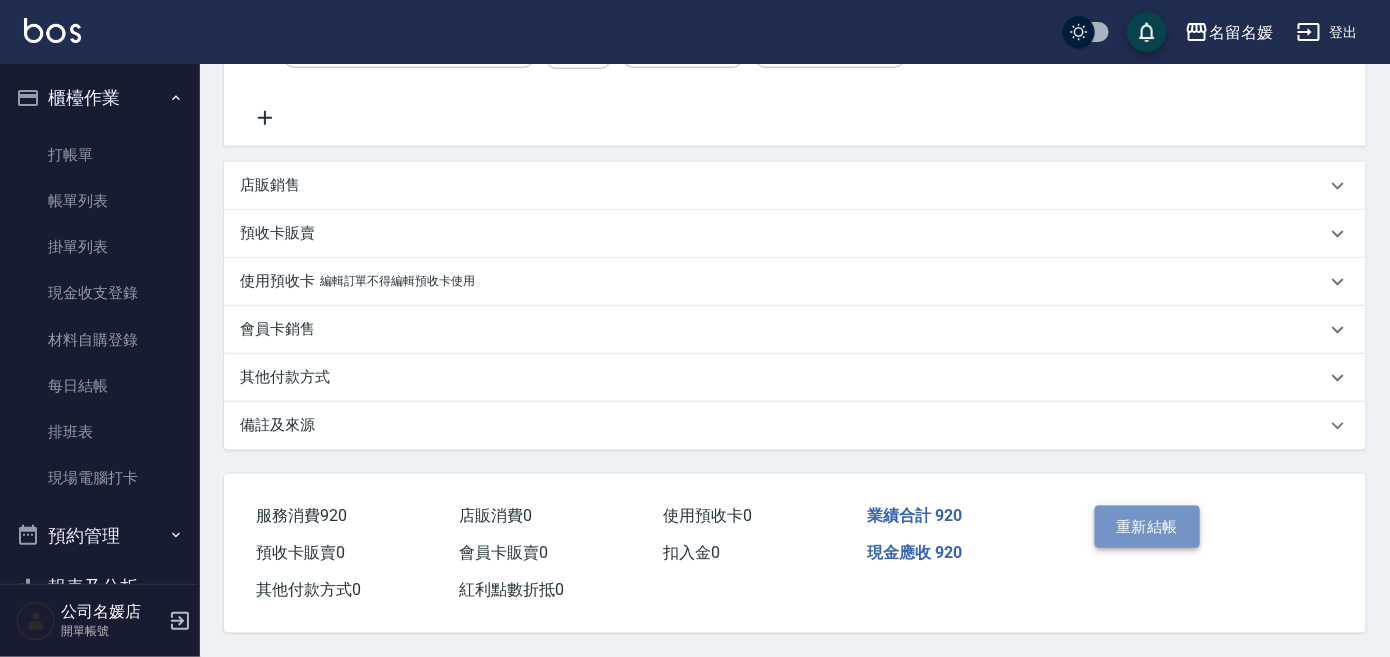 click on "重新結帳" at bounding box center [1148, 527] 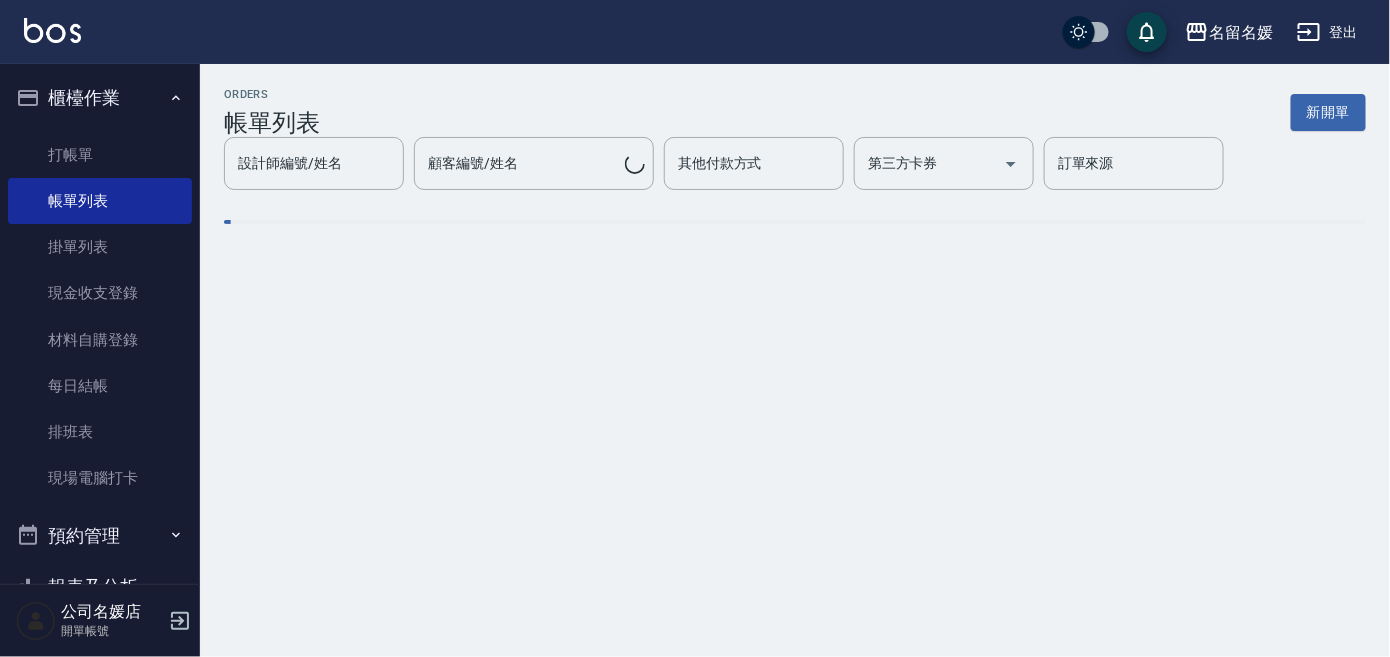 scroll, scrollTop: 0, scrollLeft: 0, axis: both 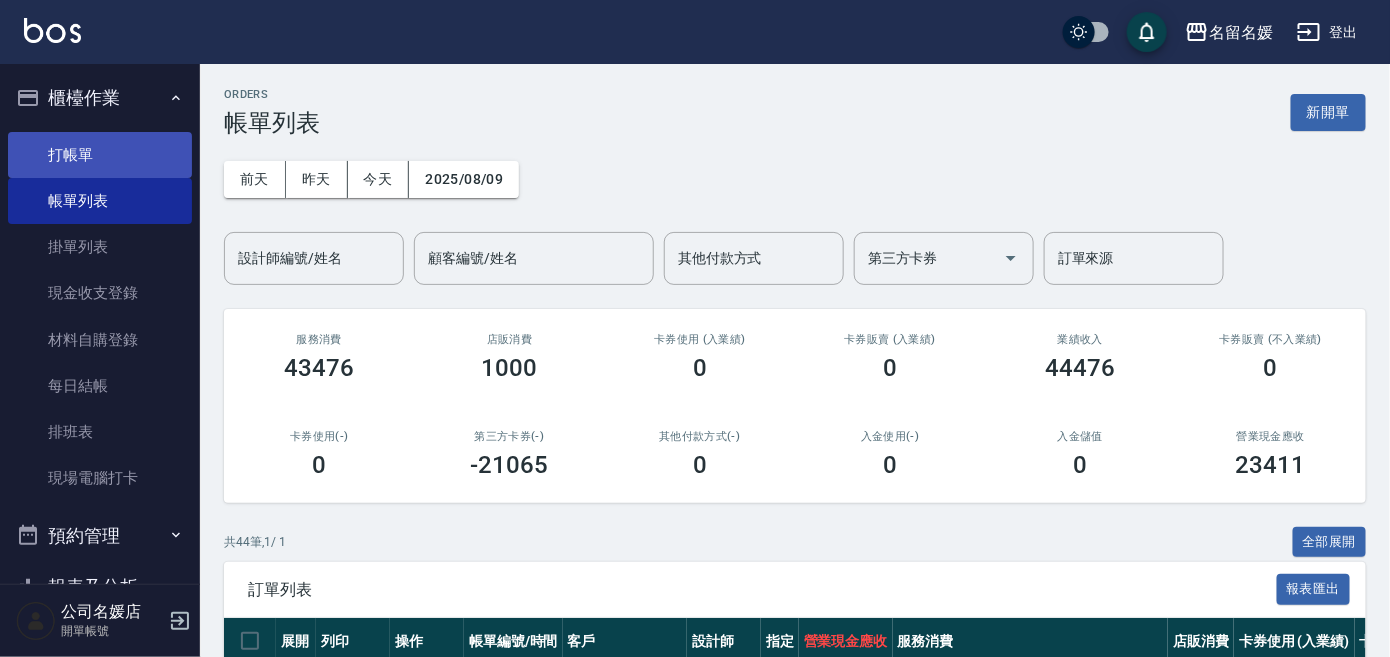 click on "打帳單" at bounding box center [100, 155] 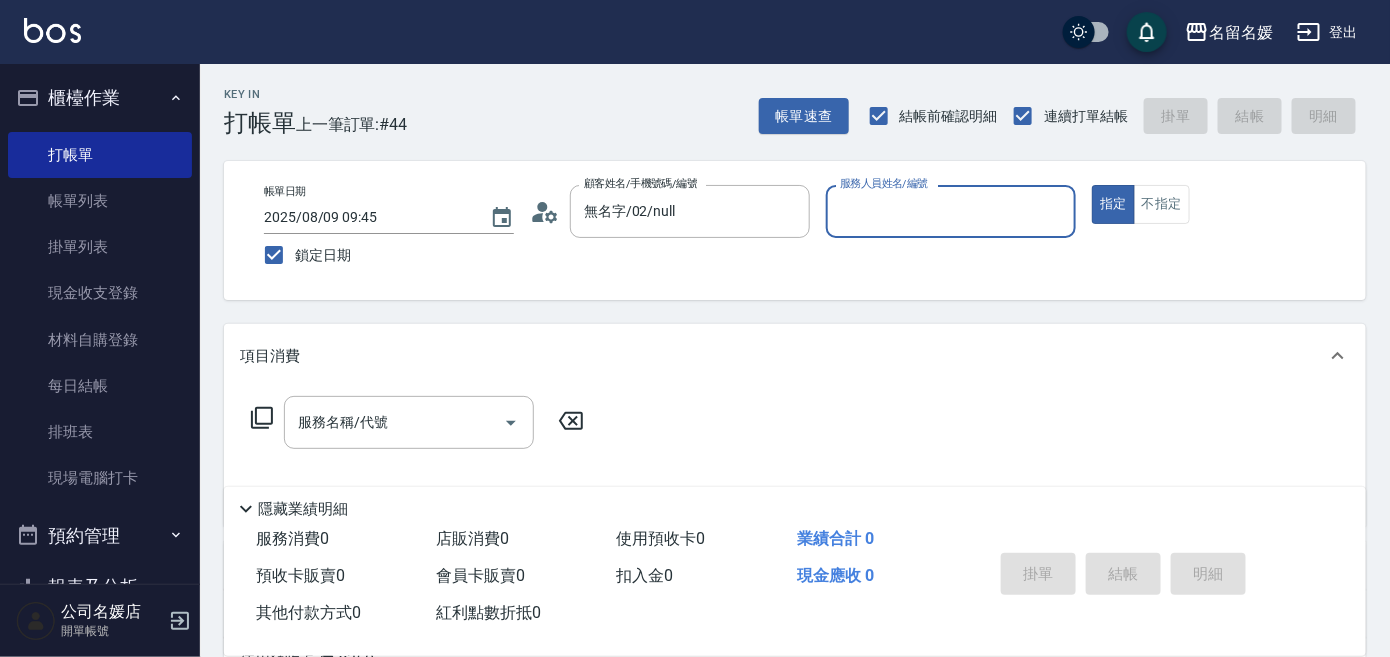 type on "新客人 姓名未設定/[PHONE]/null" 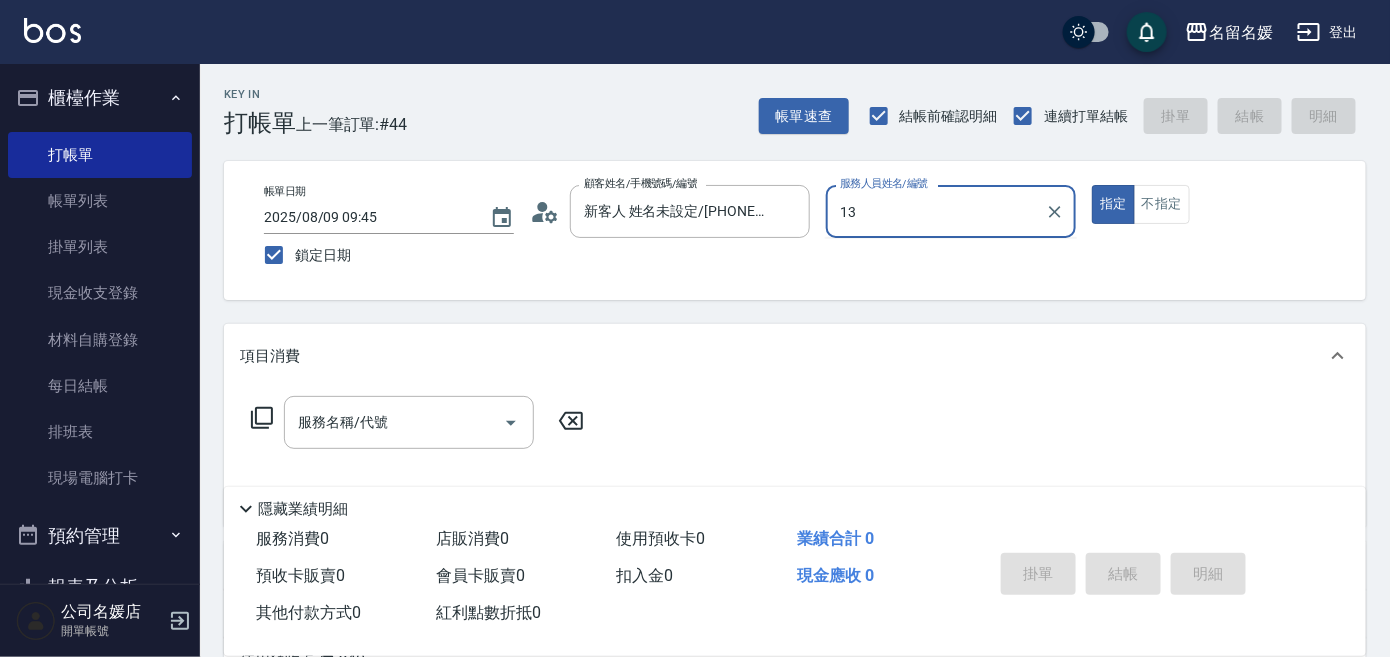 type on "13" 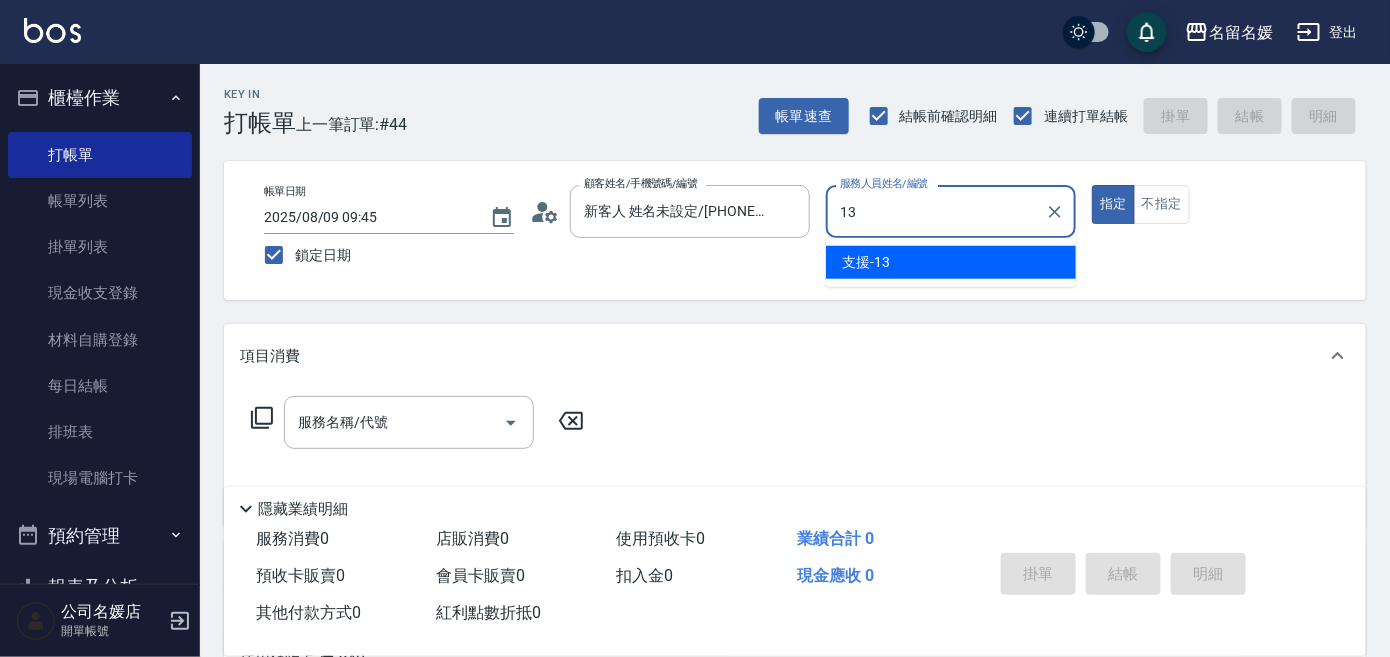 type on "true" 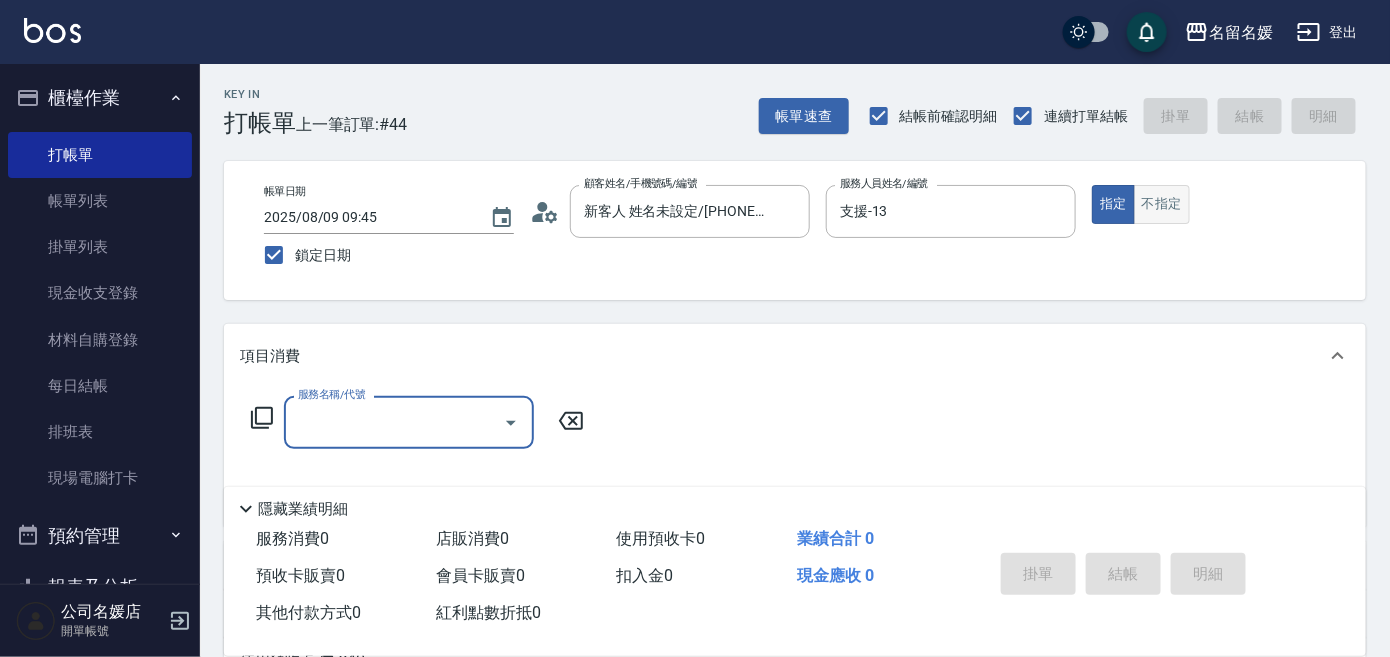 click on "不指定" at bounding box center [1162, 204] 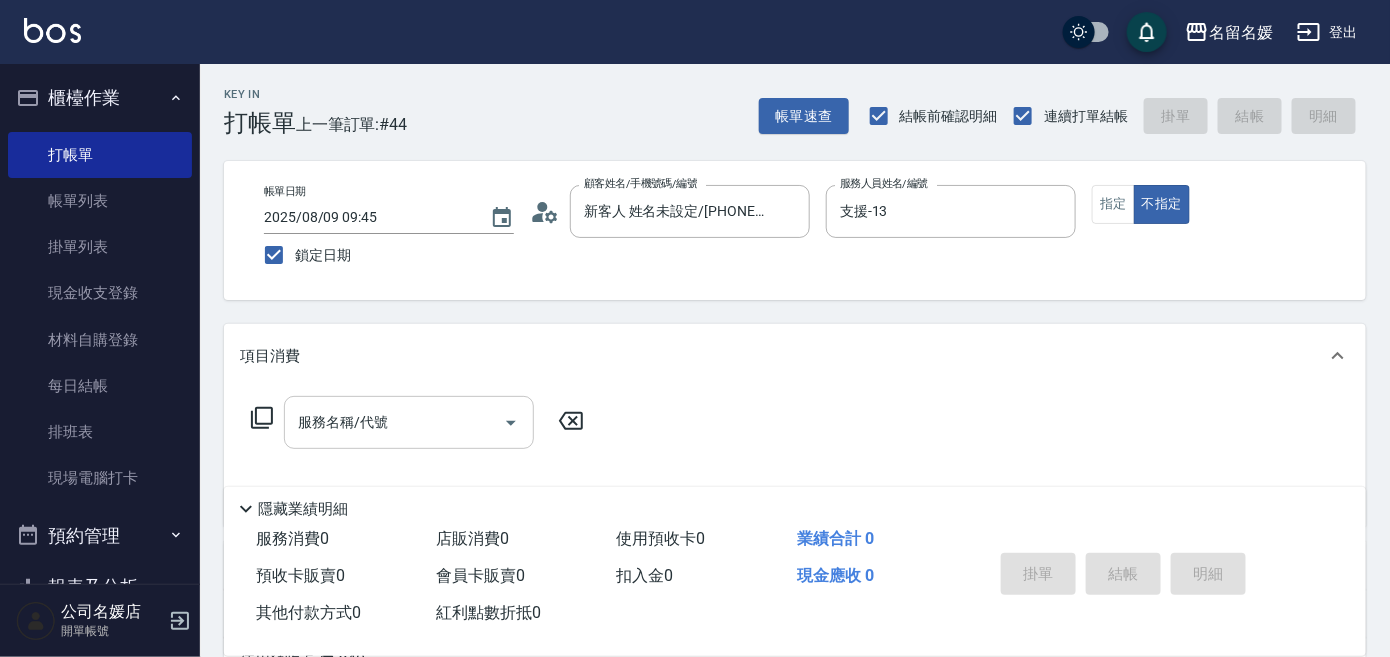 click on "服務名稱/代號" at bounding box center [394, 422] 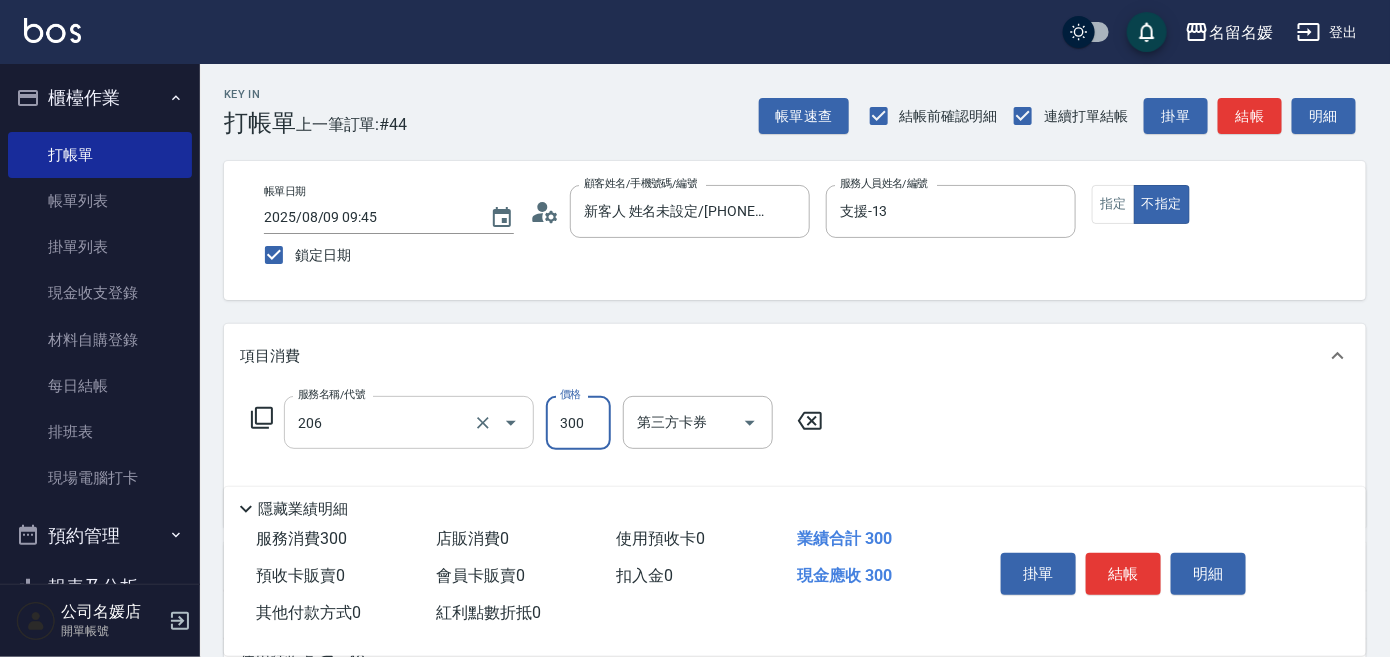 type on "洗髮[300](206)" 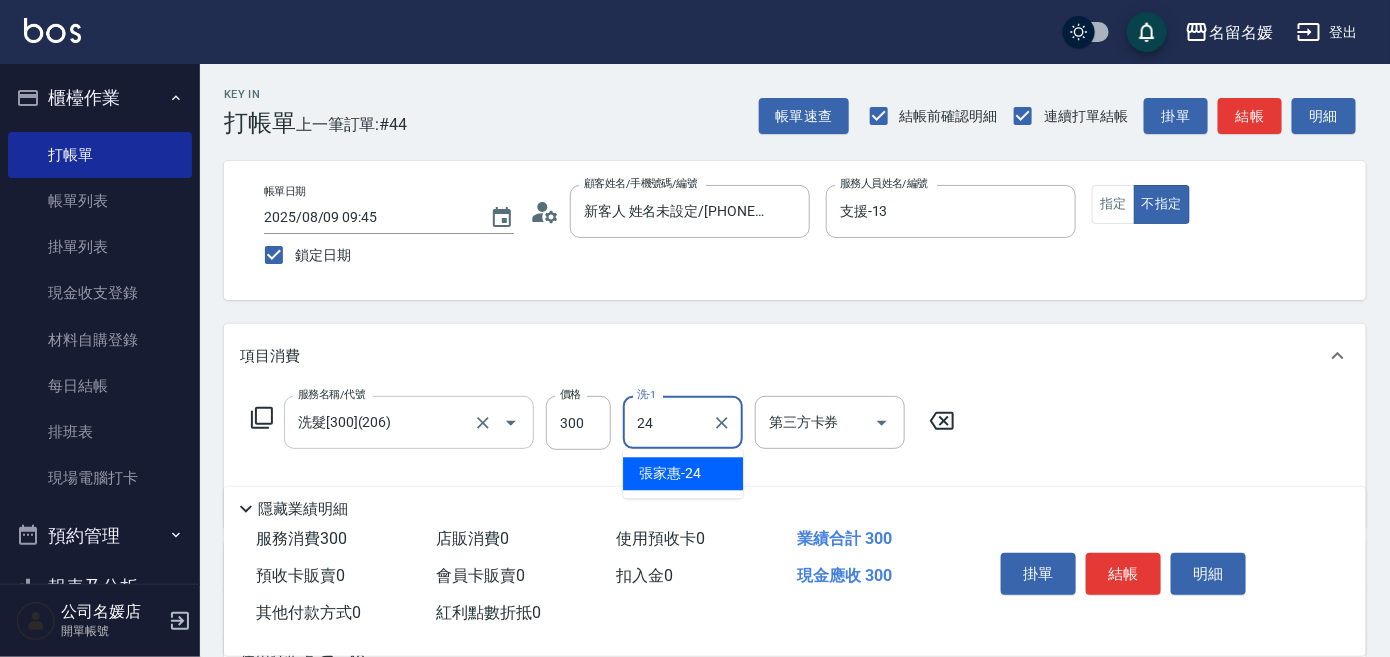 type on "張家惠-24" 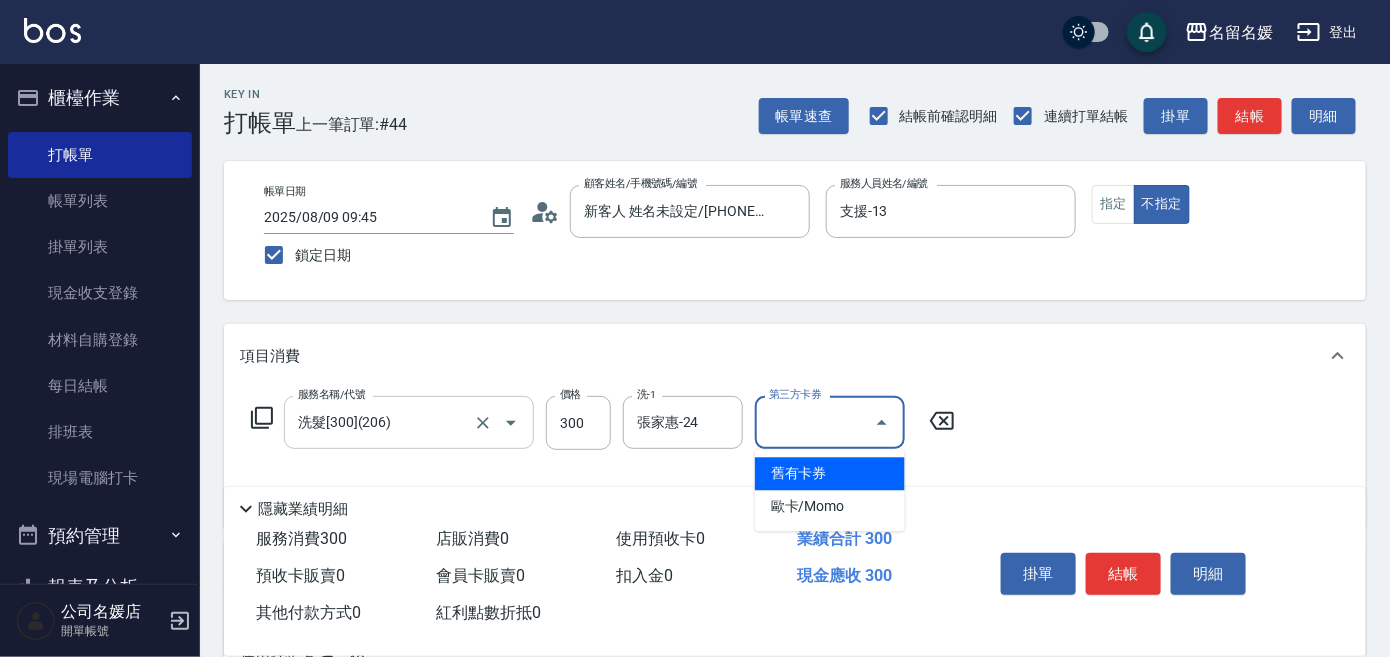 type 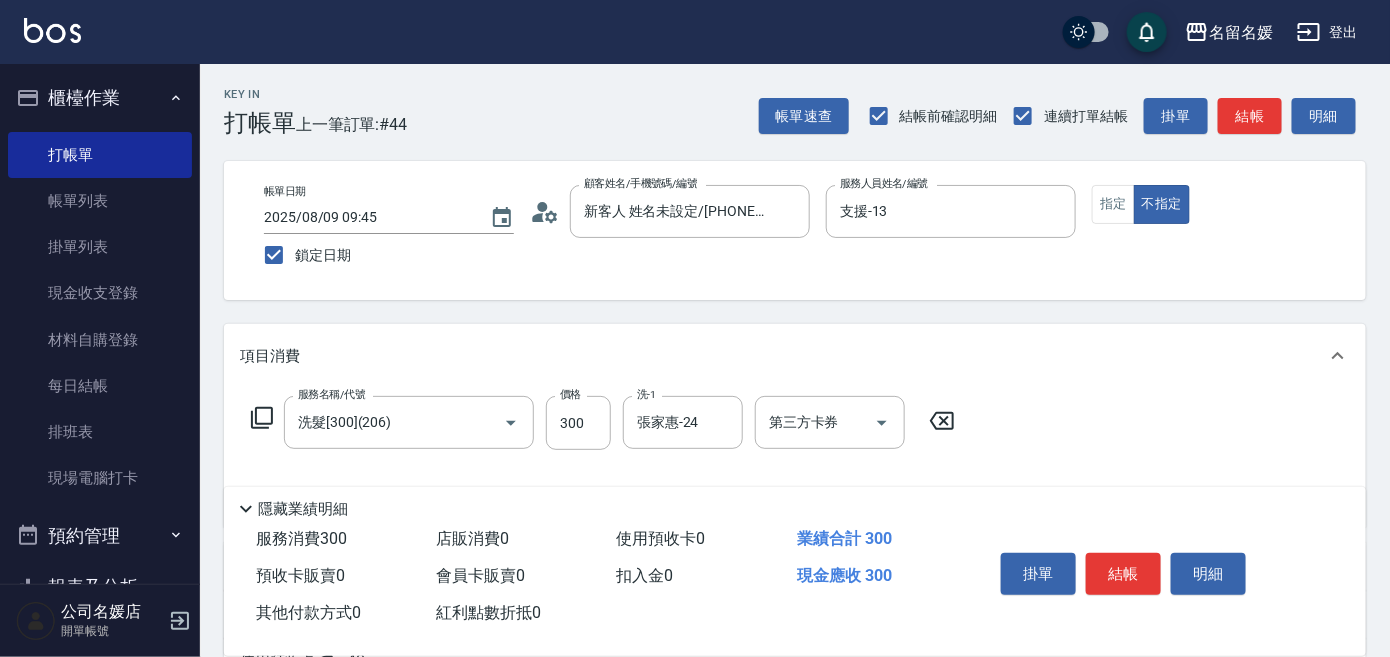 click on "Key In 打帳單 上一筆訂單:#44 帳單速查 結帳前確認明細 連續打單結帳 掛單 結帳 明細 帳單日期 2025/08/09 09:45 鎖定日期 顧客姓名/手機號碼/編號 新客人 姓名未設定/[PHONE]/null 顧客姓名/手機號碼/編號 服務人員姓名/編號 支援-13 服務人員姓名/編號 指定 不指定 項目消費 服務名稱/代號 洗髮[300](206) 服務名稱/代號 價格 300 價格 洗-1 張家惠-24 洗-1 第三方卡券 第三方卡券 店販銷售 服務人員姓名/編號 服務人員姓名/編號 商品代號/名稱 商品代號/名稱 預收卡販賣 卡券名稱/代號 卡券名稱/代號 使用預收卡 x40 卡券代號/名稱 卡券代號/名稱 其他付款方式 入金可用餘額: 0 其他付款方式 其他付款方式 入金剩餘： 0元 0 ​ 整筆扣入金 0元 異動入金 備註及來源 備註 備註 訂單來源 ​ 訂單來源 隱藏業績明細 服務消費  300 店販消費  0 使用預收卡  0 業績合計   300 預收卡販賣  0 0 扣入金  0" at bounding box center [795, 521] 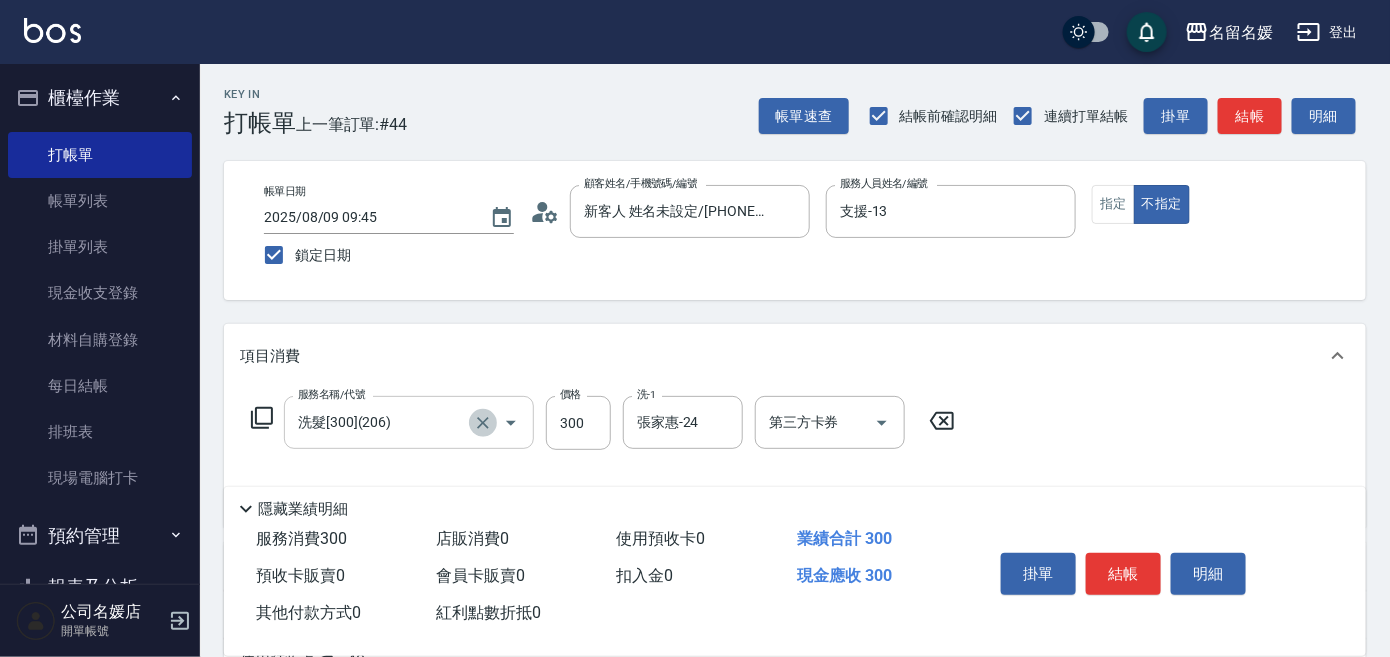click 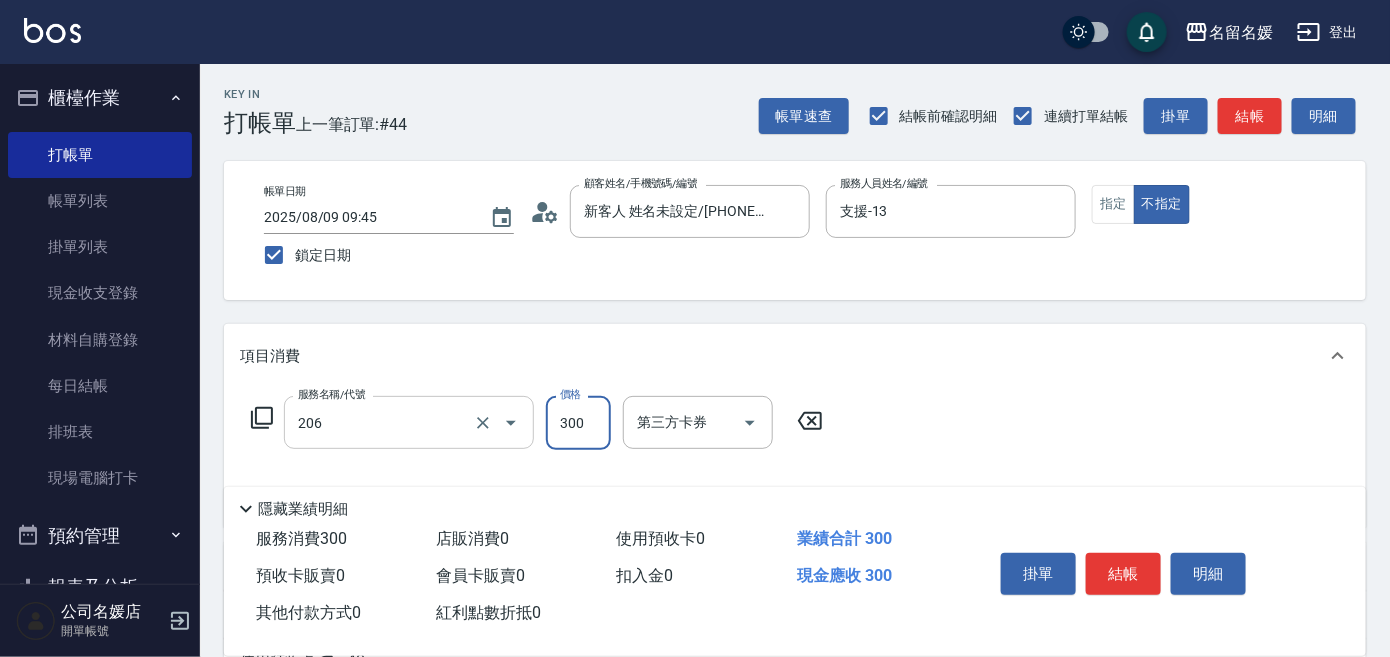 type on "洗髮[300](206)" 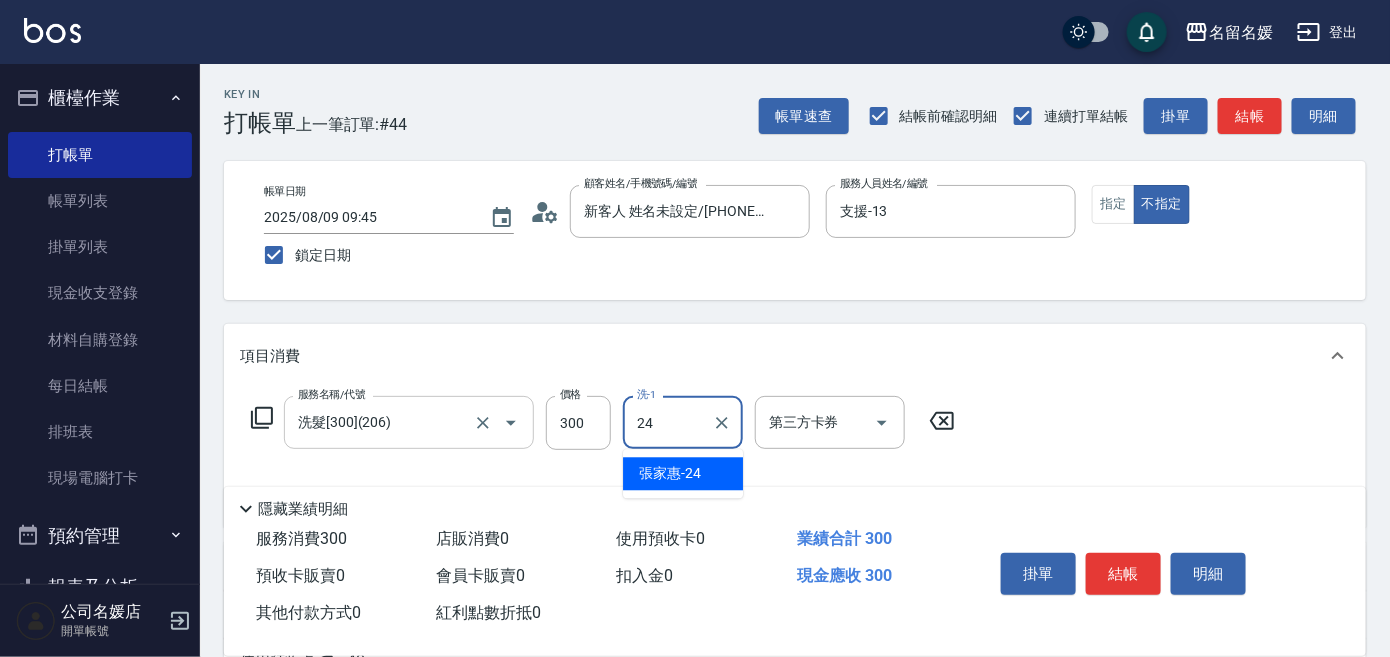 type on "張家惠-24" 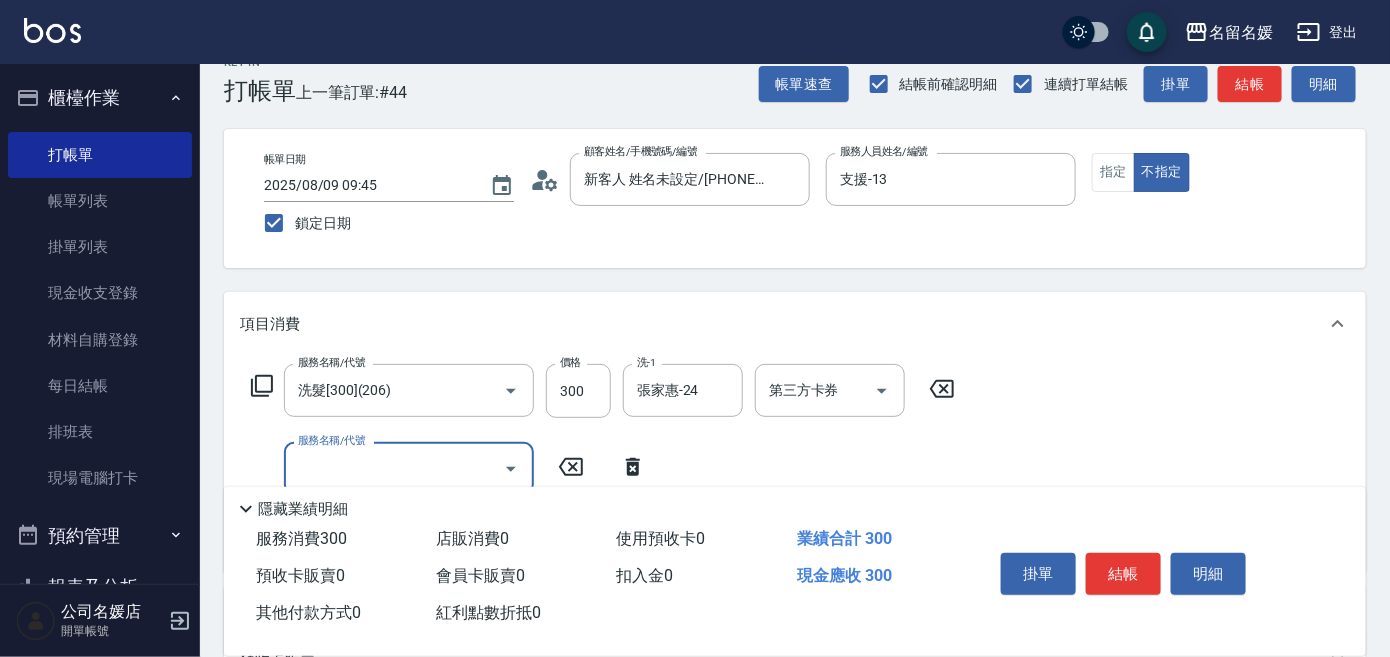 scroll, scrollTop: 90, scrollLeft: 0, axis: vertical 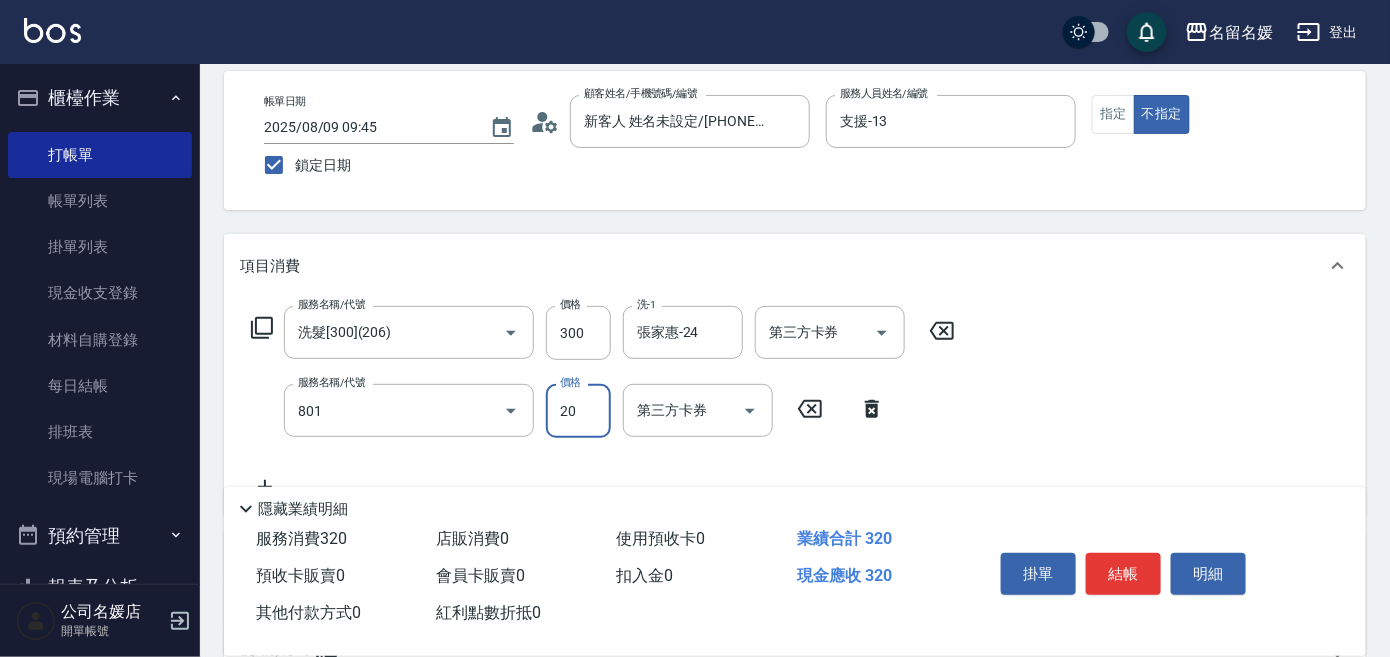 type on "潤絲(801)" 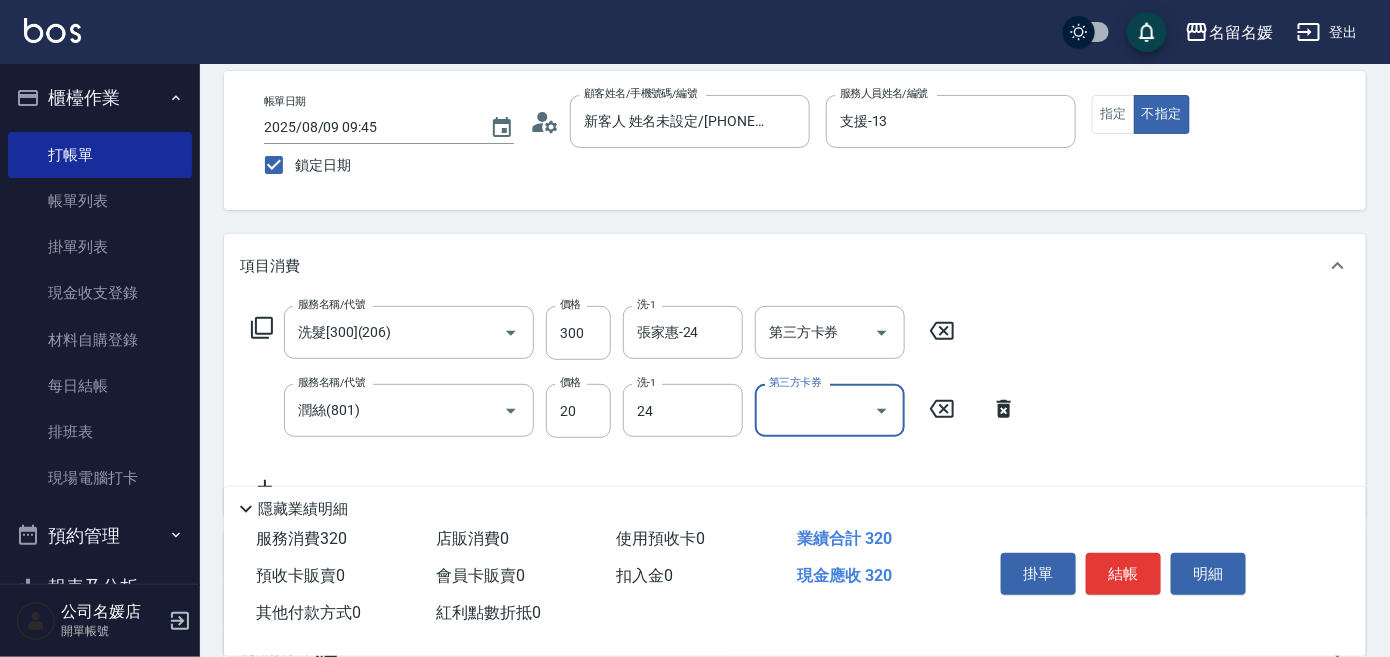 type on "張家惠-24" 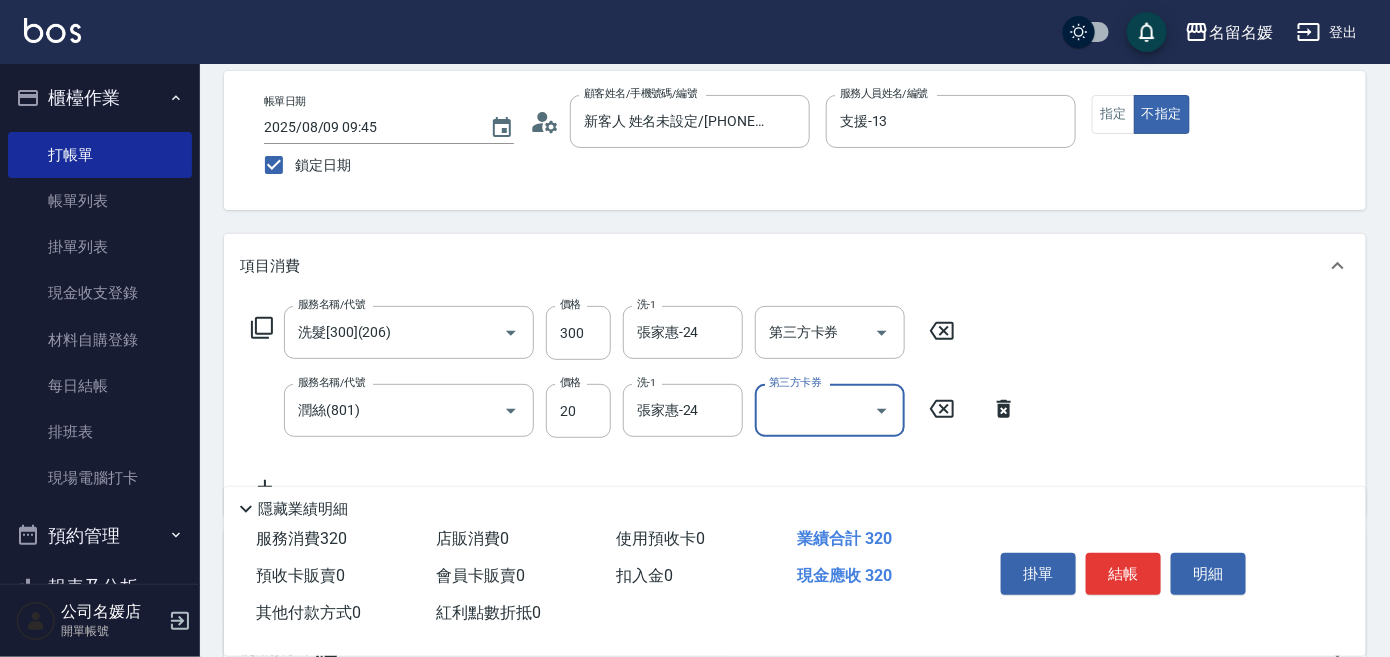 scroll, scrollTop: 0, scrollLeft: 0, axis: both 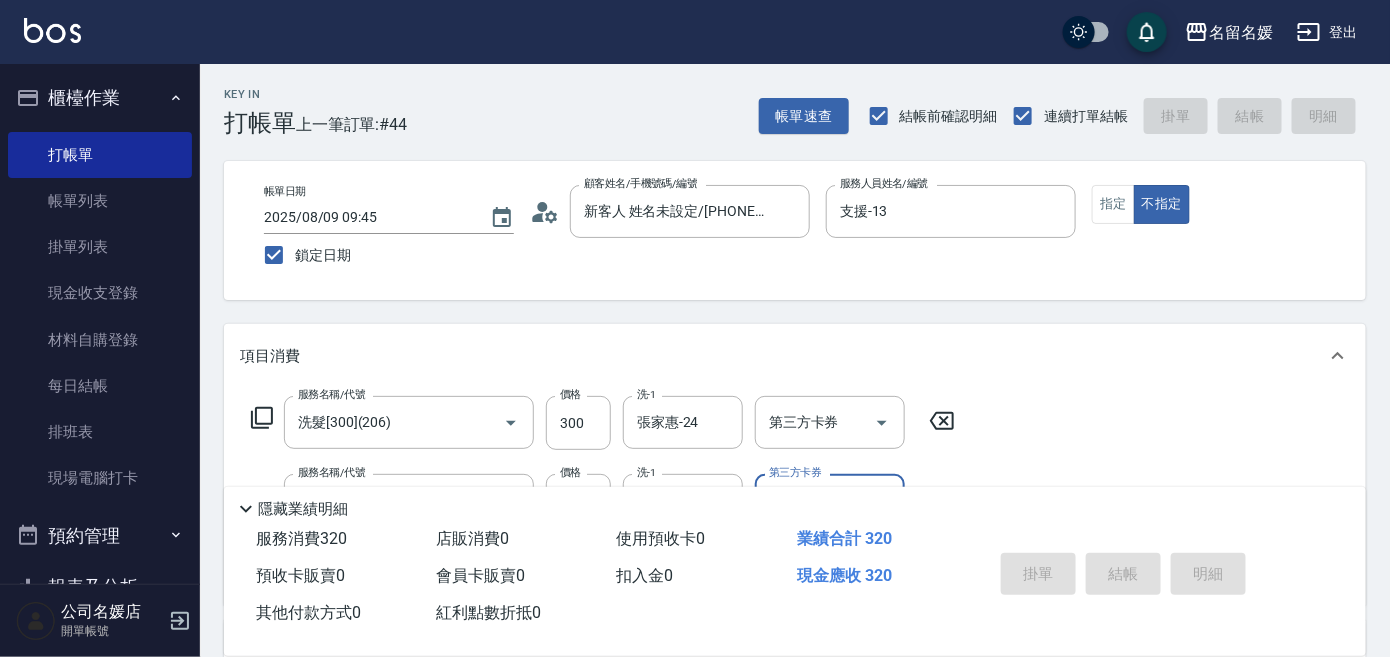 type 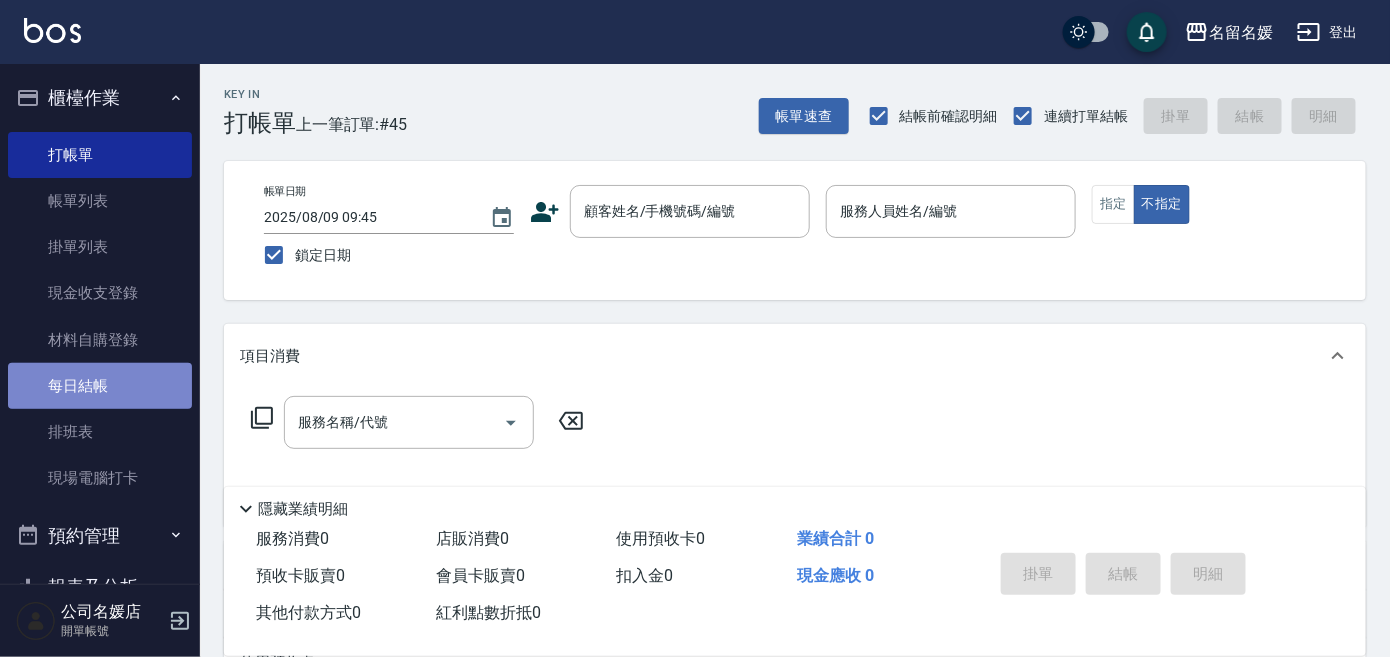 click on "每日結帳" at bounding box center [100, 386] 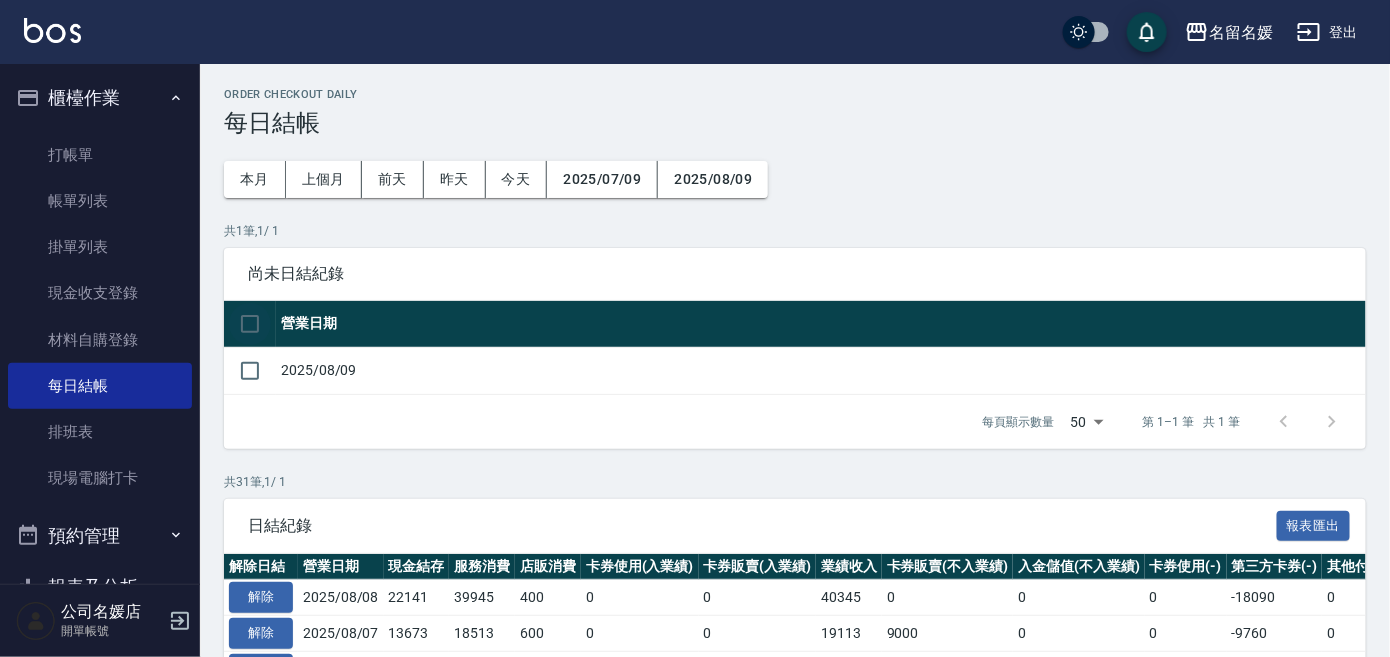 click at bounding box center [250, 324] 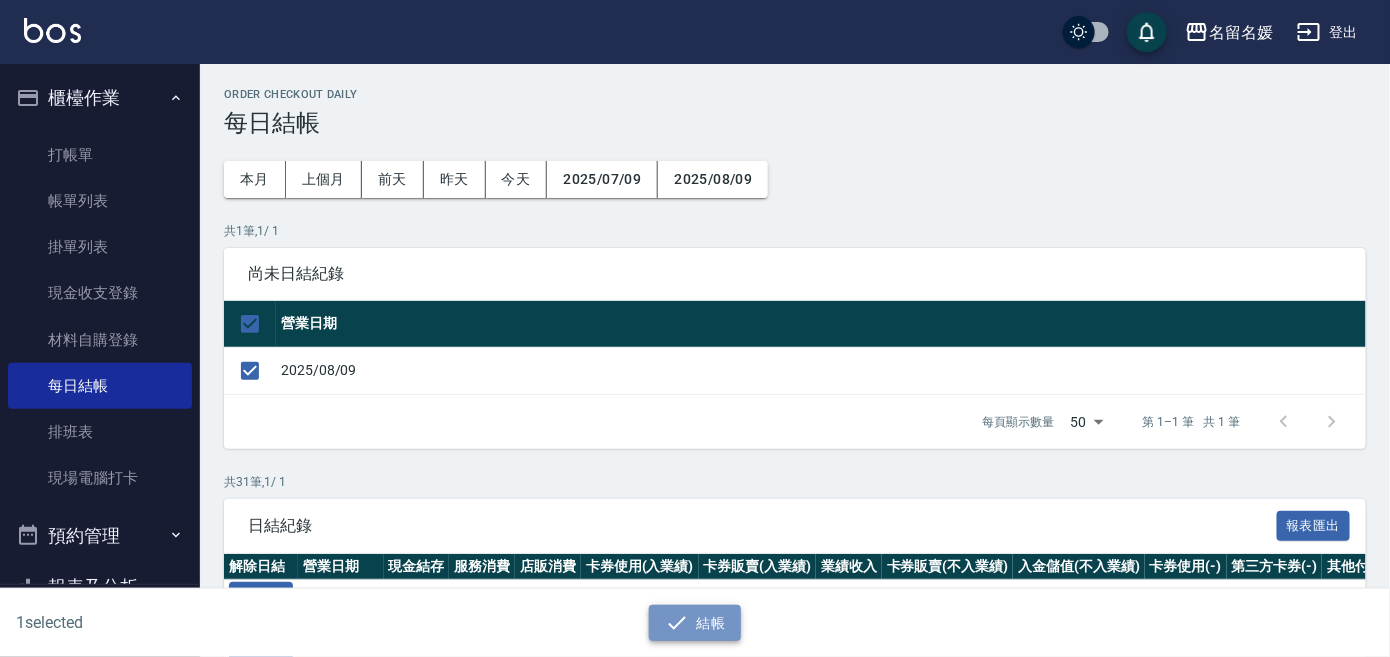 click on "結帳" at bounding box center (695, 623) 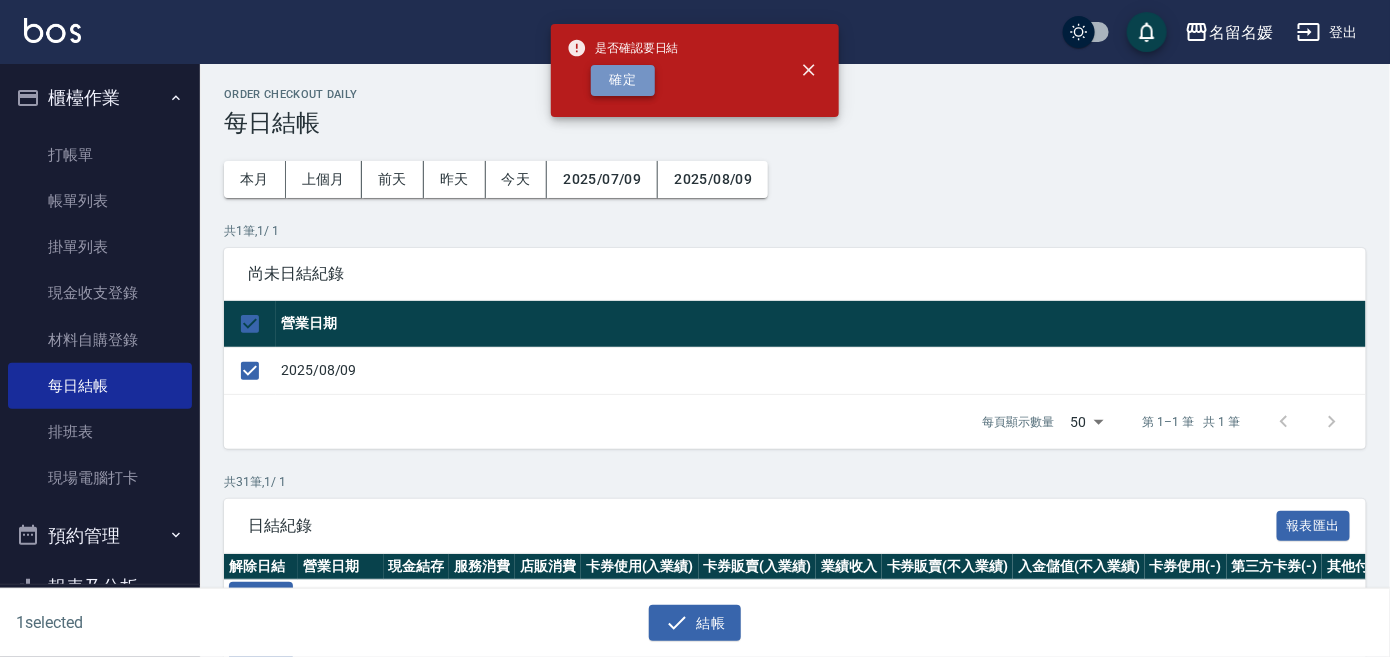 click on "確定" at bounding box center (623, 80) 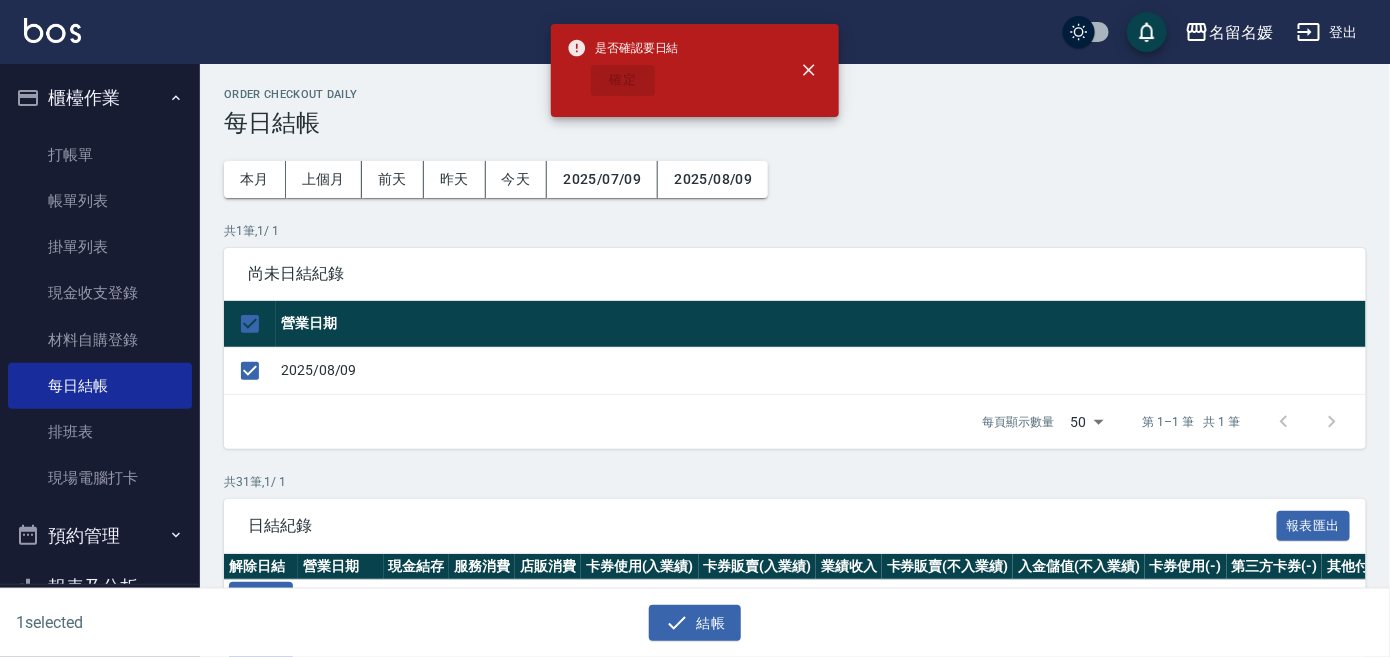 checkbox on "false" 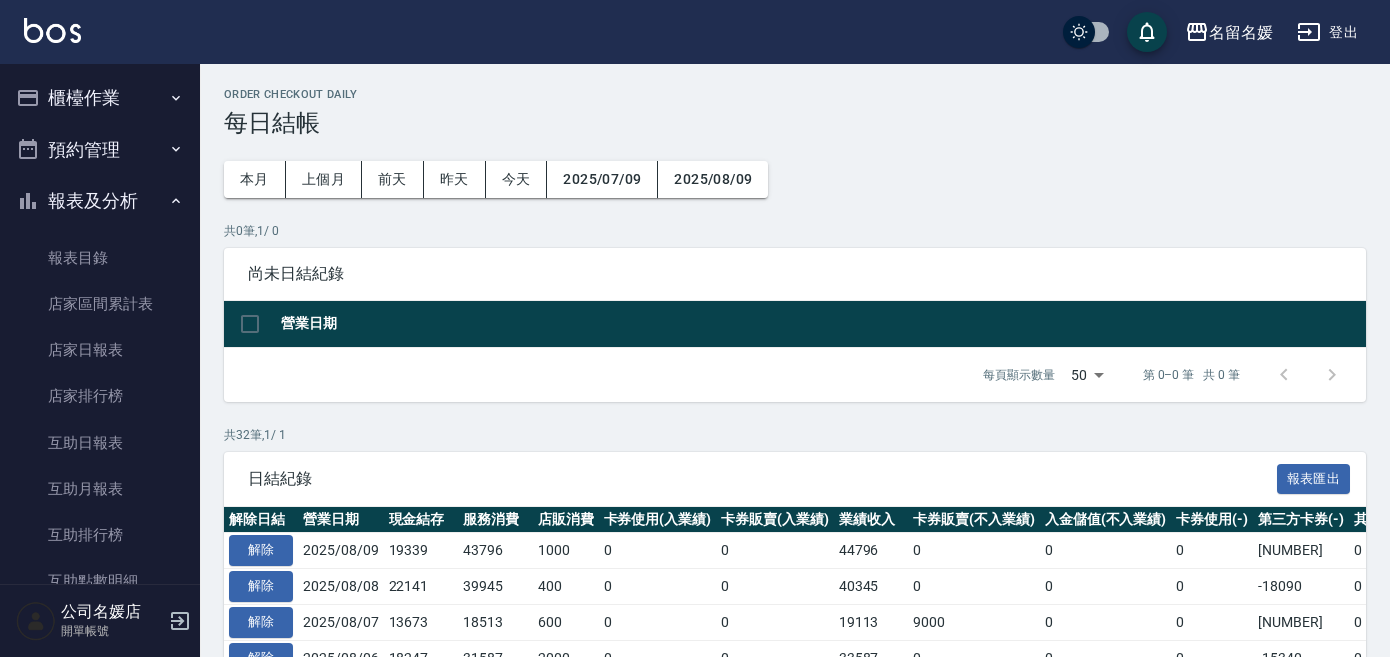 scroll, scrollTop: 0, scrollLeft: 0, axis: both 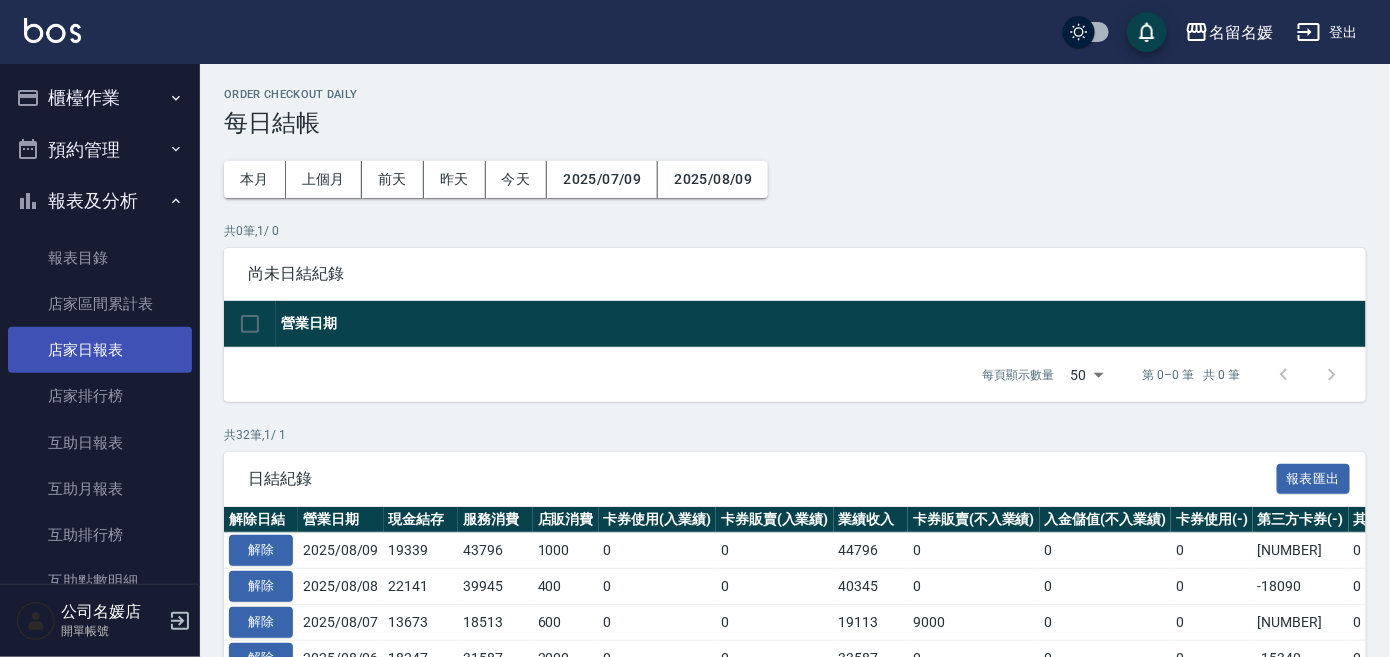 click on "店家日報表" at bounding box center (100, 350) 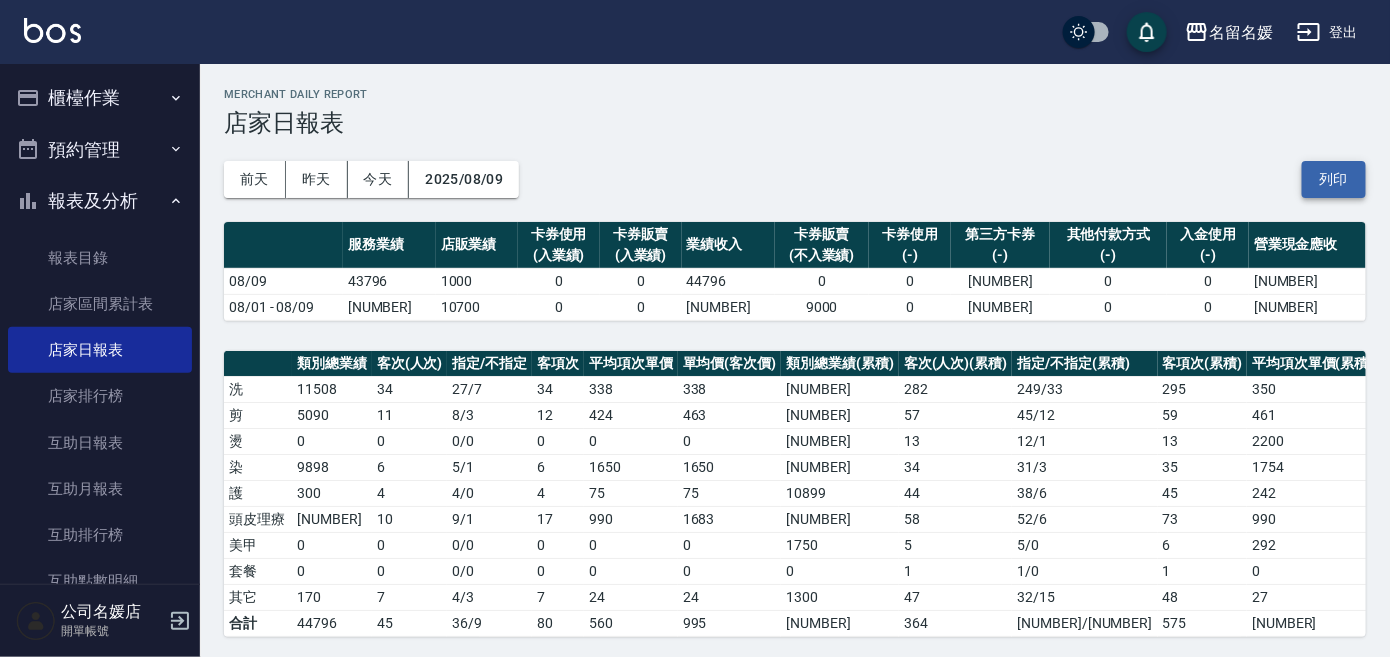 click on "列印" at bounding box center [1334, 179] 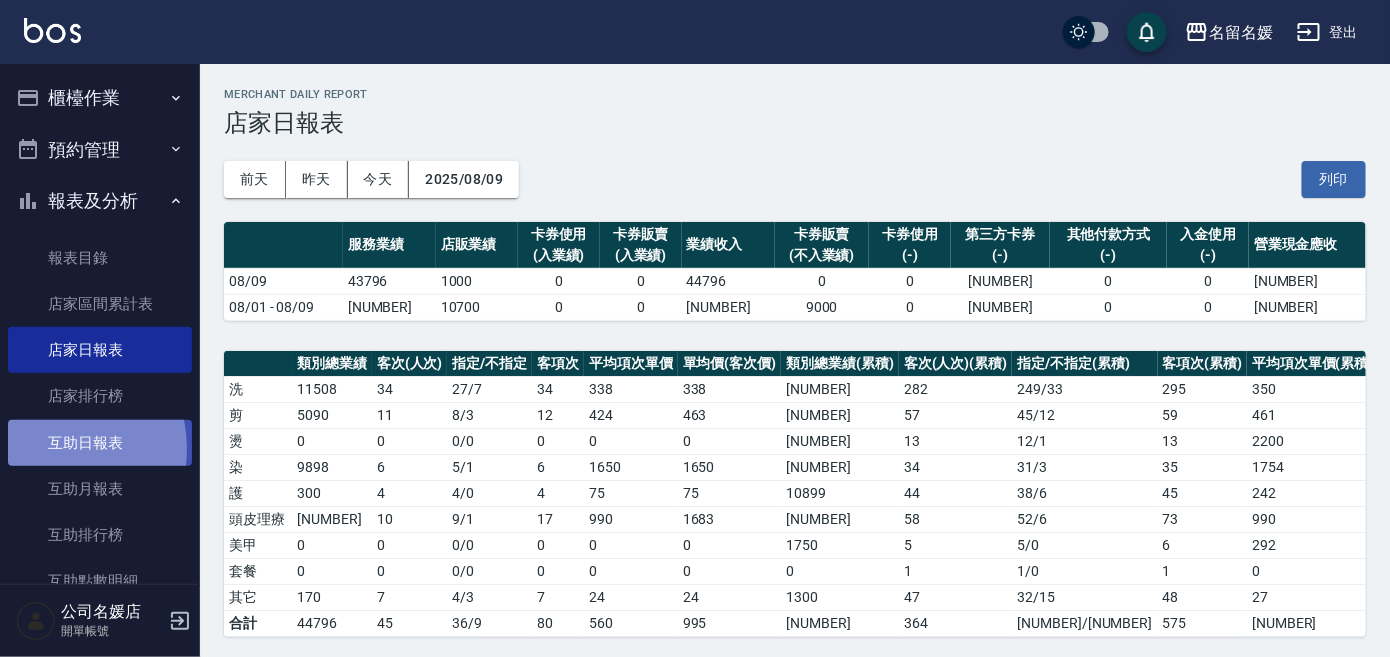 click on "互助日報表" at bounding box center [100, 443] 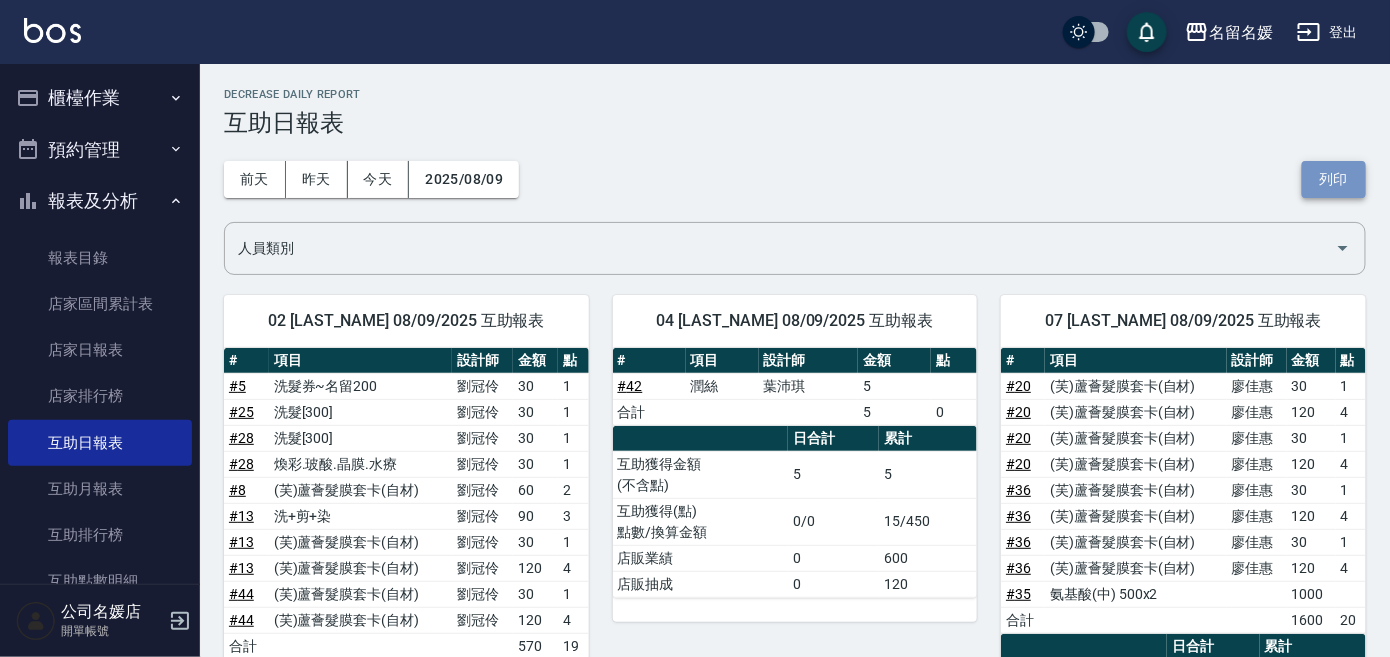 click on "列印" at bounding box center [1334, 179] 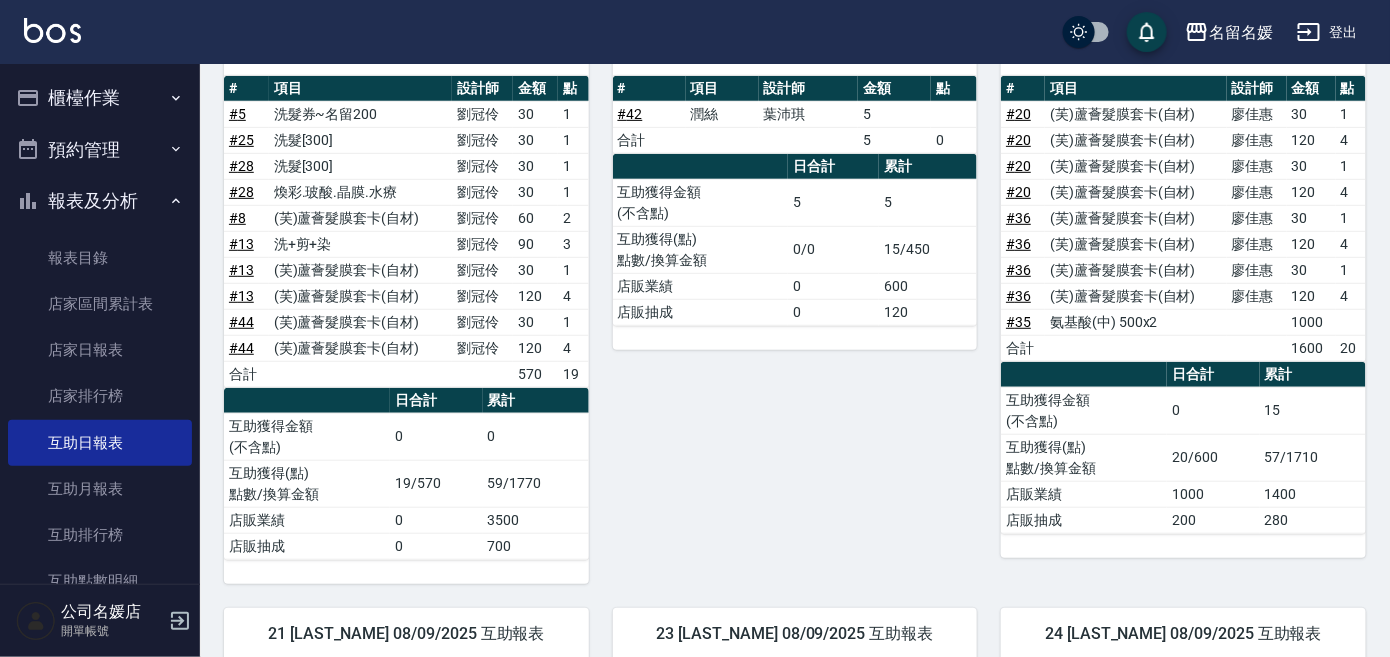 scroll, scrollTop: 0, scrollLeft: 0, axis: both 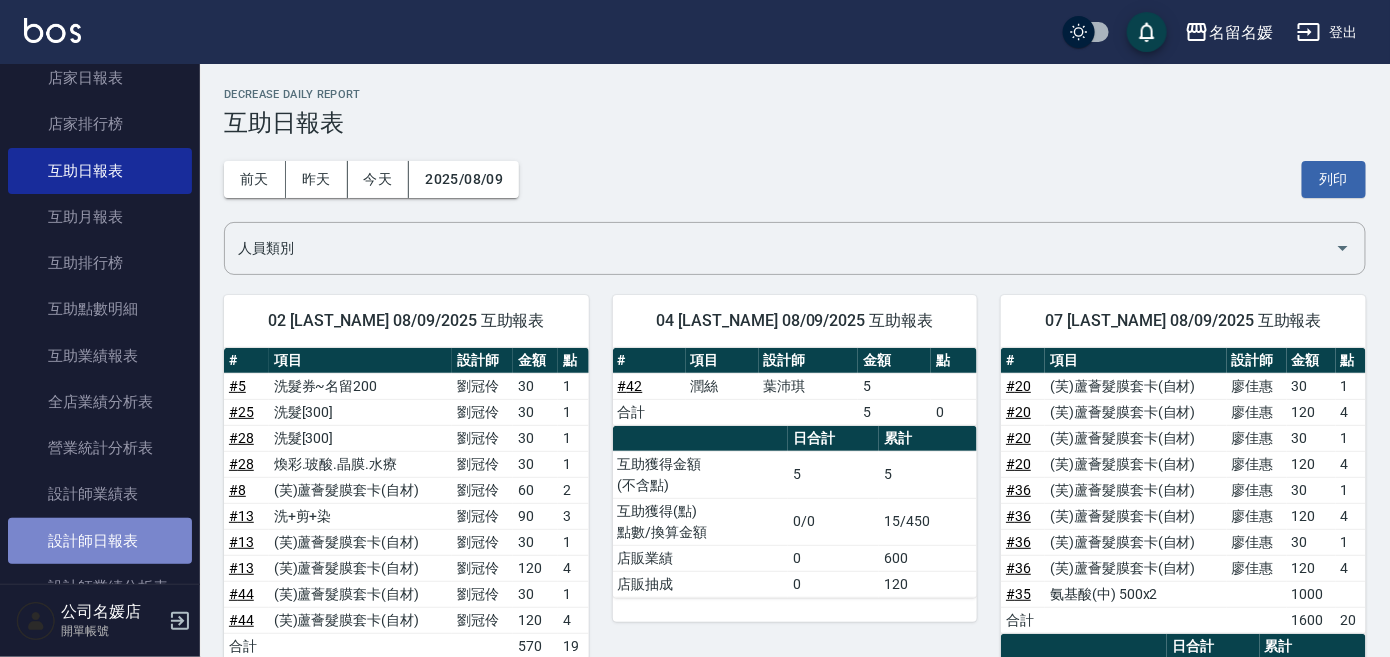 click on "設計師日報表" at bounding box center (100, 541) 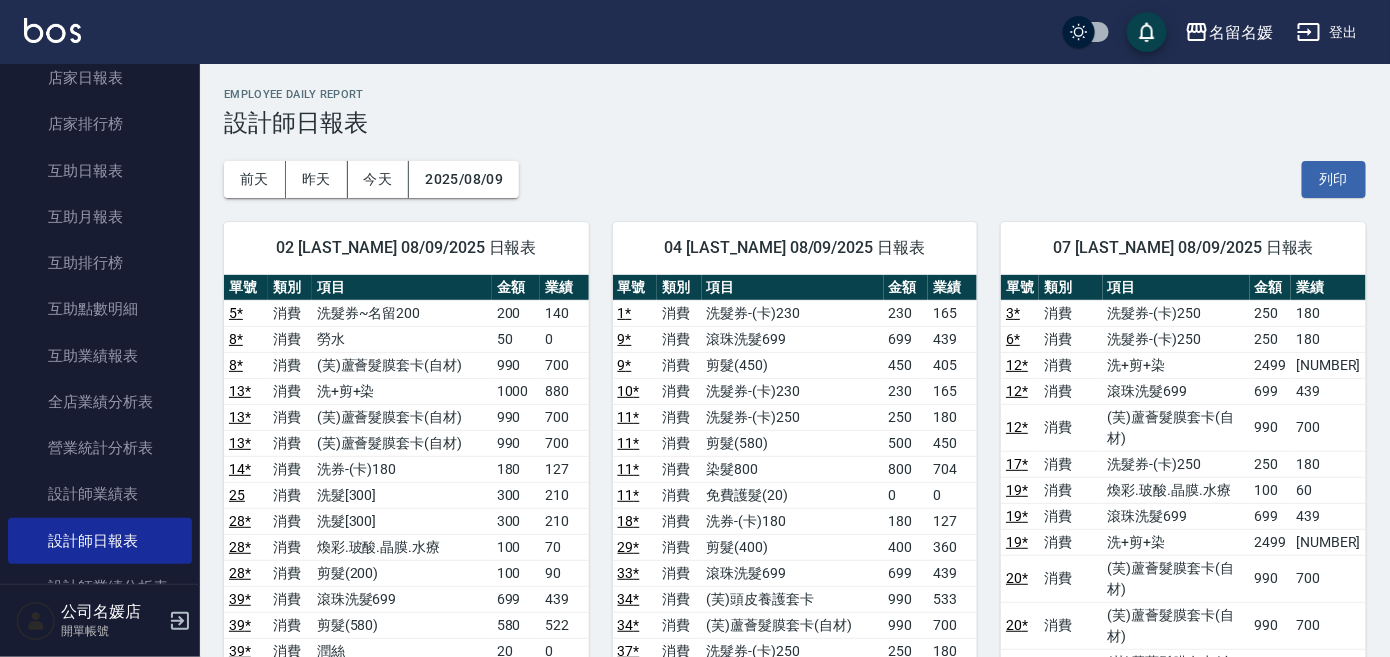 scroll, scrollTop: 90, scrollLeft: 0, axis: vertical 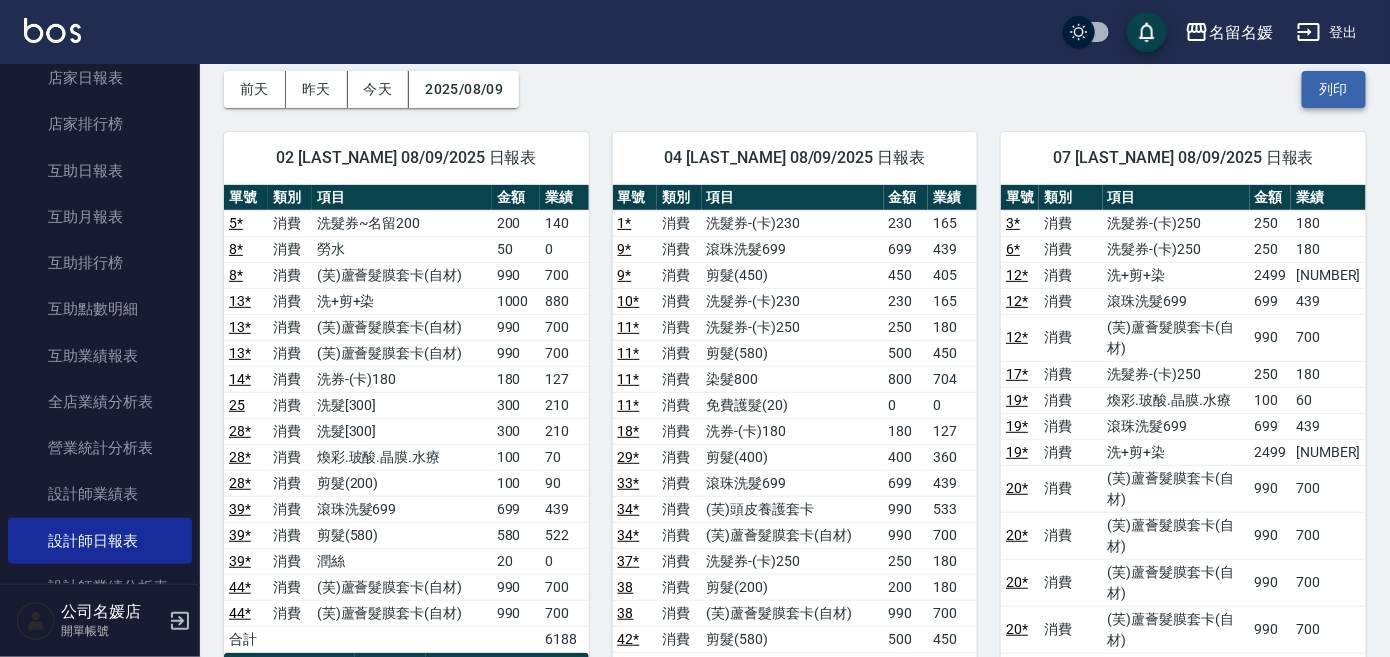 click on "列印" at bounding box center (1334, 89) 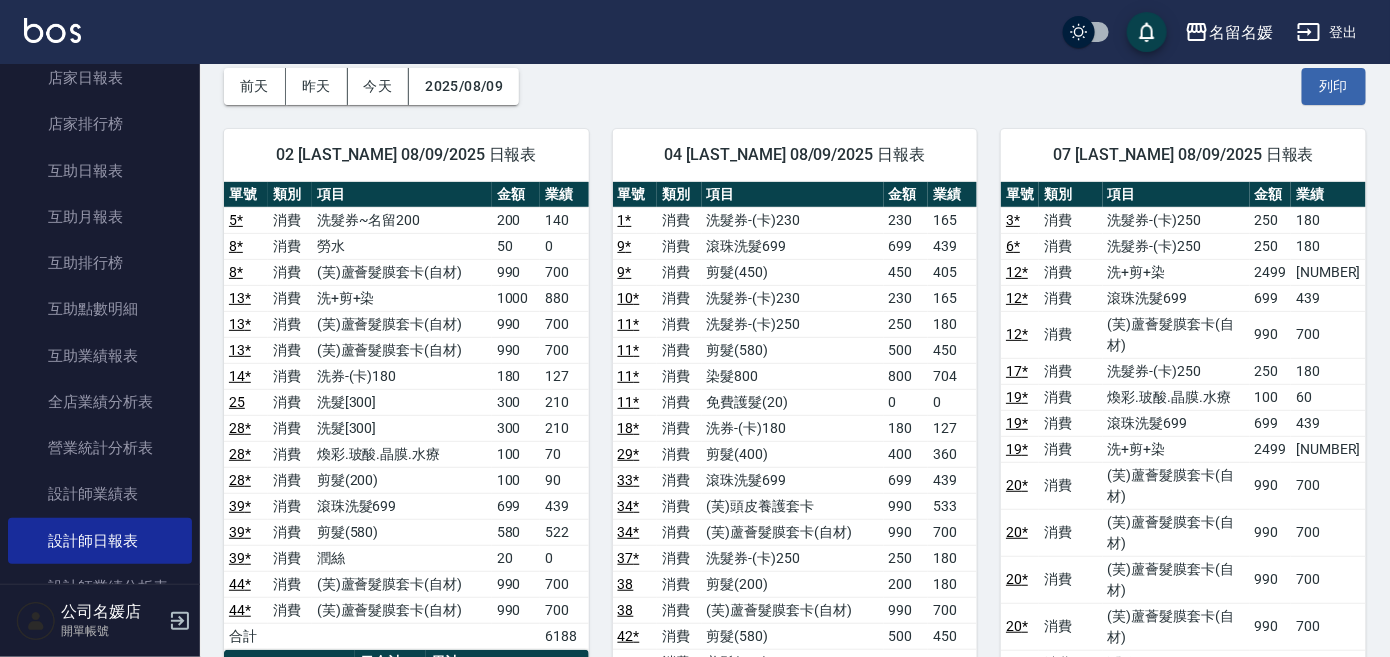 scroll, scrollTop: 88, scrollLeft: 0, axis: vertical 